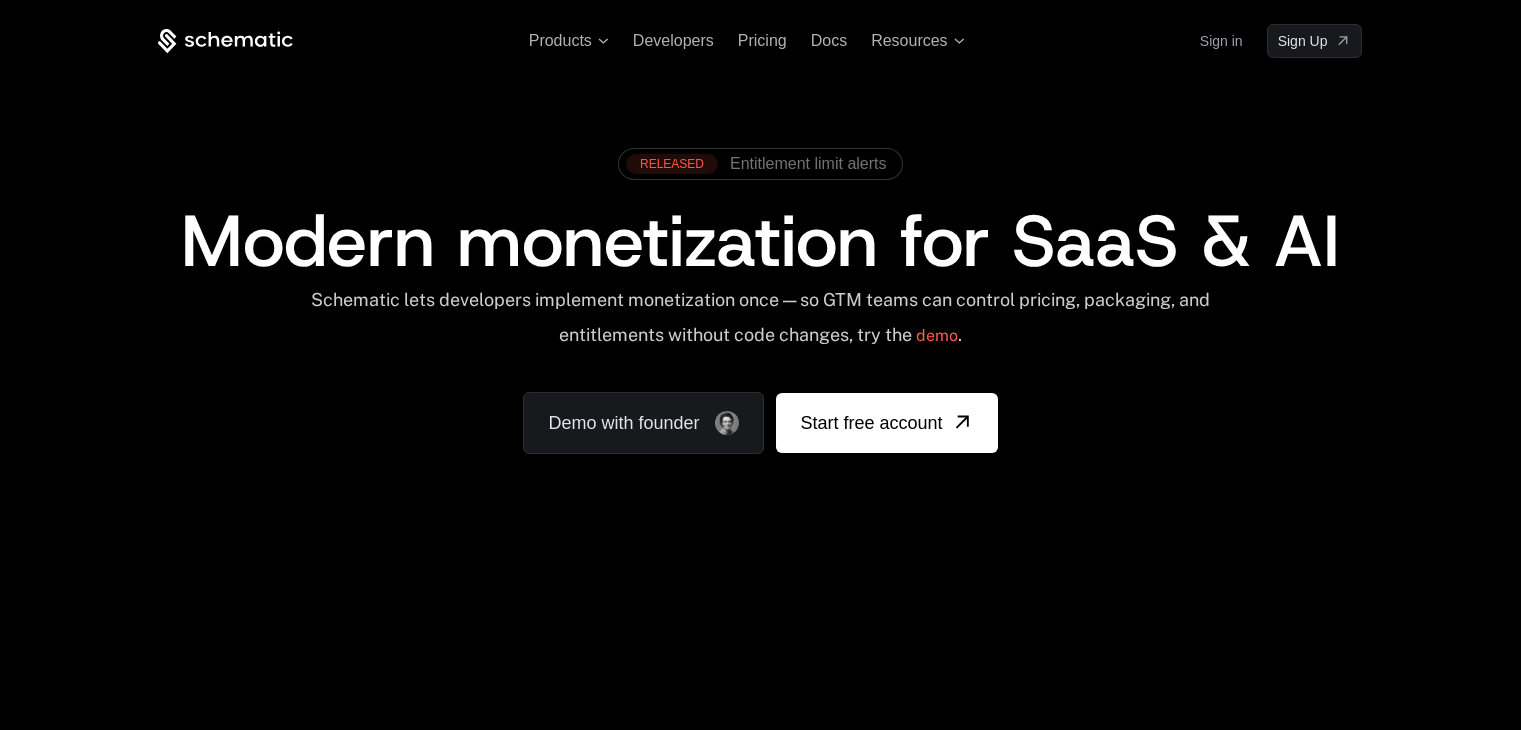 scroll, scrollTop: 0, scrollLeft: 0, axis: both 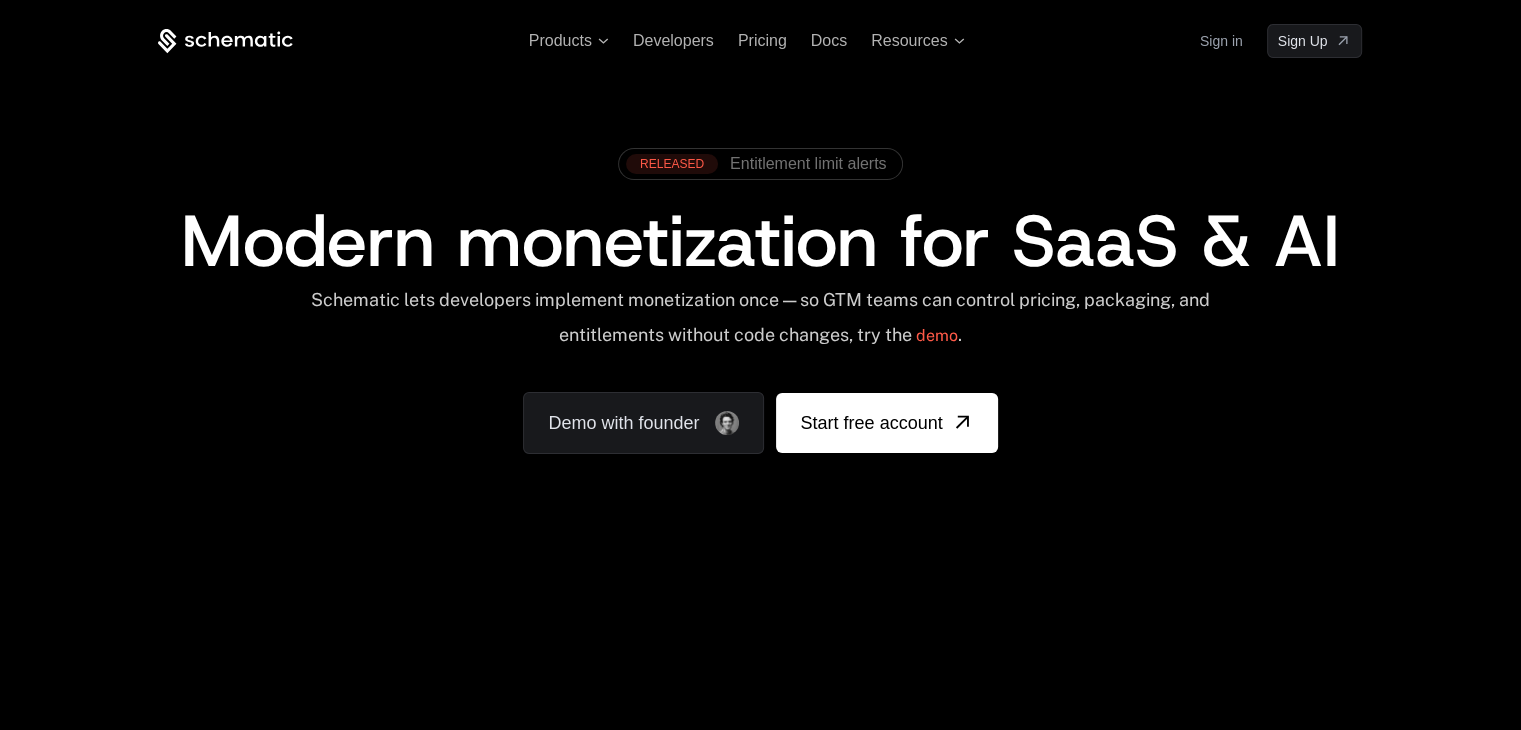 click on "Sign in" at bounding box center [1221, 41] 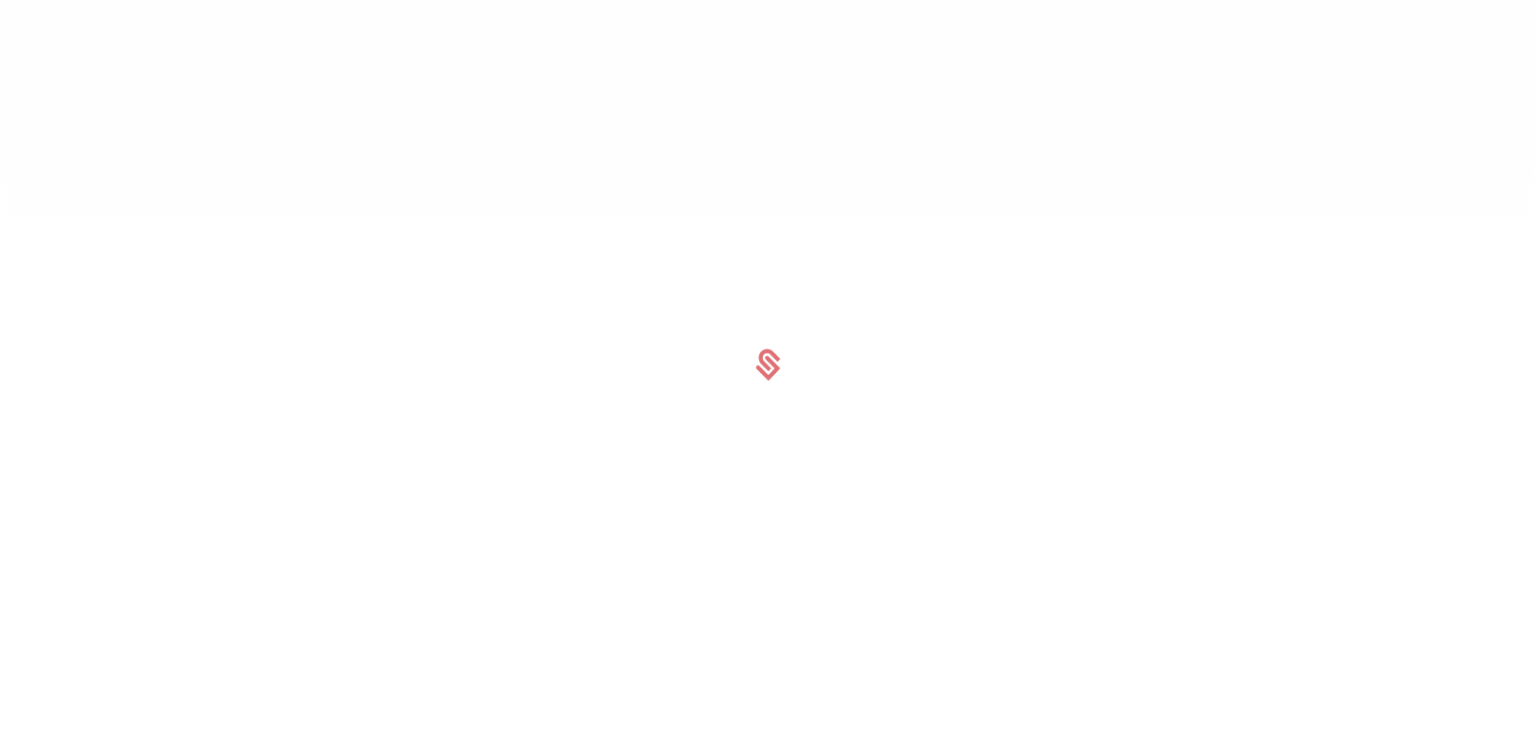 scroll, scrollTop: 0, scrollLeft: 0, axis: both 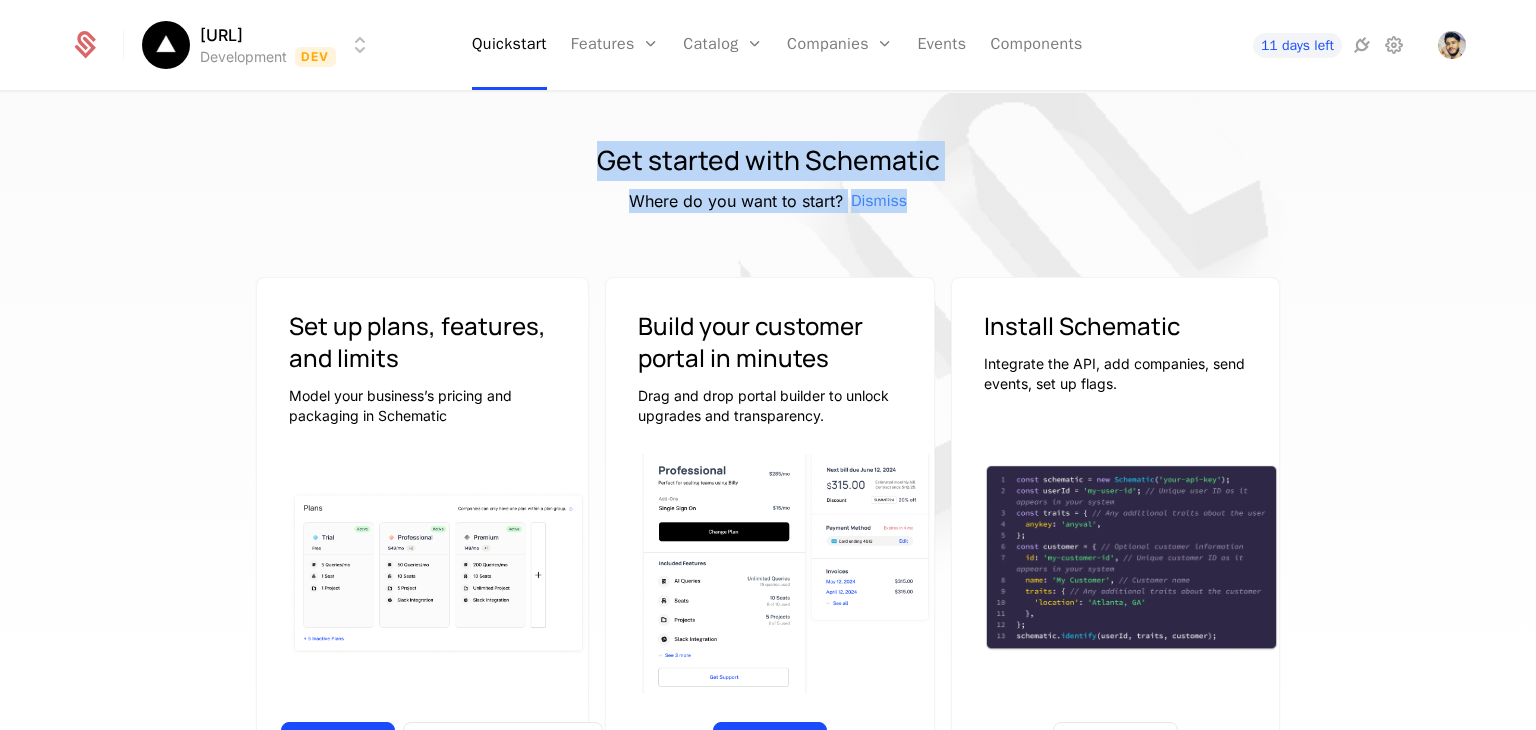 drag, startPoint x: 601, startPoint y: 158, endPoint x: 912, endPoint y: 205, distance: 314.5314 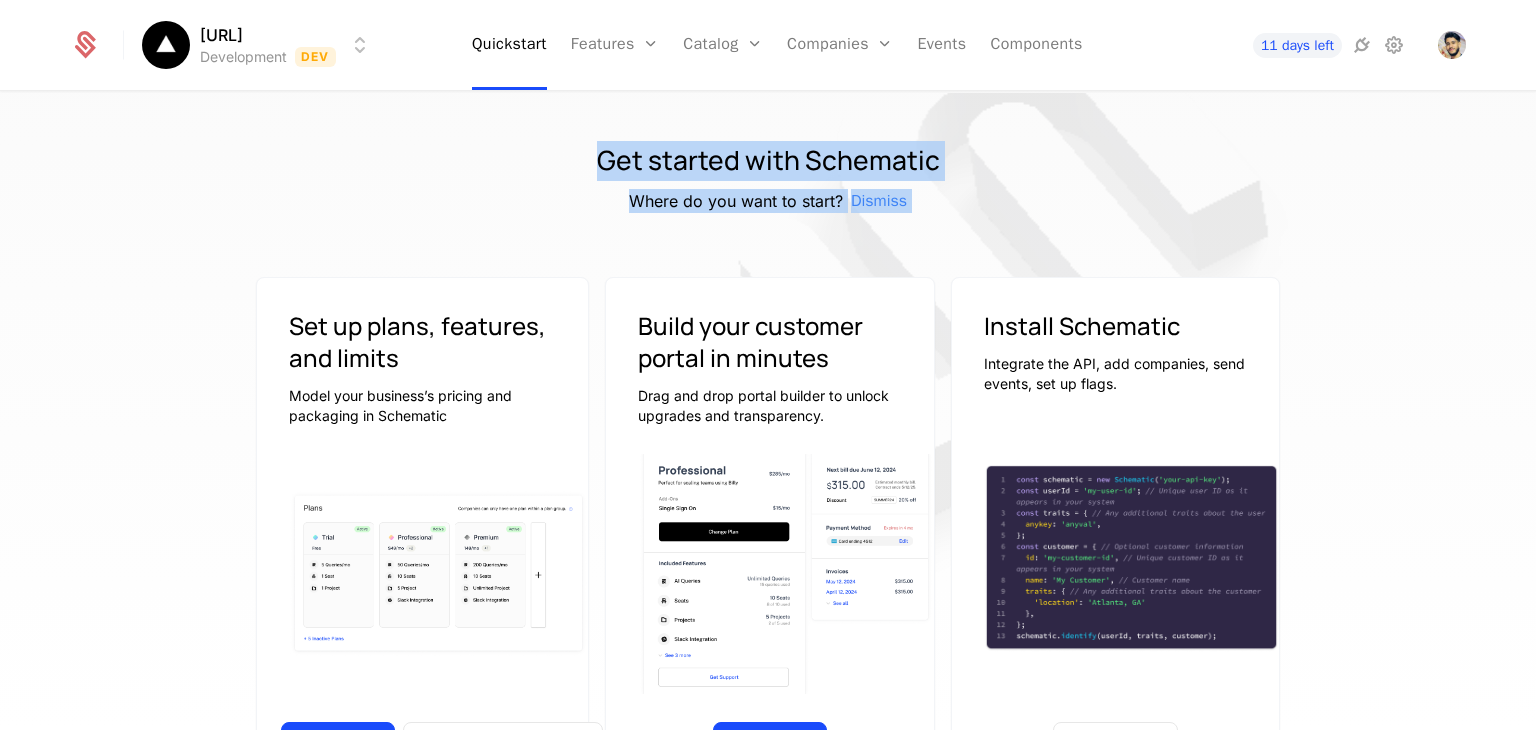 drag, startPoint x: 912, startPoint y: 205, endPoint x: 575, endPoint y: 169, distance: 338.9174 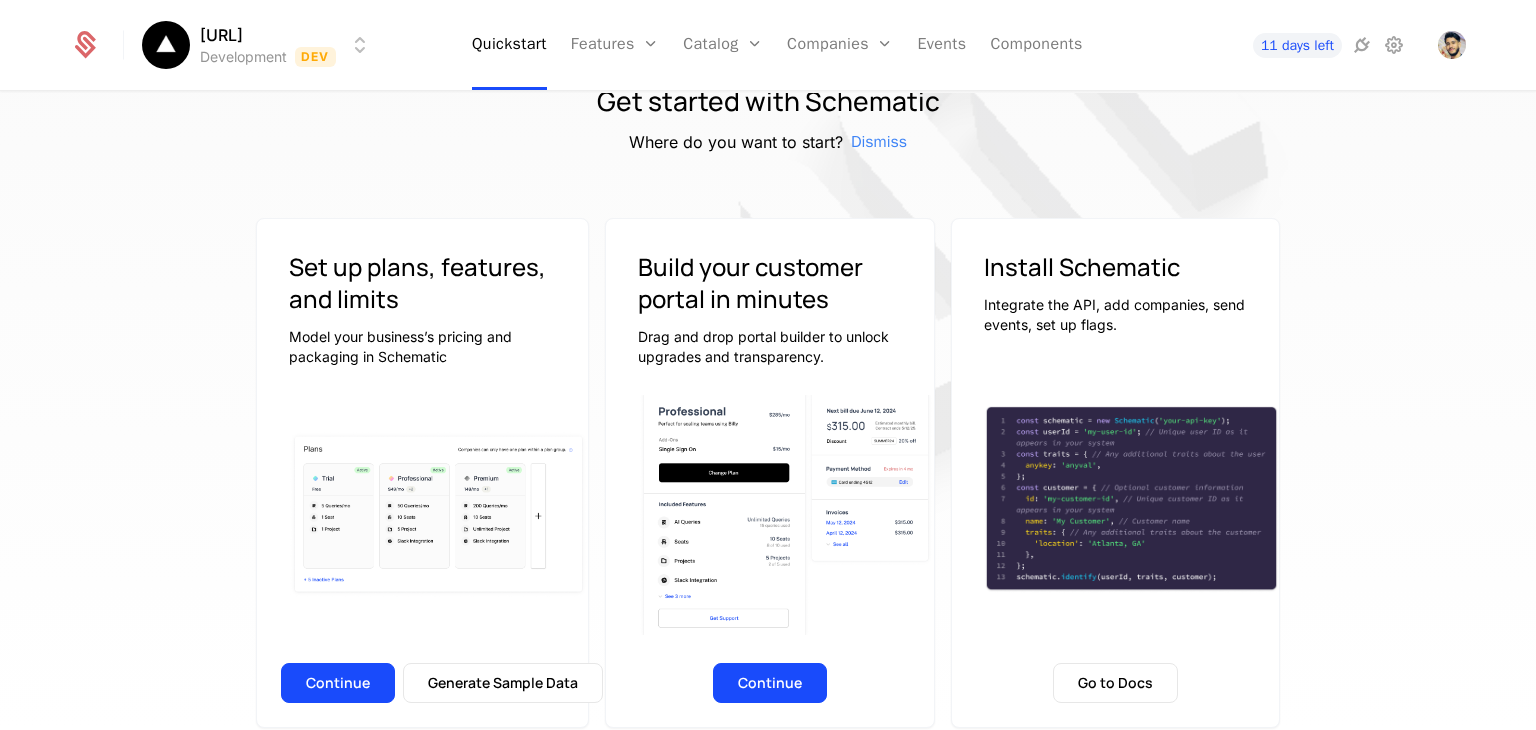 scroll, scrollTop: 0, scrollLeft: 0, axis: both 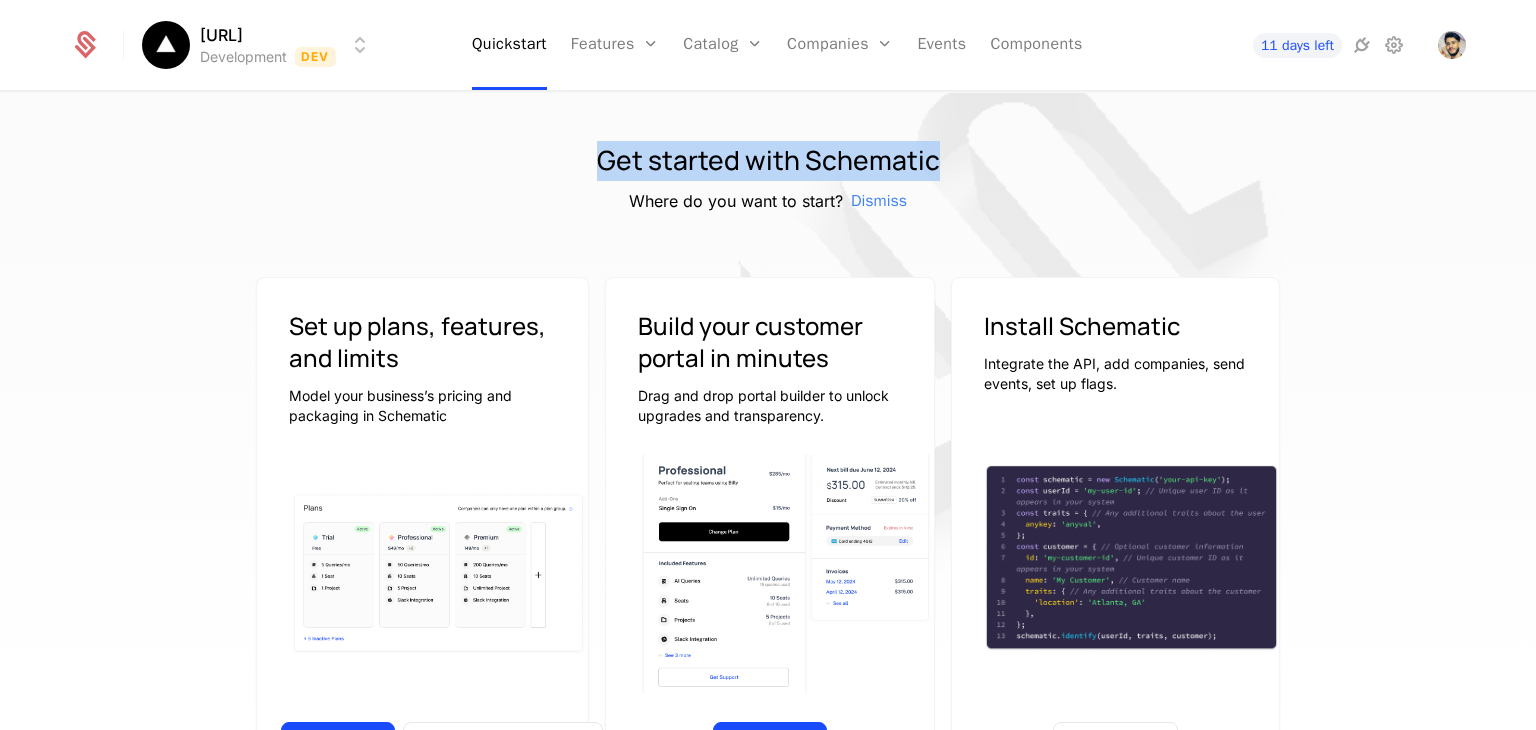 drag, startPoint x: 573, startPoint y: 148, endPoint x: 932, endPoint y: 212, distance: 364.66013 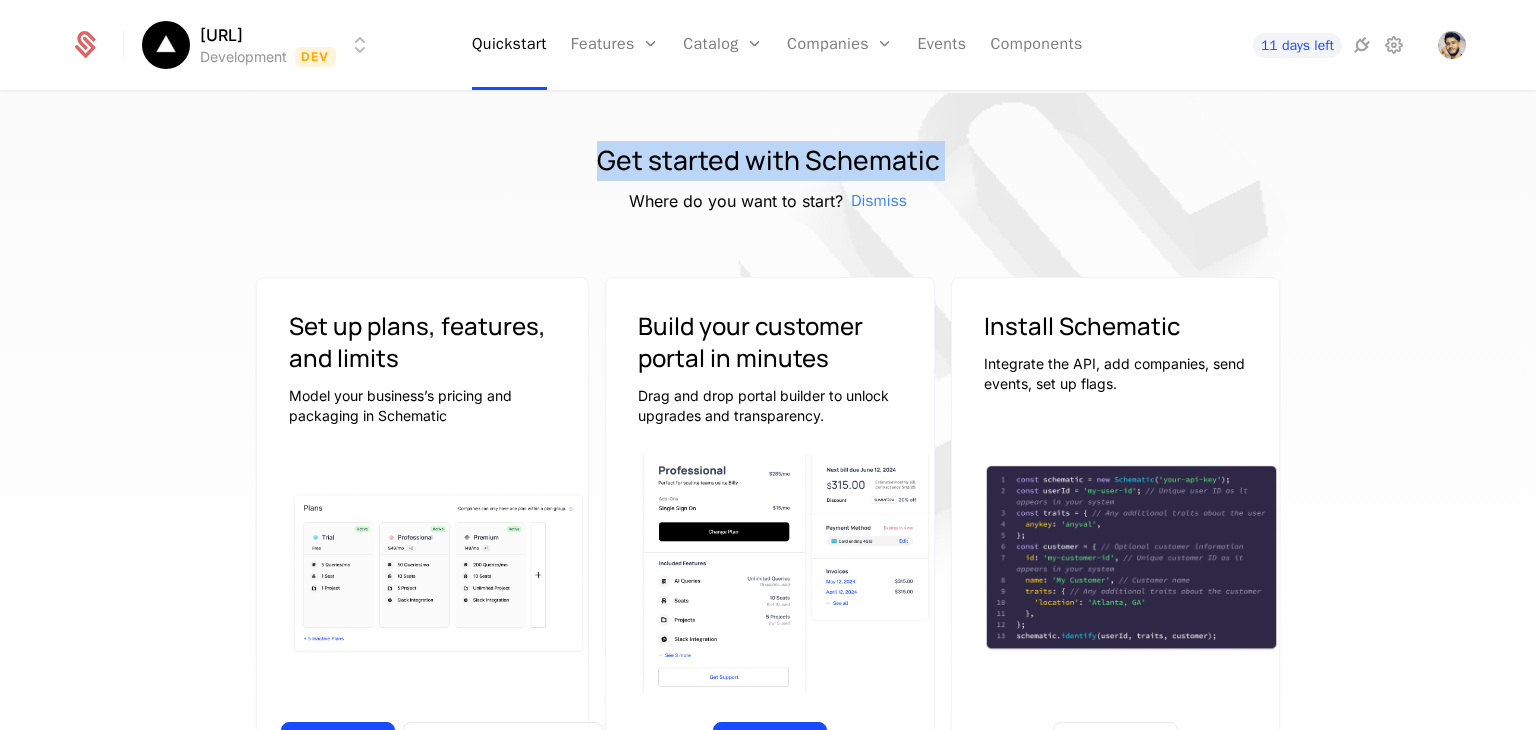drag, startPoint x: 933, startPoint y: 211, endPoint x: 592, endPoint y: 160, distance: 344.7927 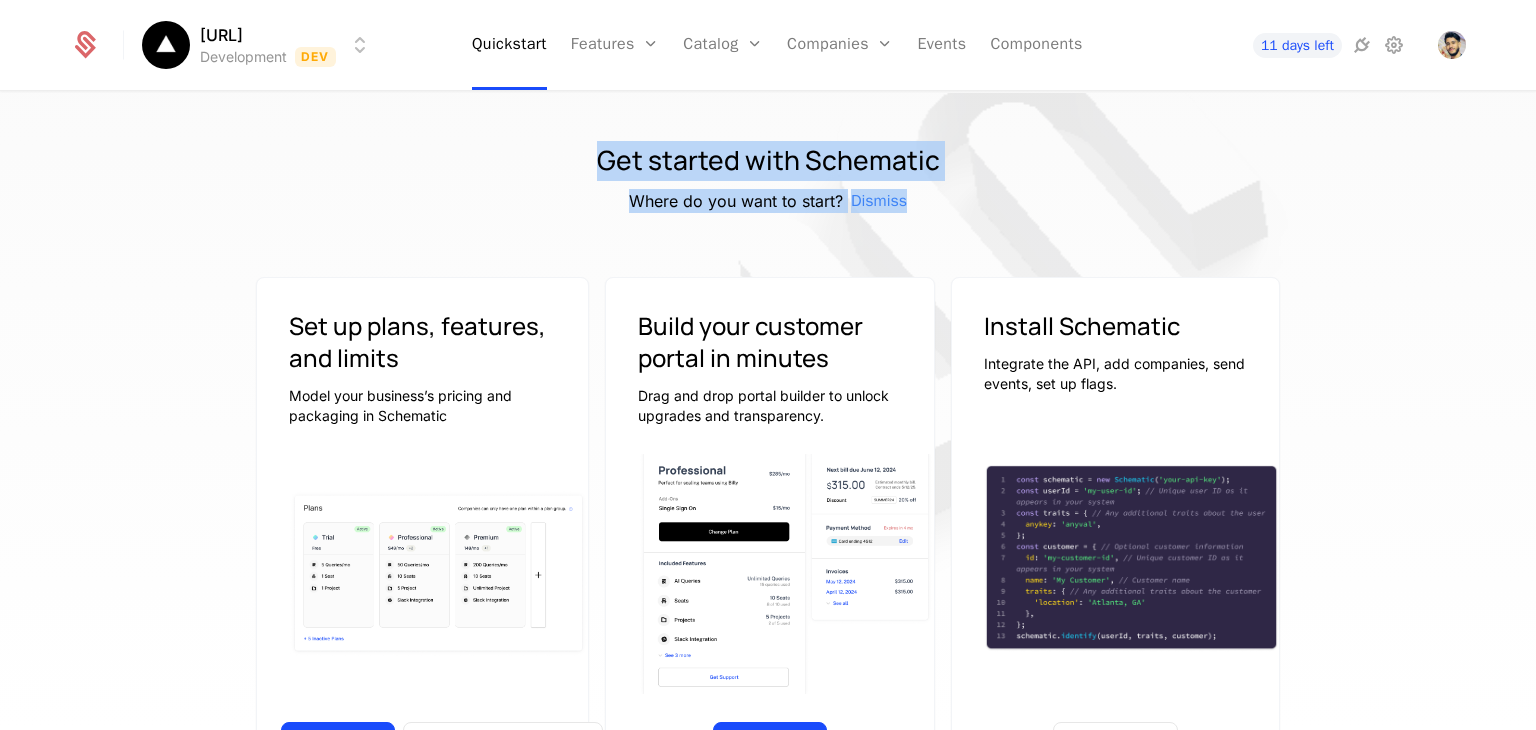 drag, startPoint x: 593, startPoint y: 160, endPoint x: 904, endPoint y: 205, distance: 314.23877 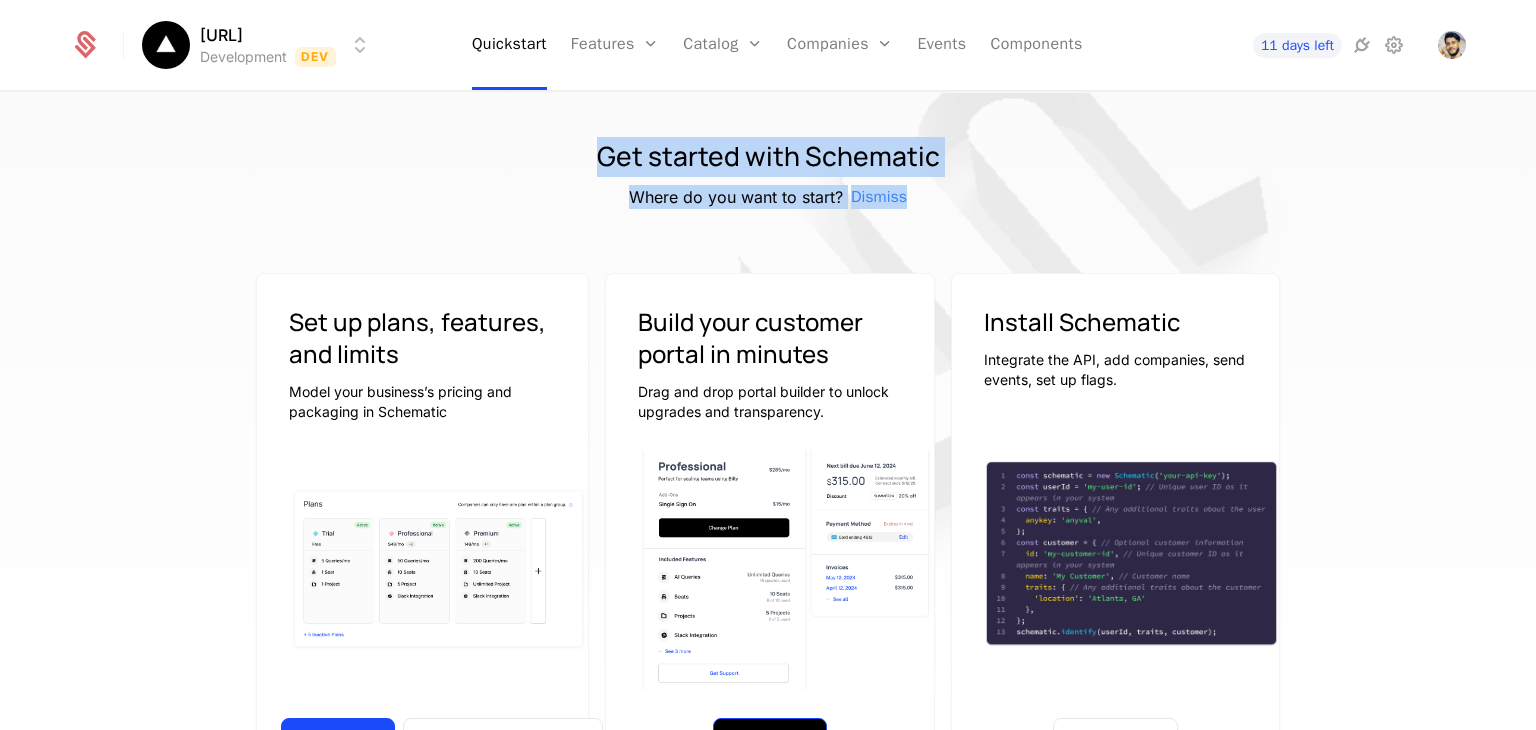 scroll, scrollTop: 0, scrollLeft: 0, axis: both 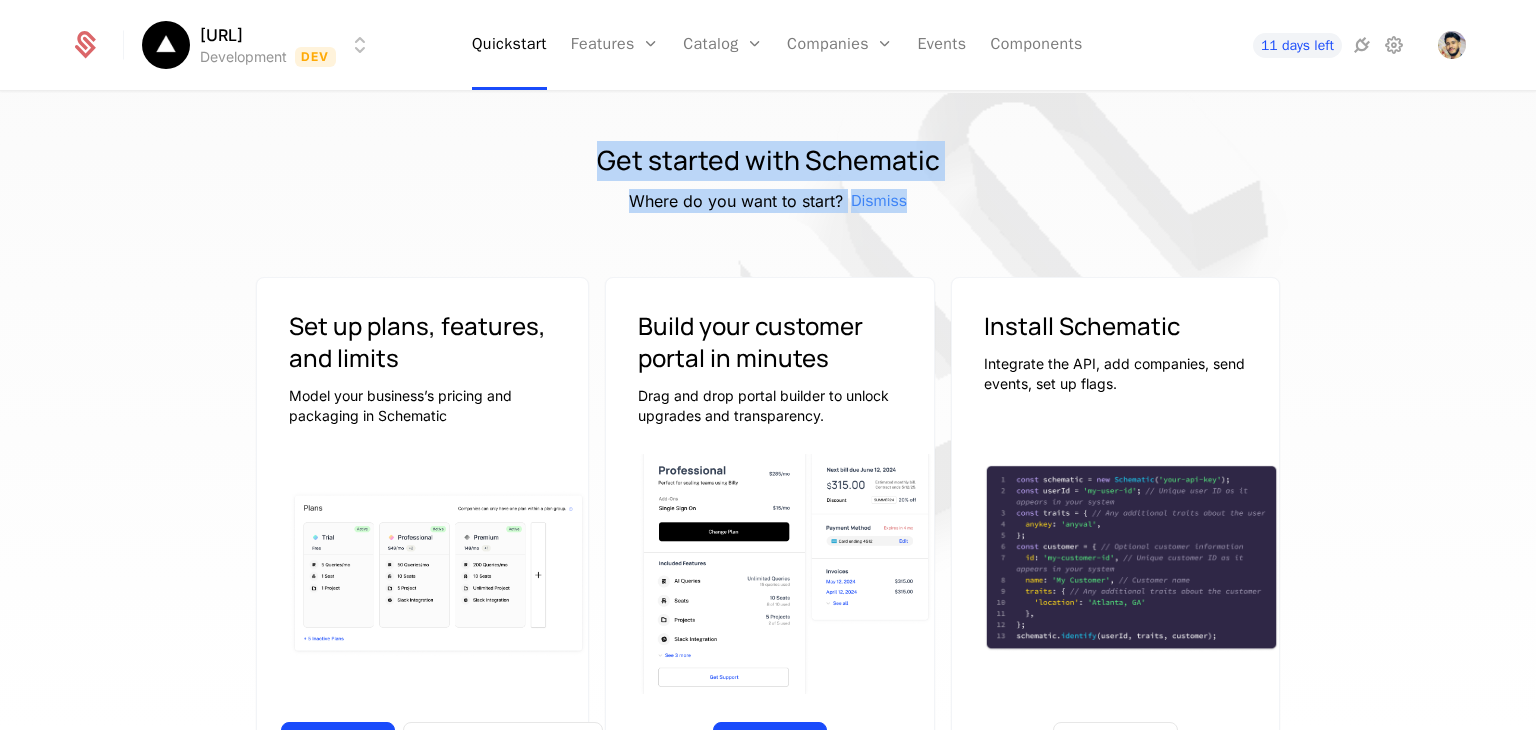 click at bounding box center (1008, 290) 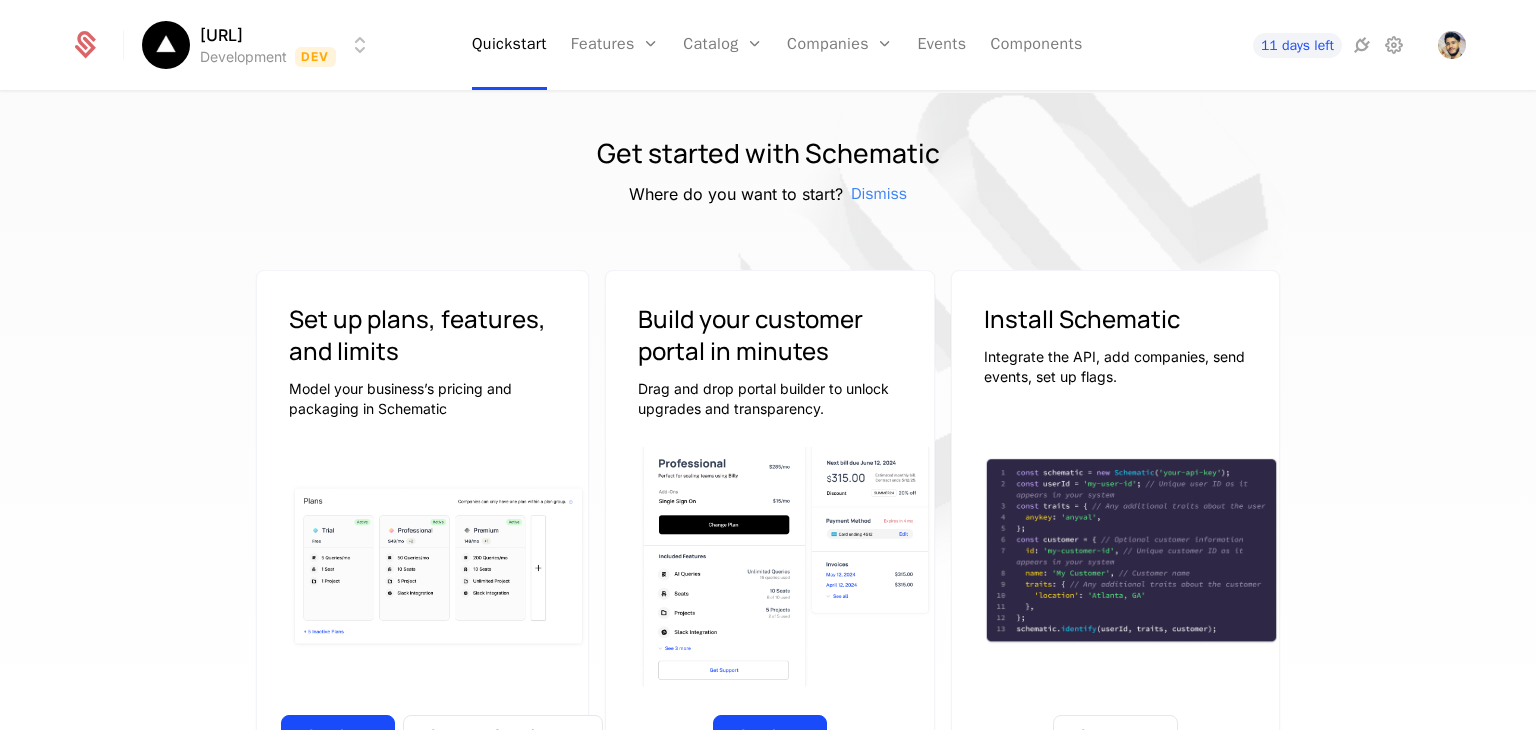 scroll, scrollTop: 0, scrollLeft: 0, axis: both 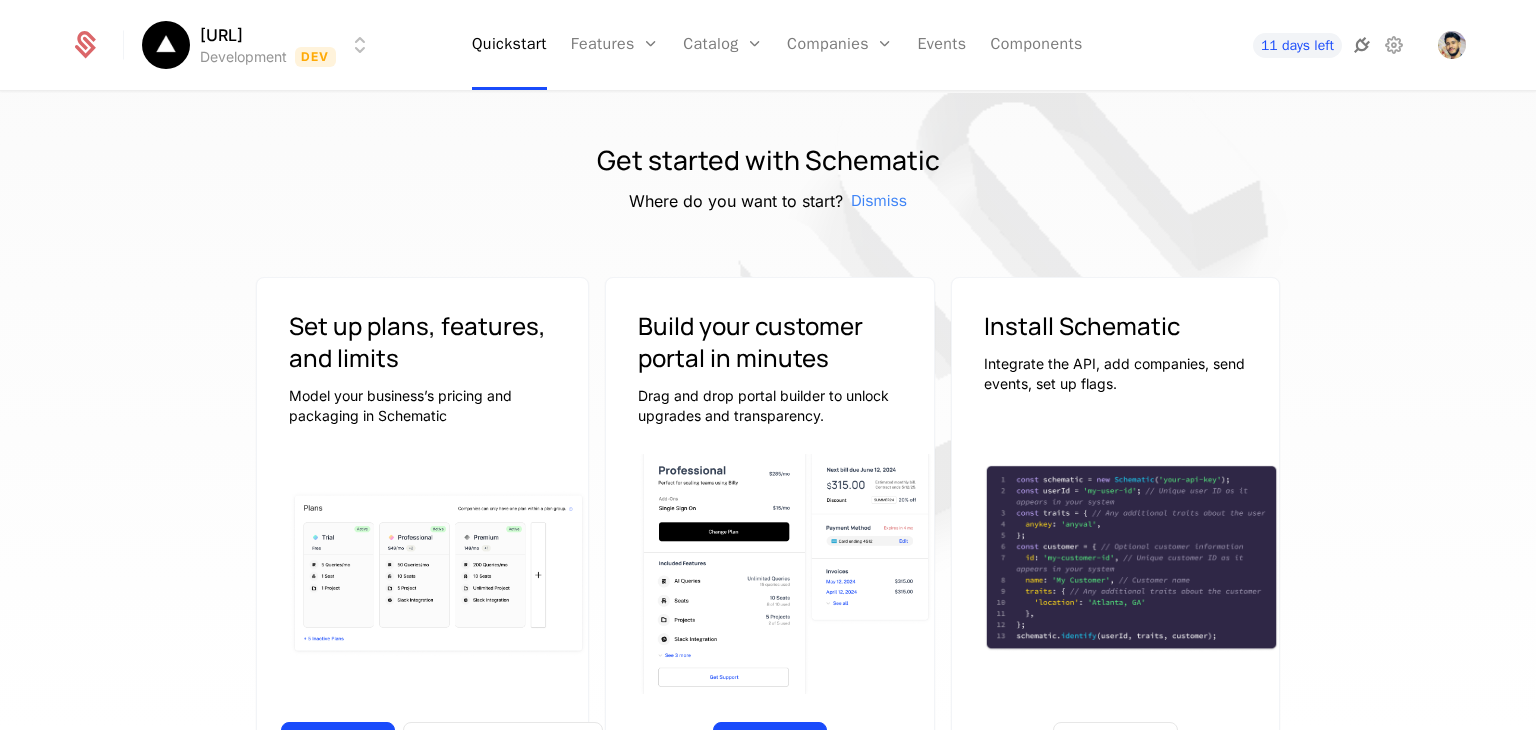 click at bounding box center (1362, 45) 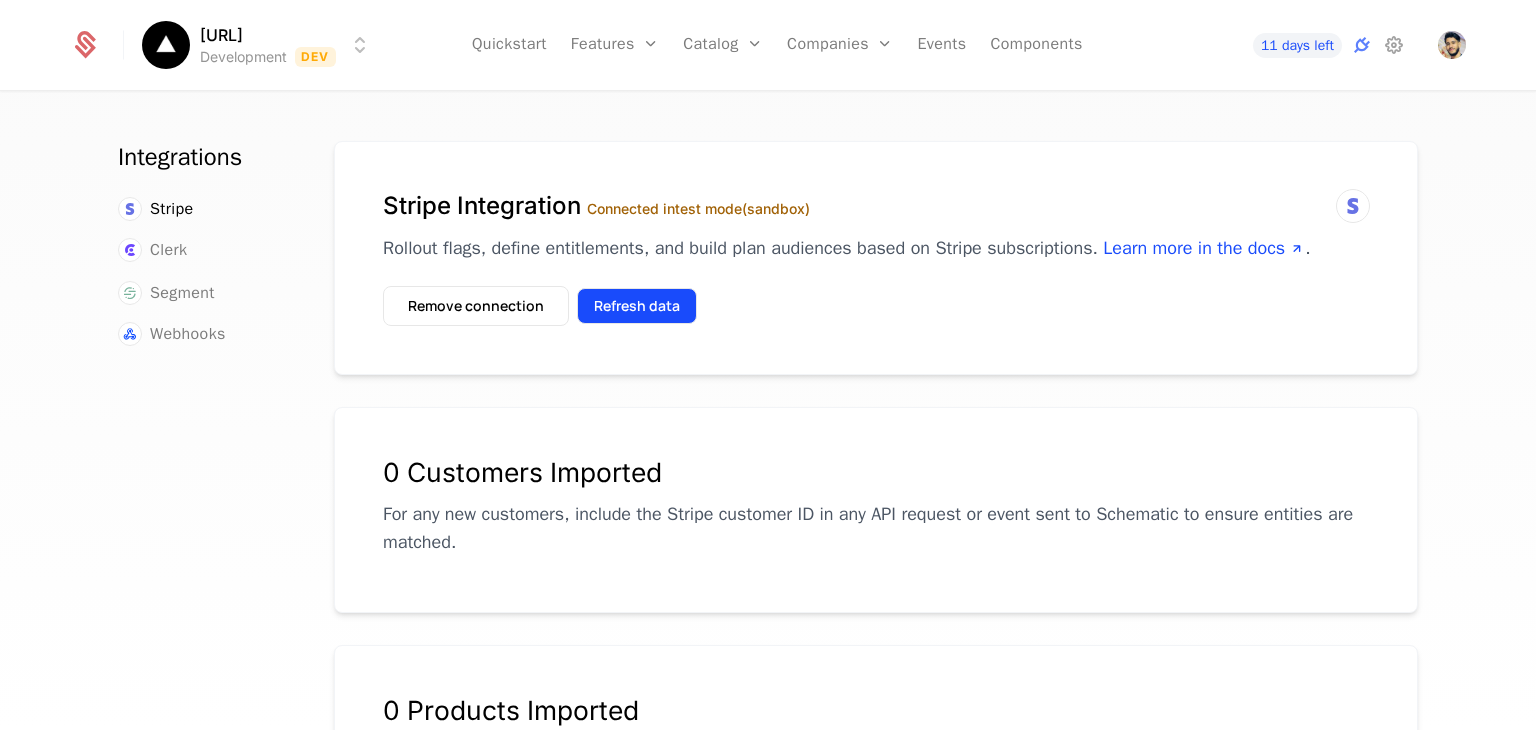 click on "Refresh data" at bounding box center [637, 306] 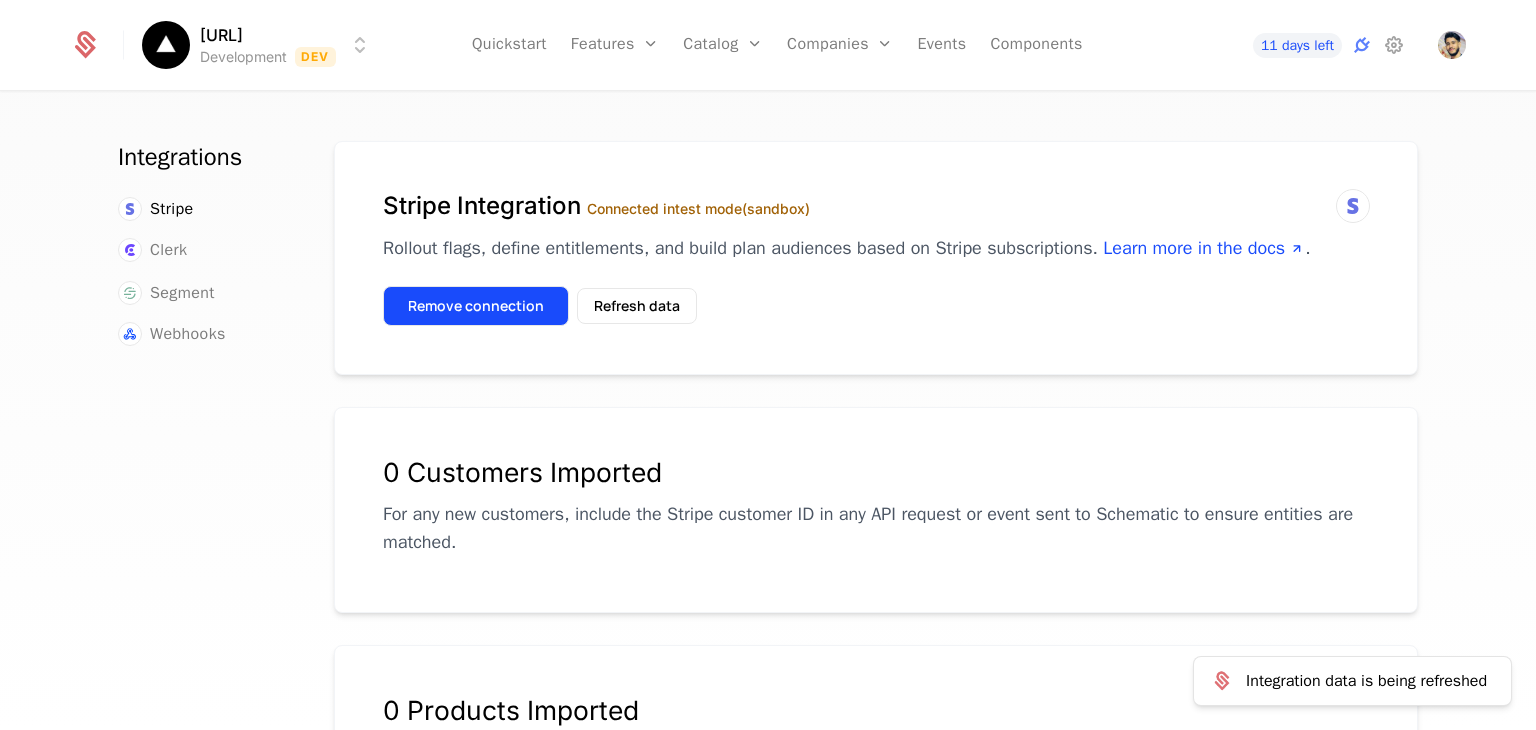 click on "Remove connection" at bounding box center [476, 306] 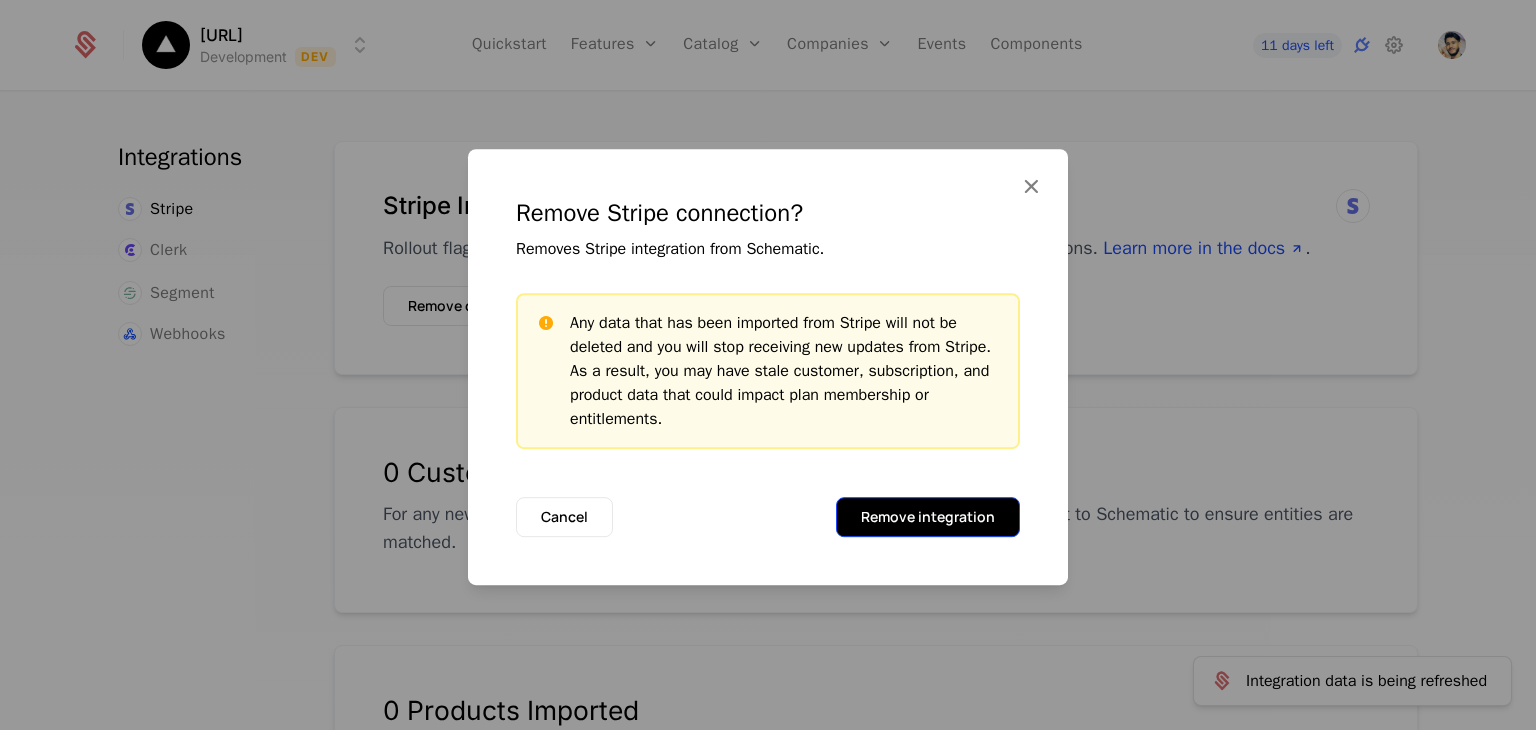 click on "Remove integration" at bounding box center (928, 517) 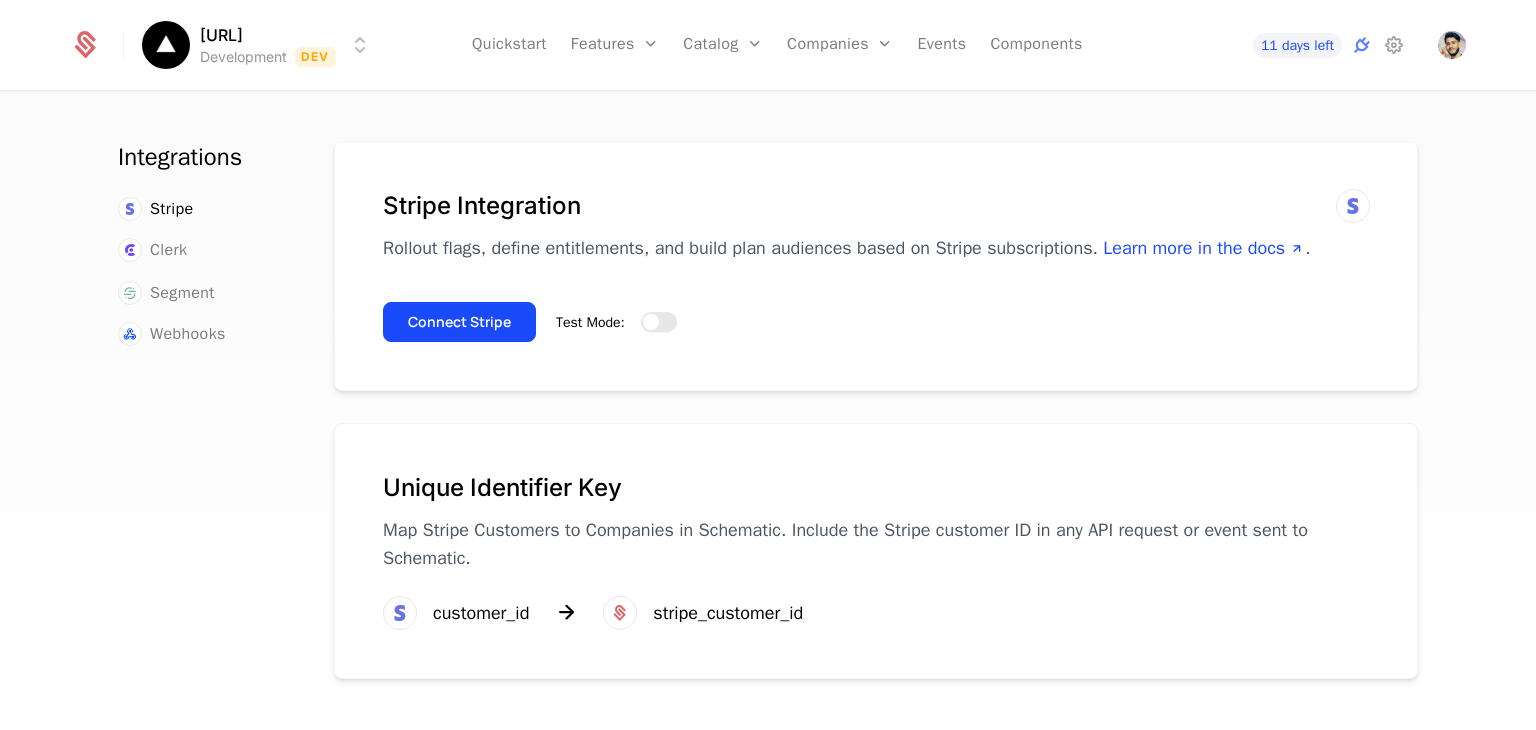 click on "Test Mode:" at bounding box center [659, 322] 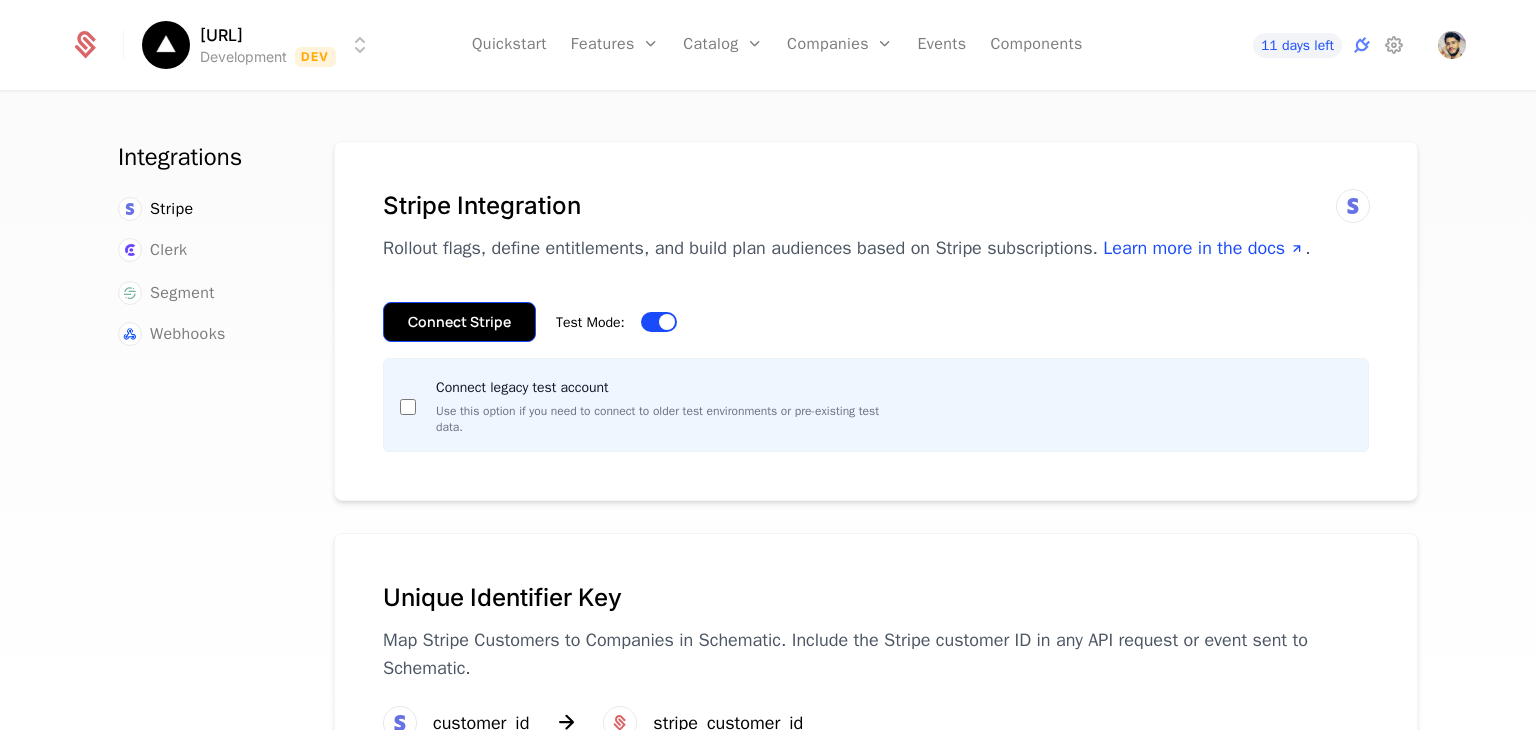 click on "Connect Stripe" at bounding box center [459, 322] 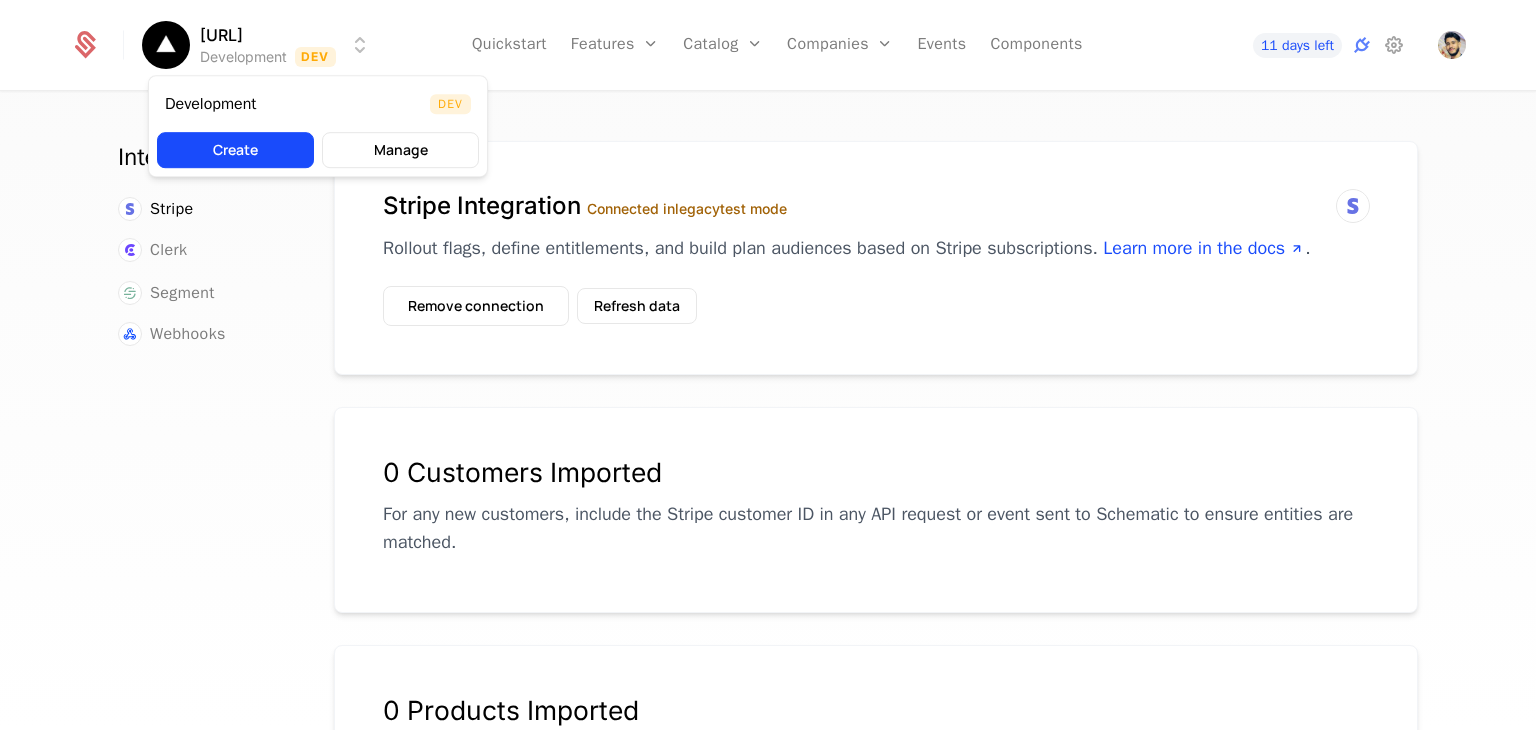 click on "Chadi.AI Development Dev Quickstart Features Features Flags Catalog Plans Add Ons Configuration Companies Companies Users Events Components 11 days left Integrations Stripe Clerk Segment Webhooks Stripe Integration   Connected in  legacy  test mode    Rollout flags, define entitlements, and build plan audiences based on Stripe subscriptions.   Learn more in the docs . Remove connection Refresh data 0 Customers Imported     For any new customers, include the Stripe customer ID in any API request or event sent to Schematic to ensure entities are matched.  0 Products Imported     Unique Identifier Key     Map Stripe Customers to Companies in Schematic. Include the Stripe customer ID in any API request or event sent to Schematic. customer_id stripe_customer_id
Best Viewed on Desktop You're currently viewing this on a  mobile device . For the best experience,   we recommend using a desktop or larger screens , as the application isn't fully optimized for smaller resolutions just yet. Got it  Dev" at bounding box center (768, 365) 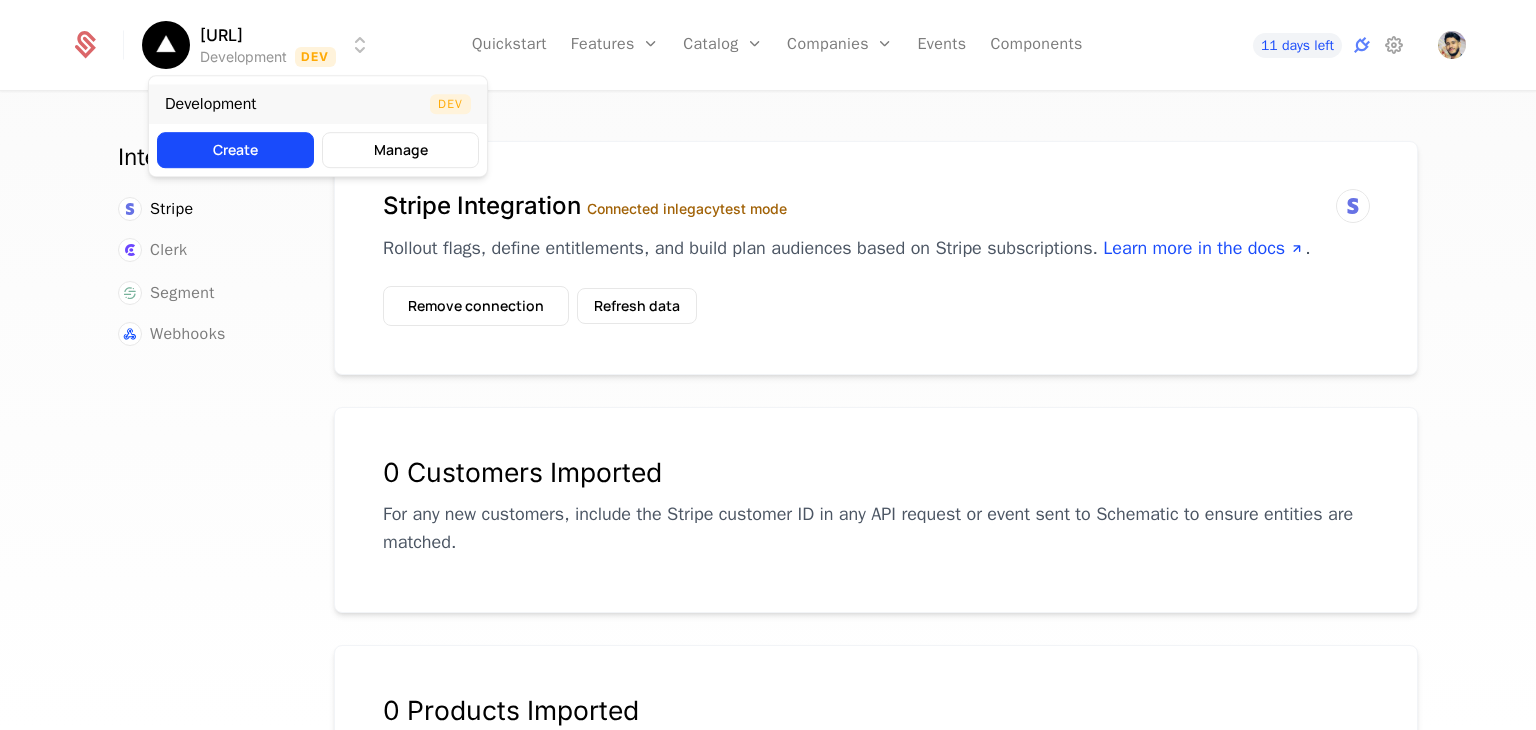 click on "Development" at bounding box center [210, 104] 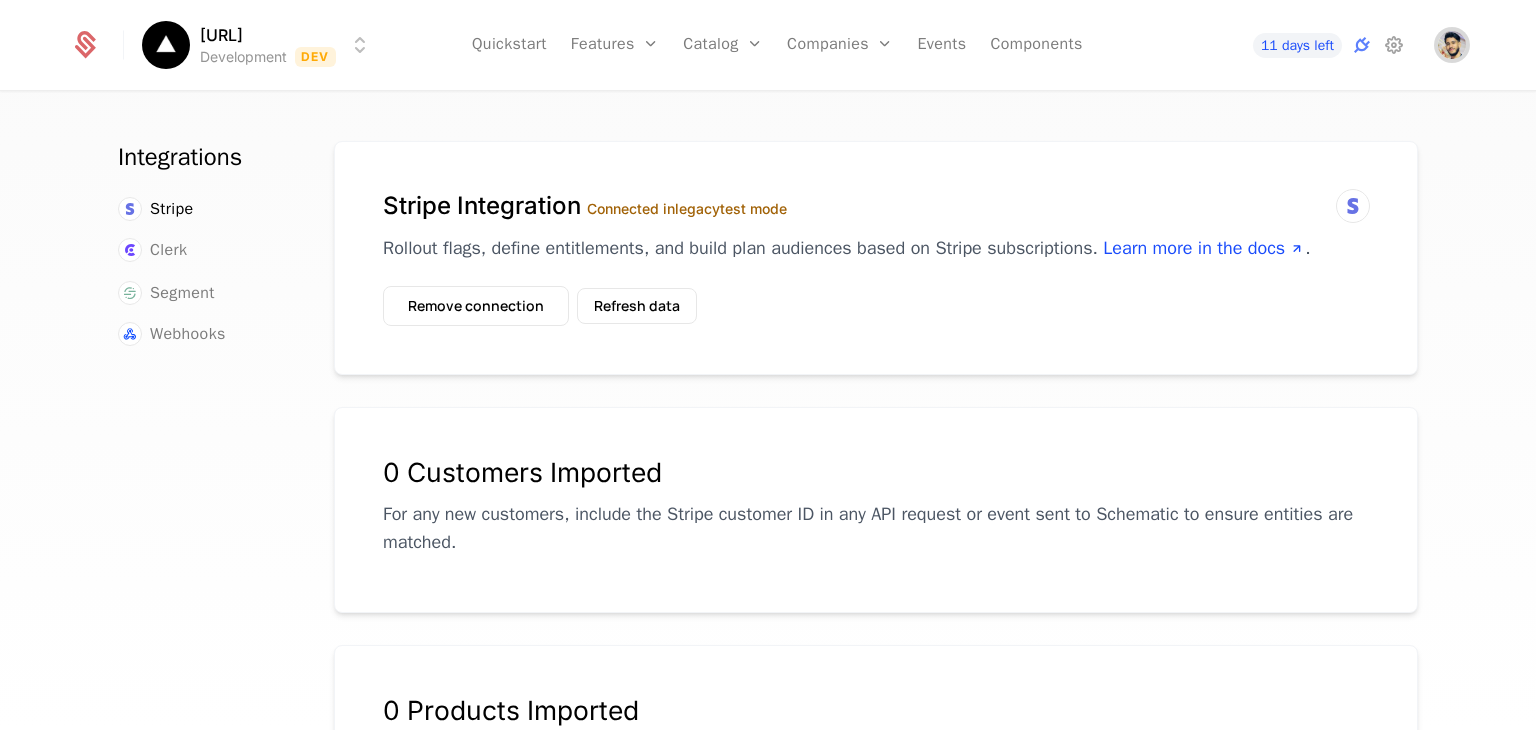click at bounding box center (1452, 45) 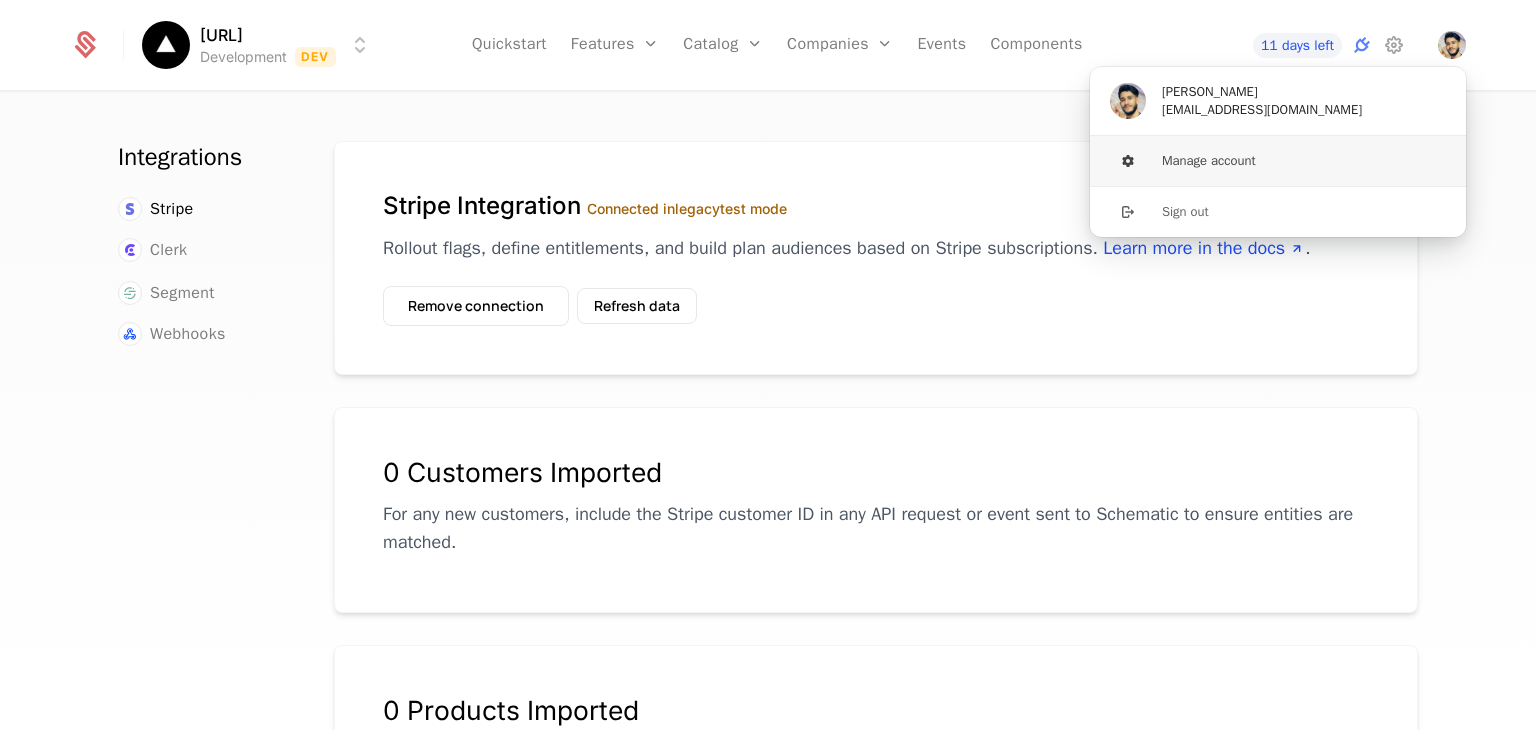 click on "Manage account" at bounding box center (1278, 161) 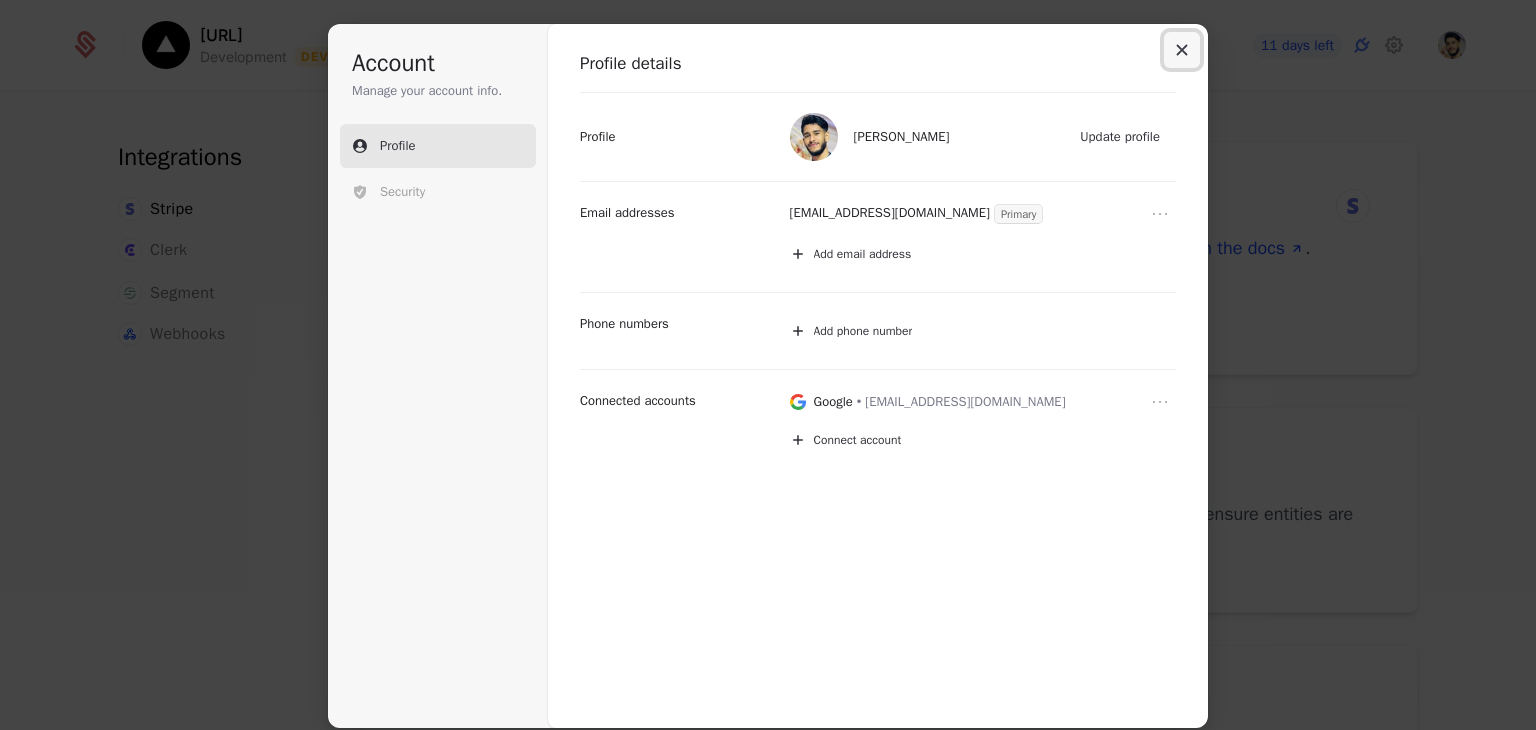 click at bounding box center (1182, 50) 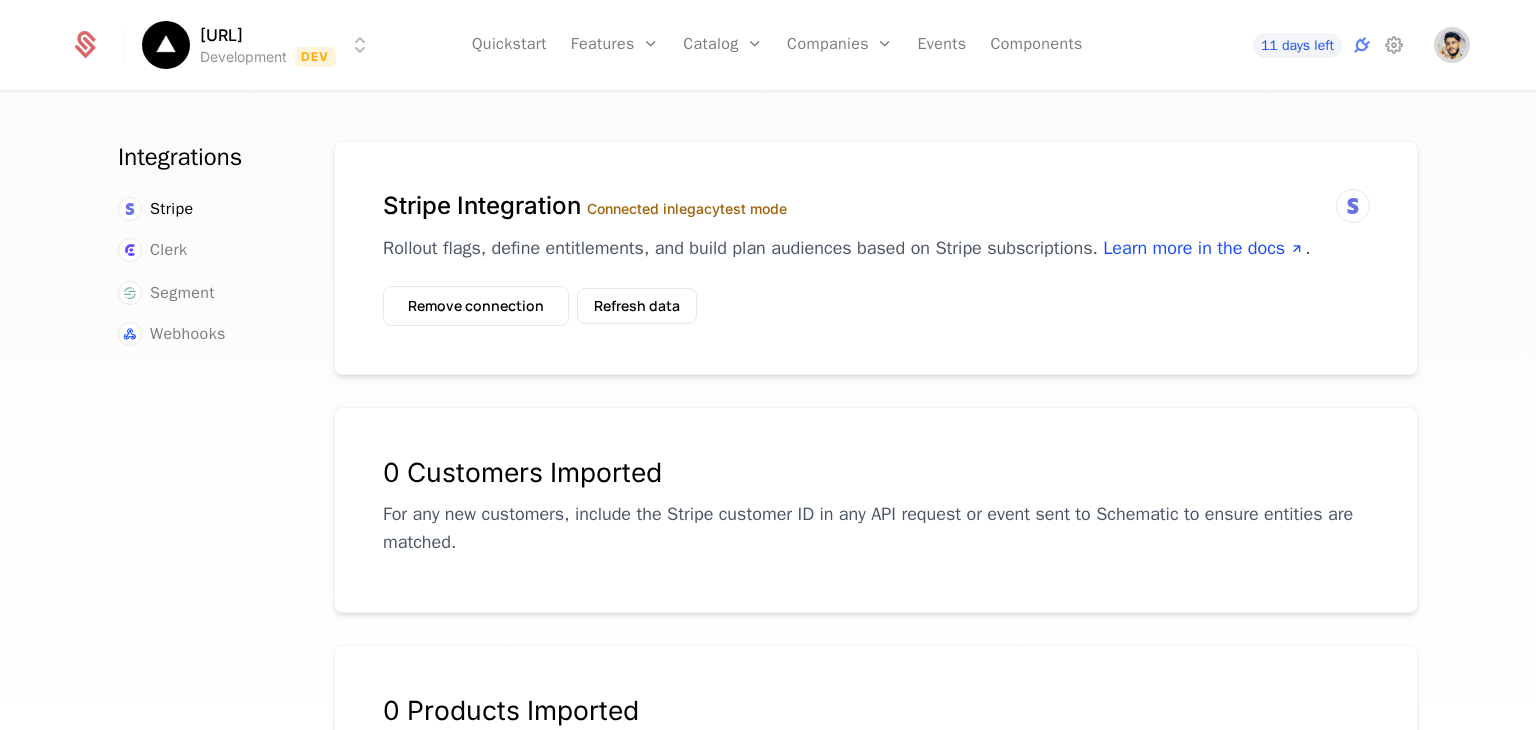 click at bounding box center [1452, 45] 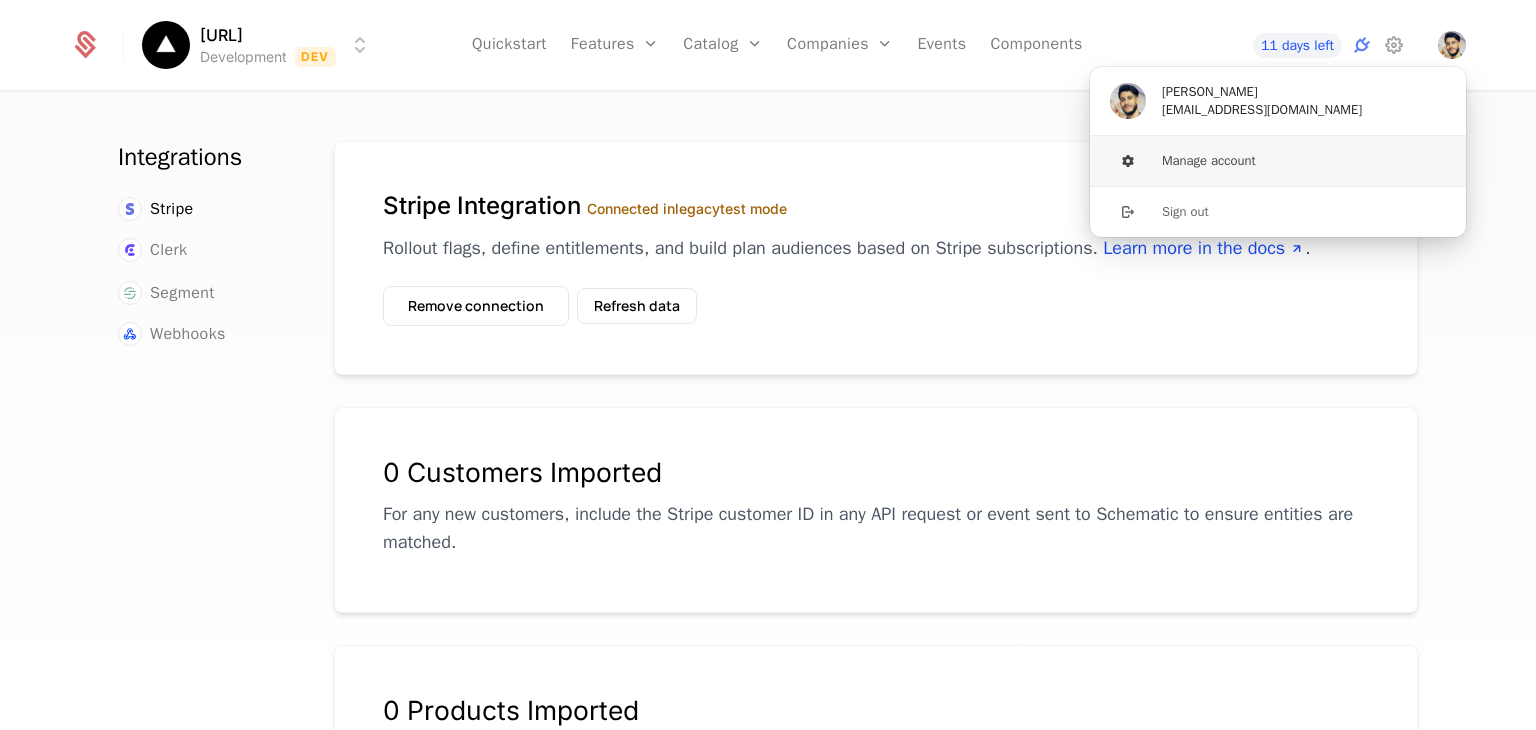 click on "Manage account" at bounding box center (1278, 161) 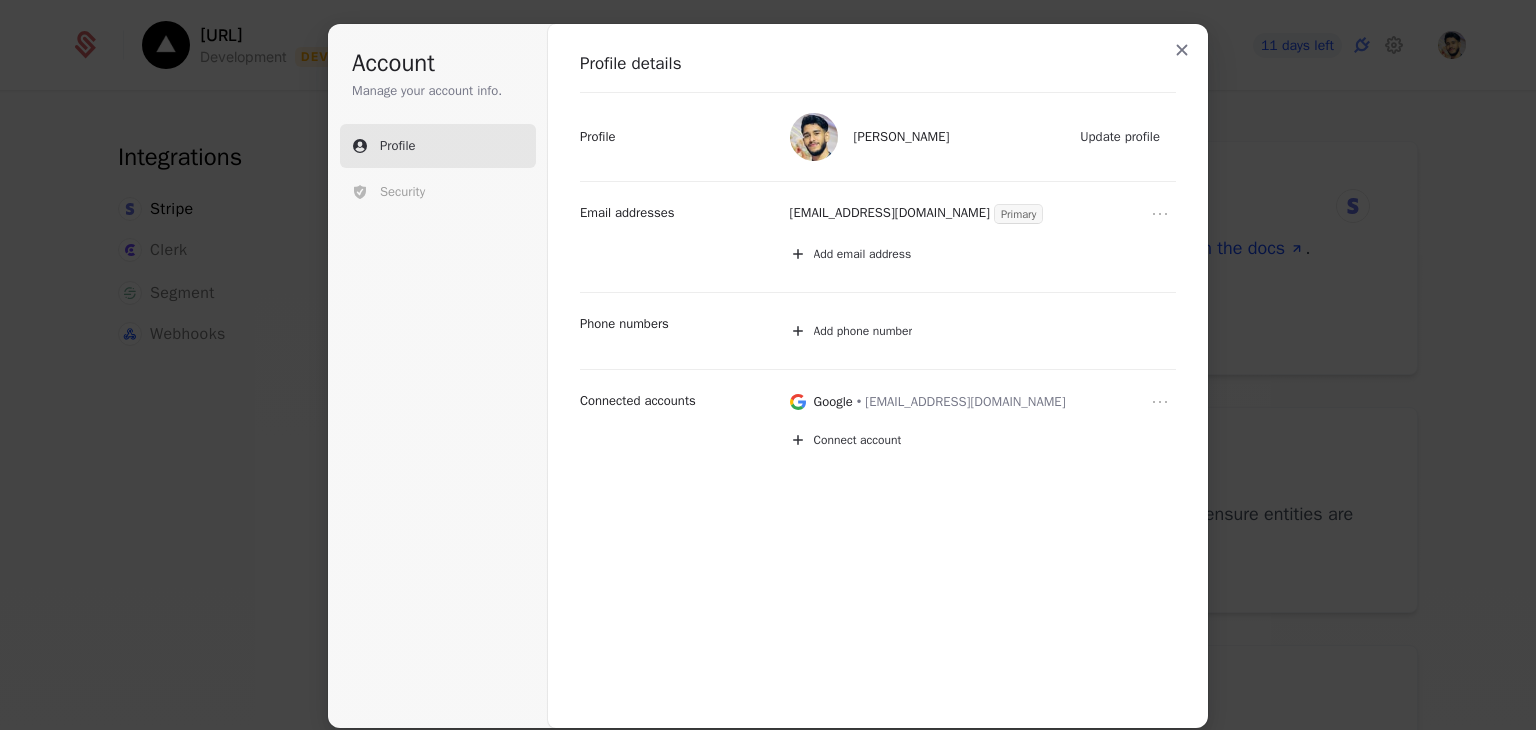 click on "Profile" at bounding box center [438, 146] 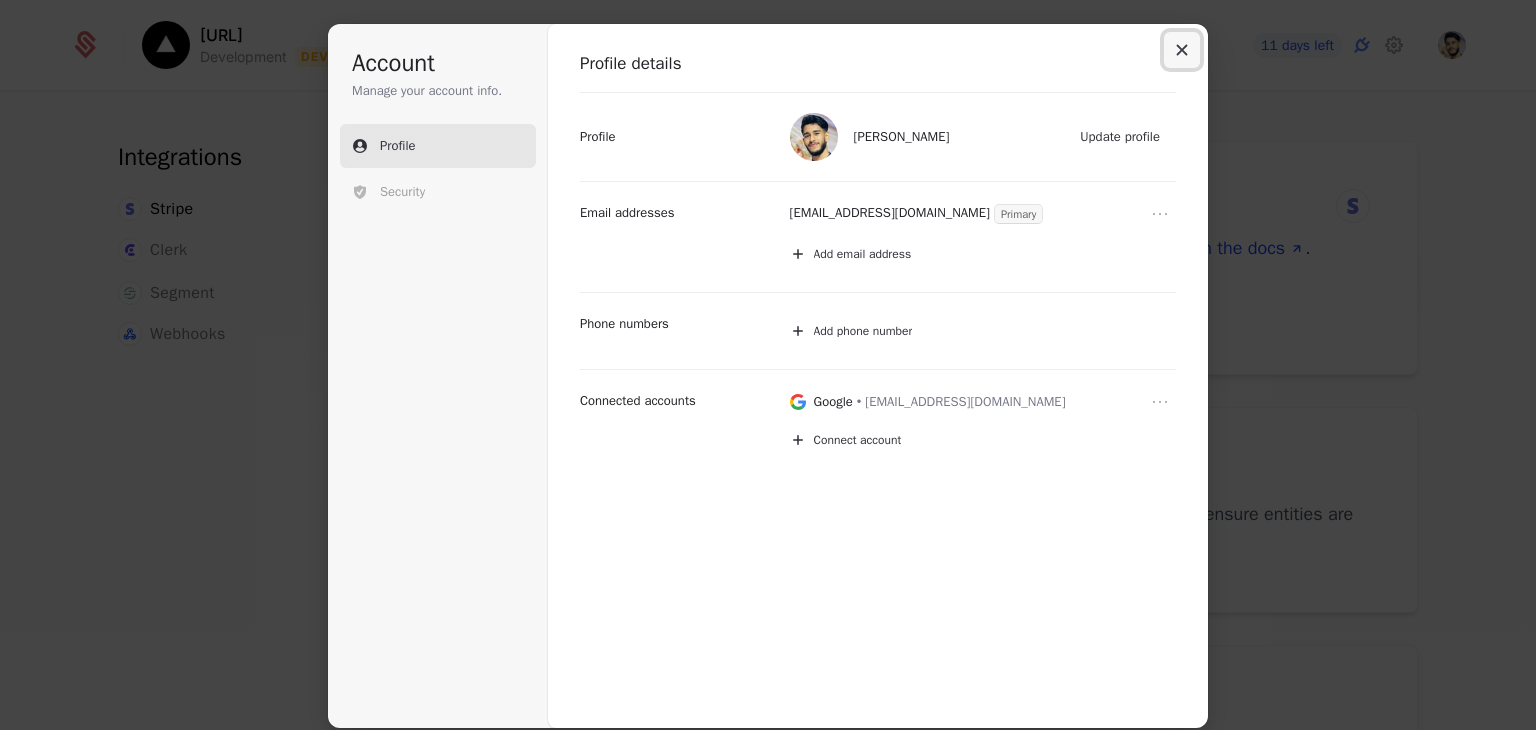 click at bounding box center (1182, 50) 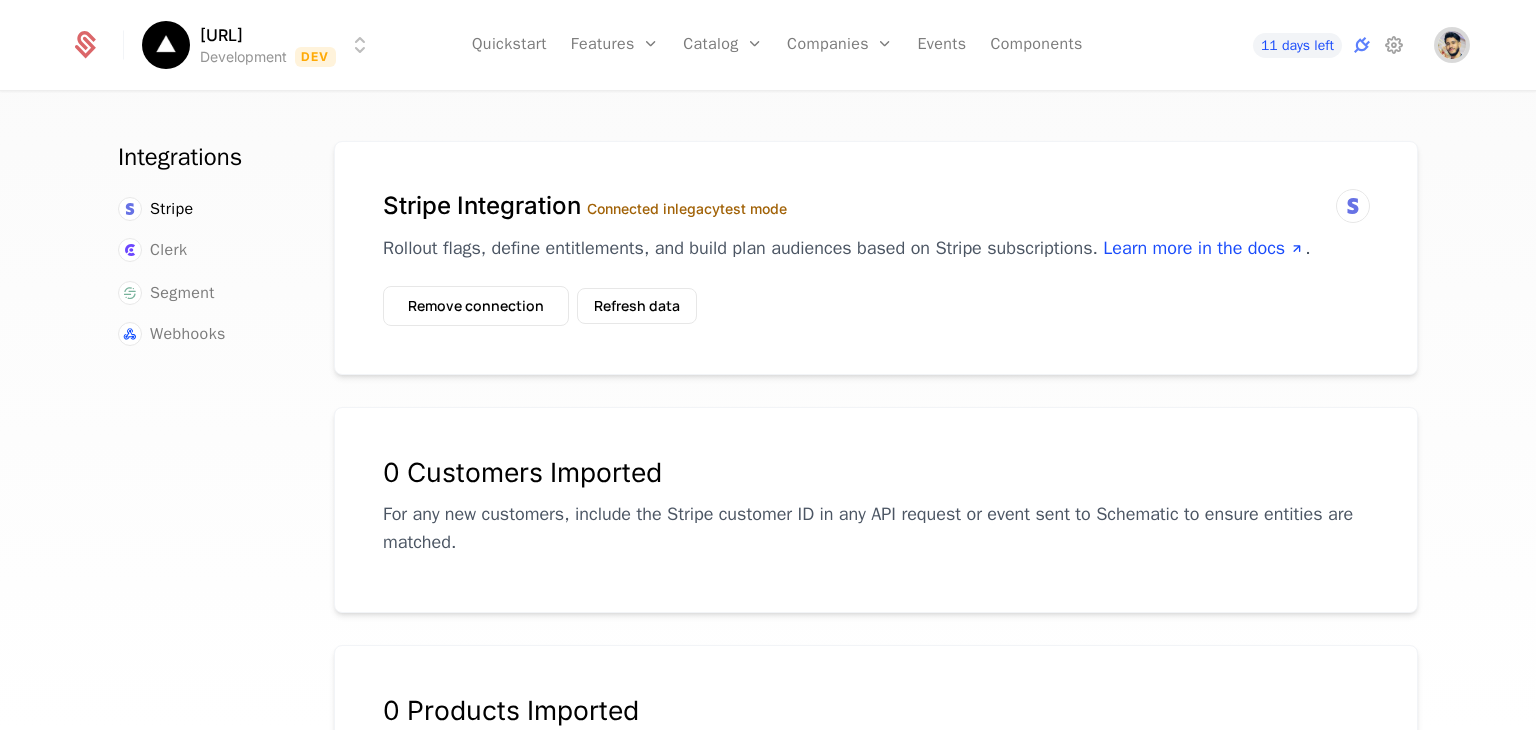 click at bounding box center (1452, 45) 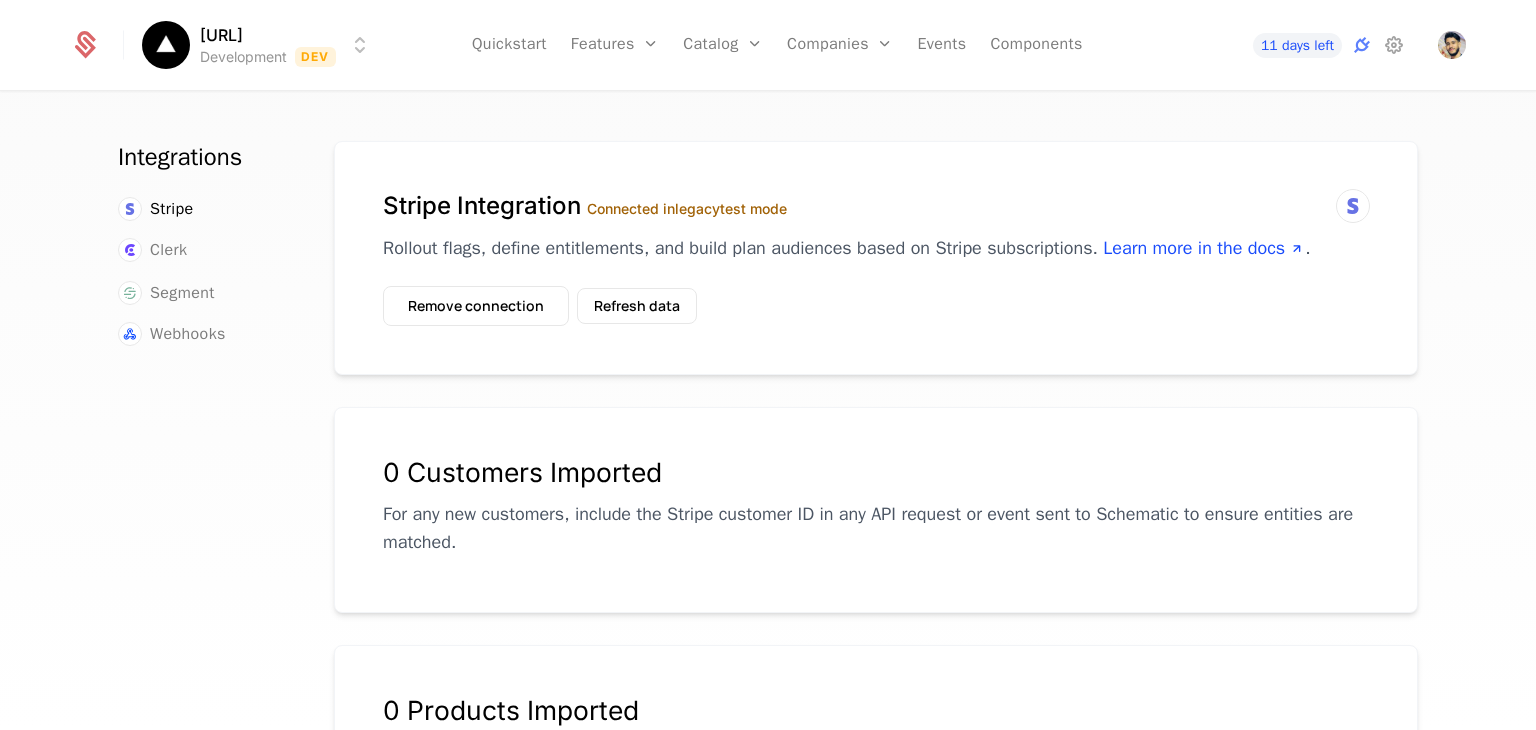 click on "Stripe Integration   Connected in  legacy  test mode    Rollout flags, define entitlements, and build plan audiences based on Stripe subscriptions.   Learn more in the docs . Remove connection Refresh data" at bounding box center (876, 258) 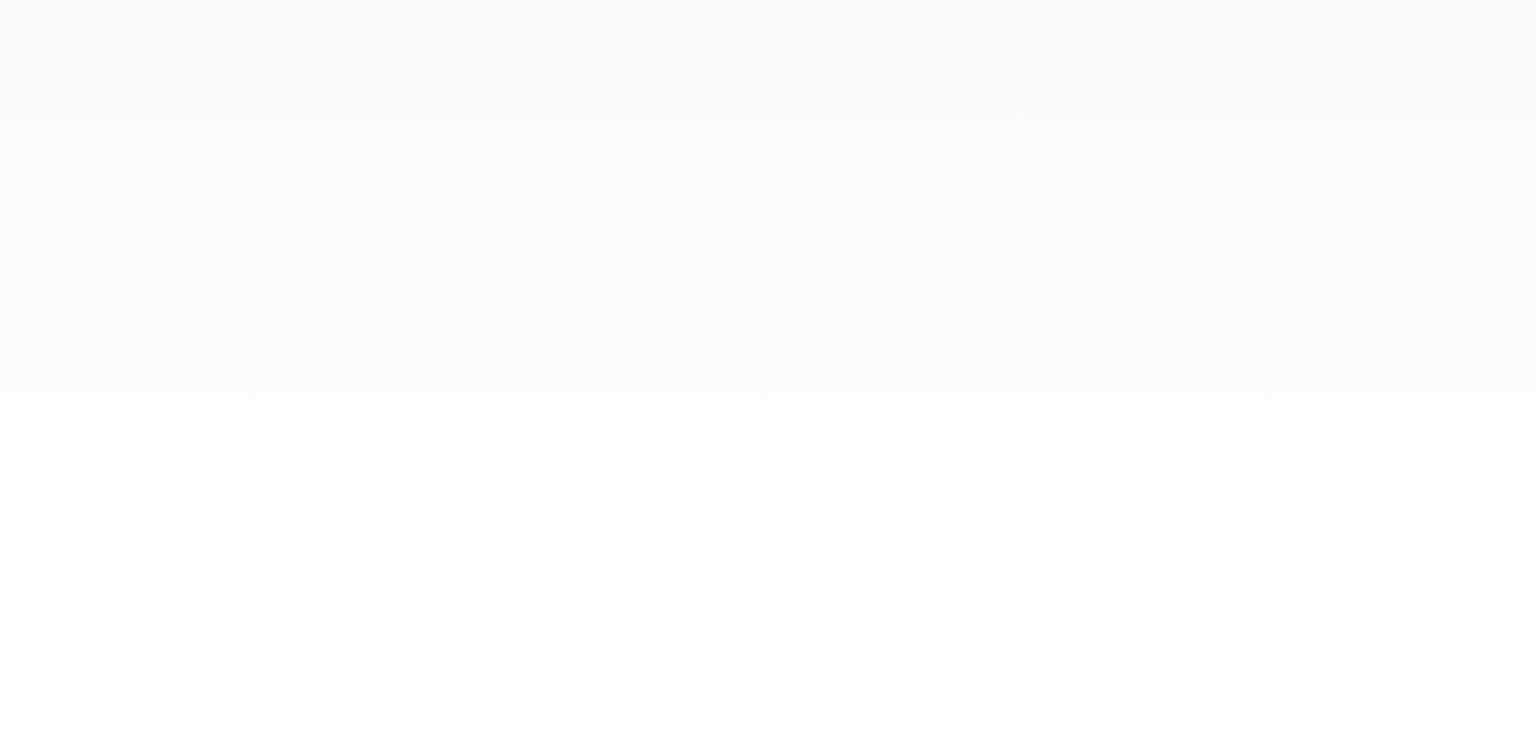 scroll, scrollTop: 0, scrollLeft: 0, axis: both 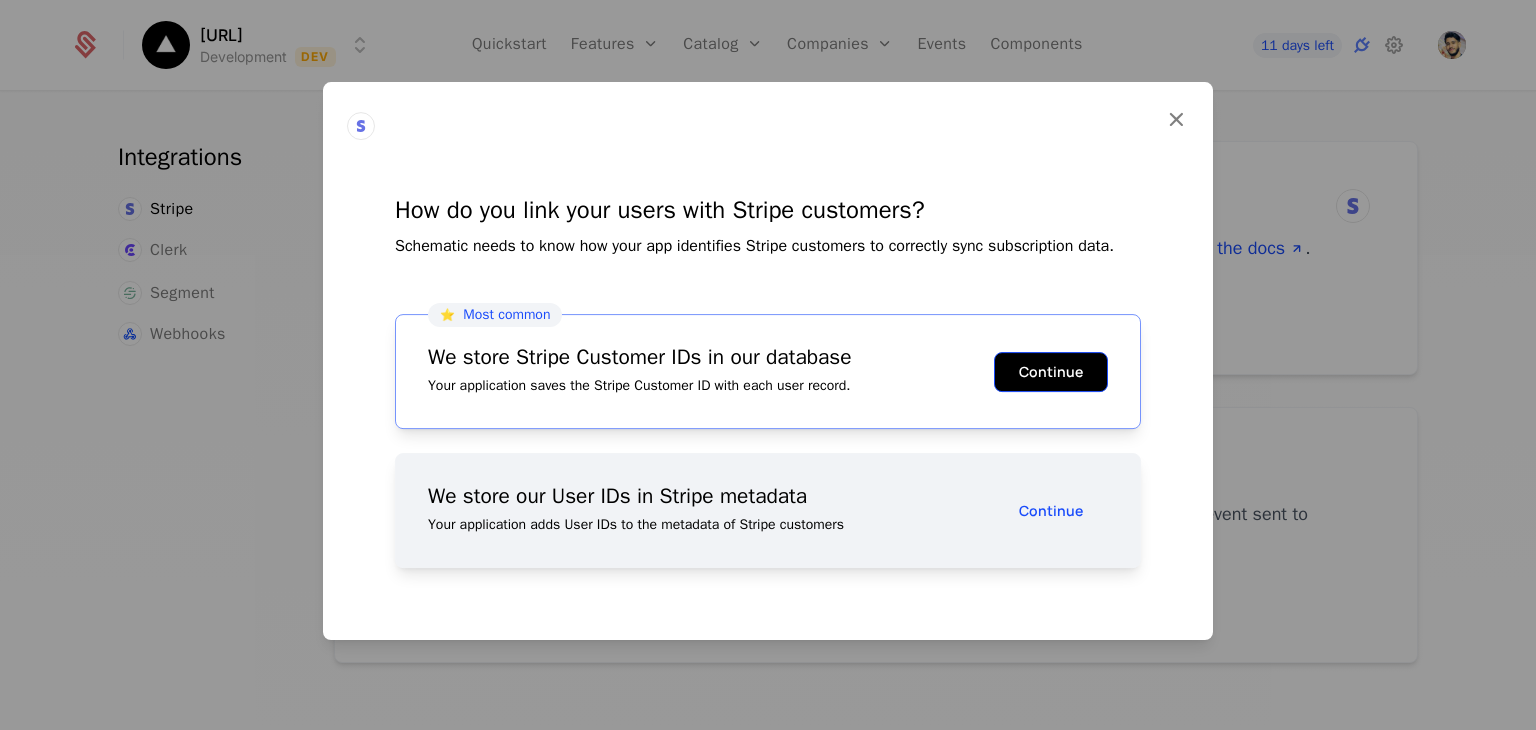 click on "Continue" at bounding box center (1051, 372) 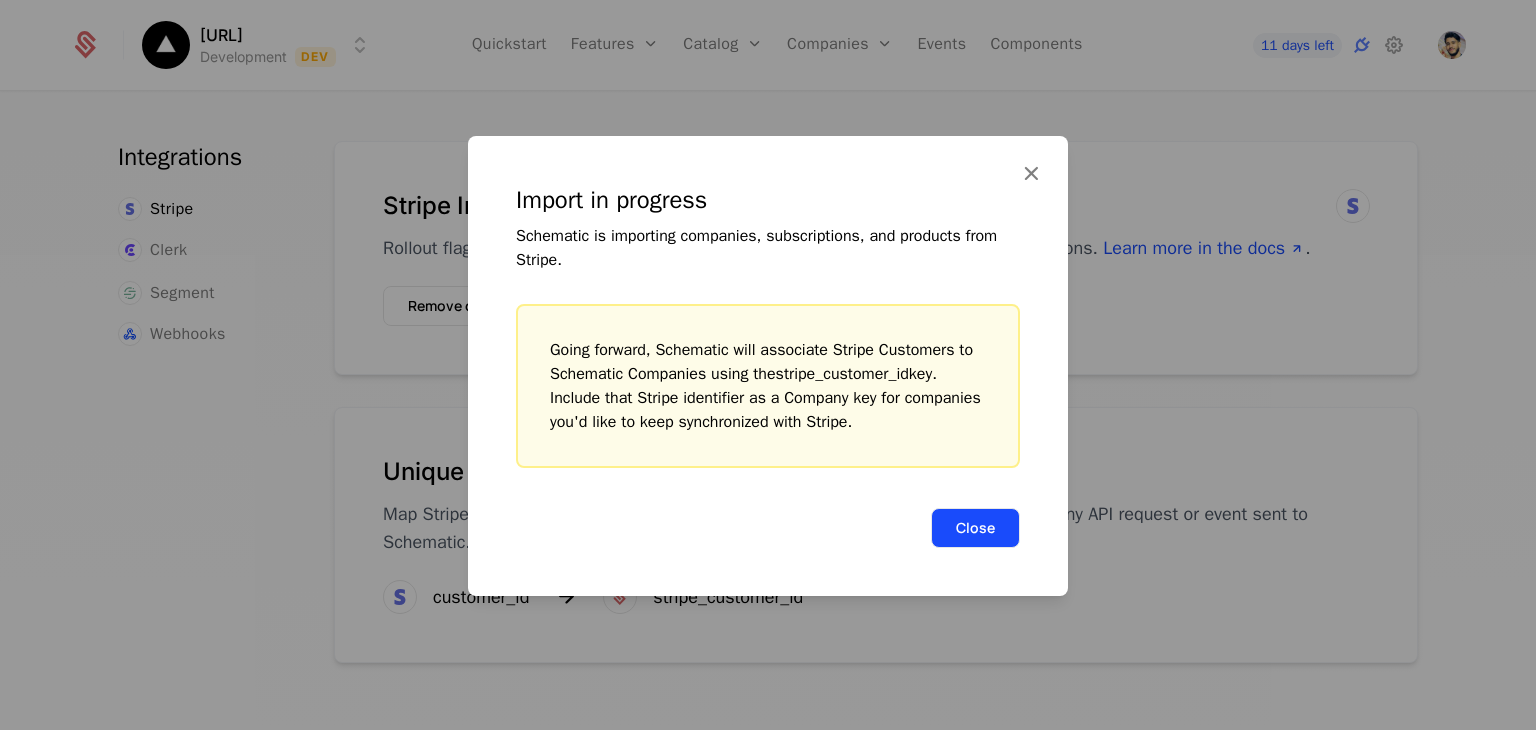 click on "Close" at bounding box center [975, 528] 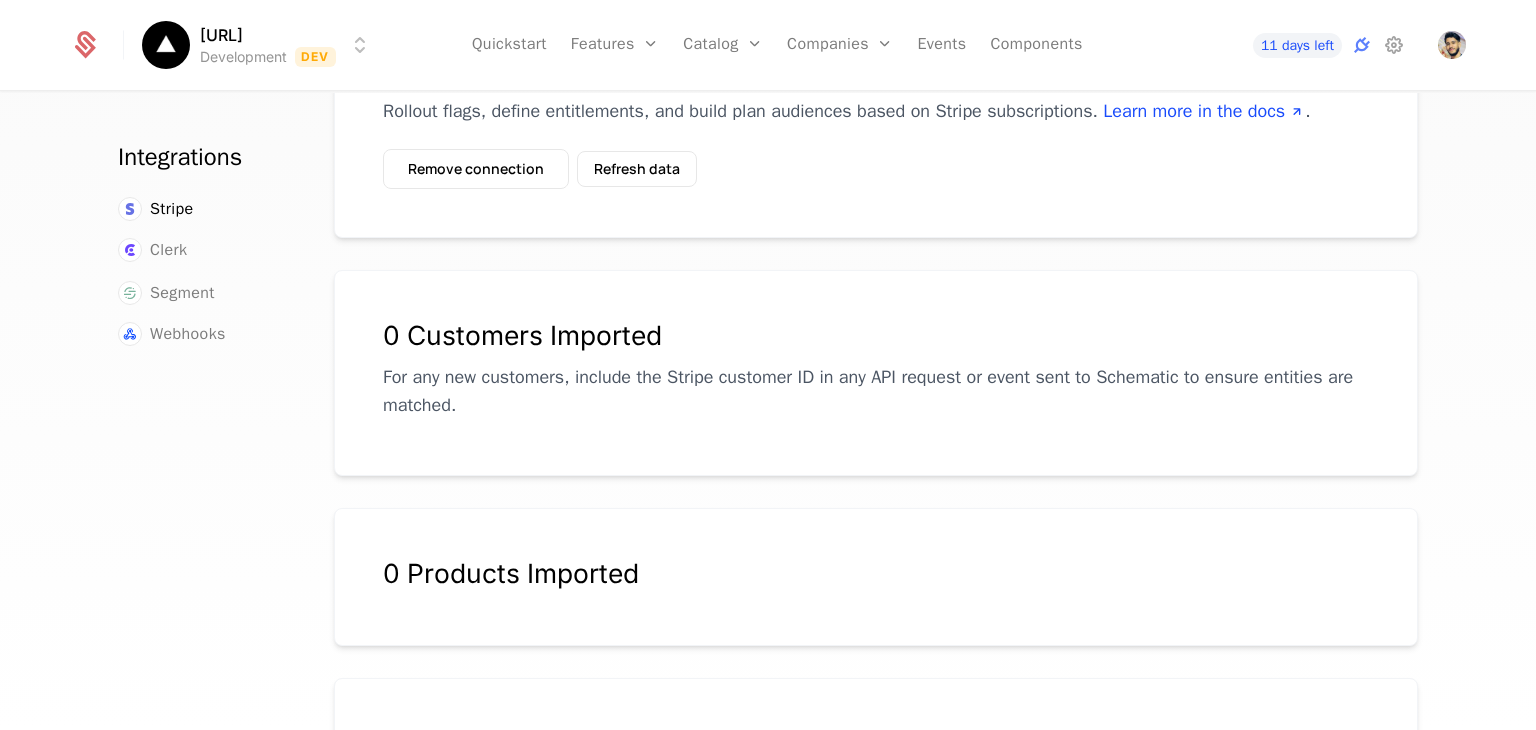 scroll, scrollTop: 0, scrollLeft: 0, axis: both 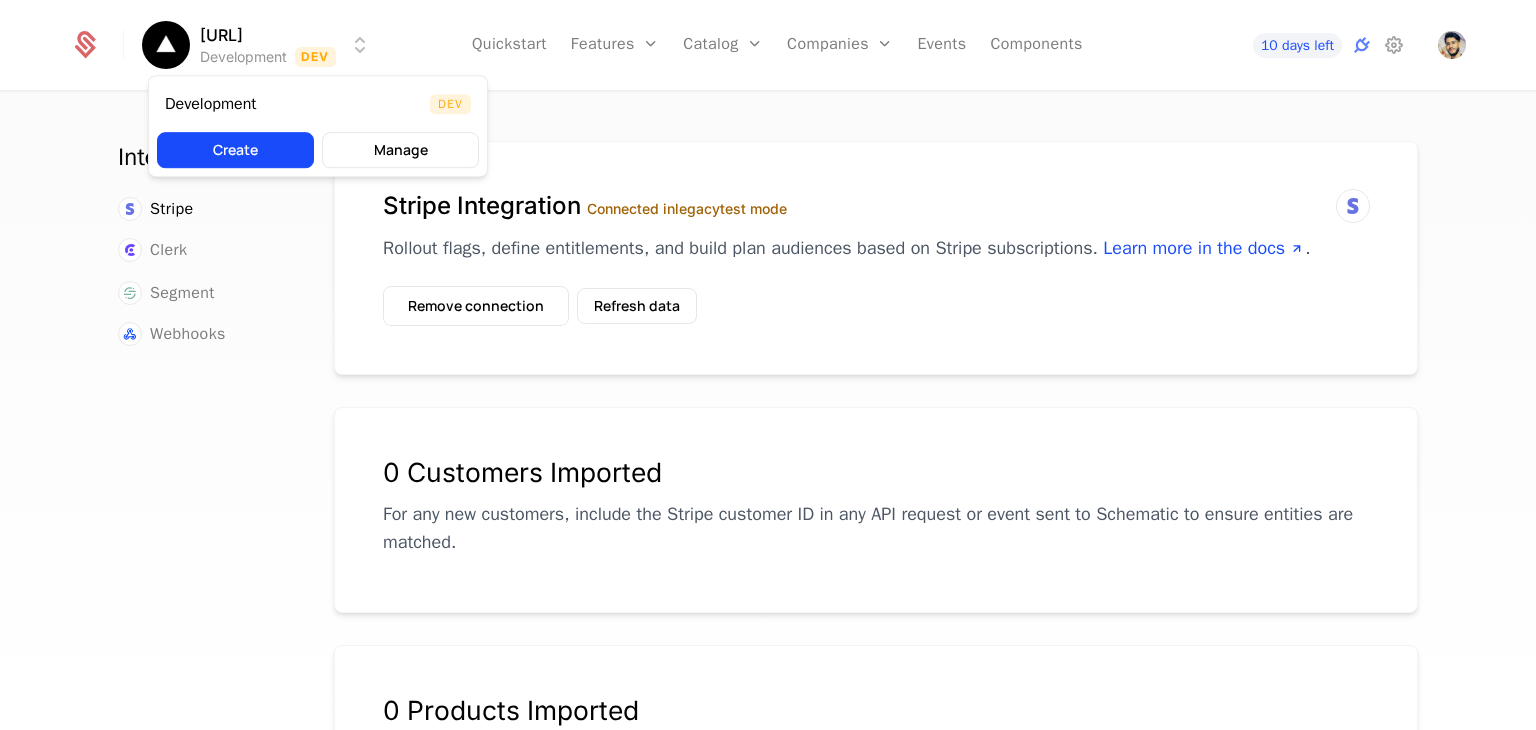 click on "Chadi.AI Development Dev Quickstart Features Features Flags Catalog Plans Add Ons Configuration Companies Companies Users Events Components 10 days left Integrations Stripe Clerk Segment Webhooks Stripe Integration   Connected in  legacy  test mode    Rollout flags, define entitlements, and build plan audiences based on Stripe subscriptions.   Learn more in the docs . Remove connection Refresh data 0 Customers Imported     For any new customers, include the Stripe customer ID in any API request or event sent to Schematic to ensure entities are matched.  0 Products Imported     Unique Identifier Key     Map Stripe Customers to Companies in Schematic. Include the Stripe customer ID in any API request or event sent to Schematic. customer_id stripe_customer_id
Best Viewed on Desktop You're currently viewing this on a  mobile device . For the best experience,   we recommend using a desktop or larger screens , as the application isn't fully optimized for smaller resolutions just yet. Got it  Dev" at bounding box center (768, 365) 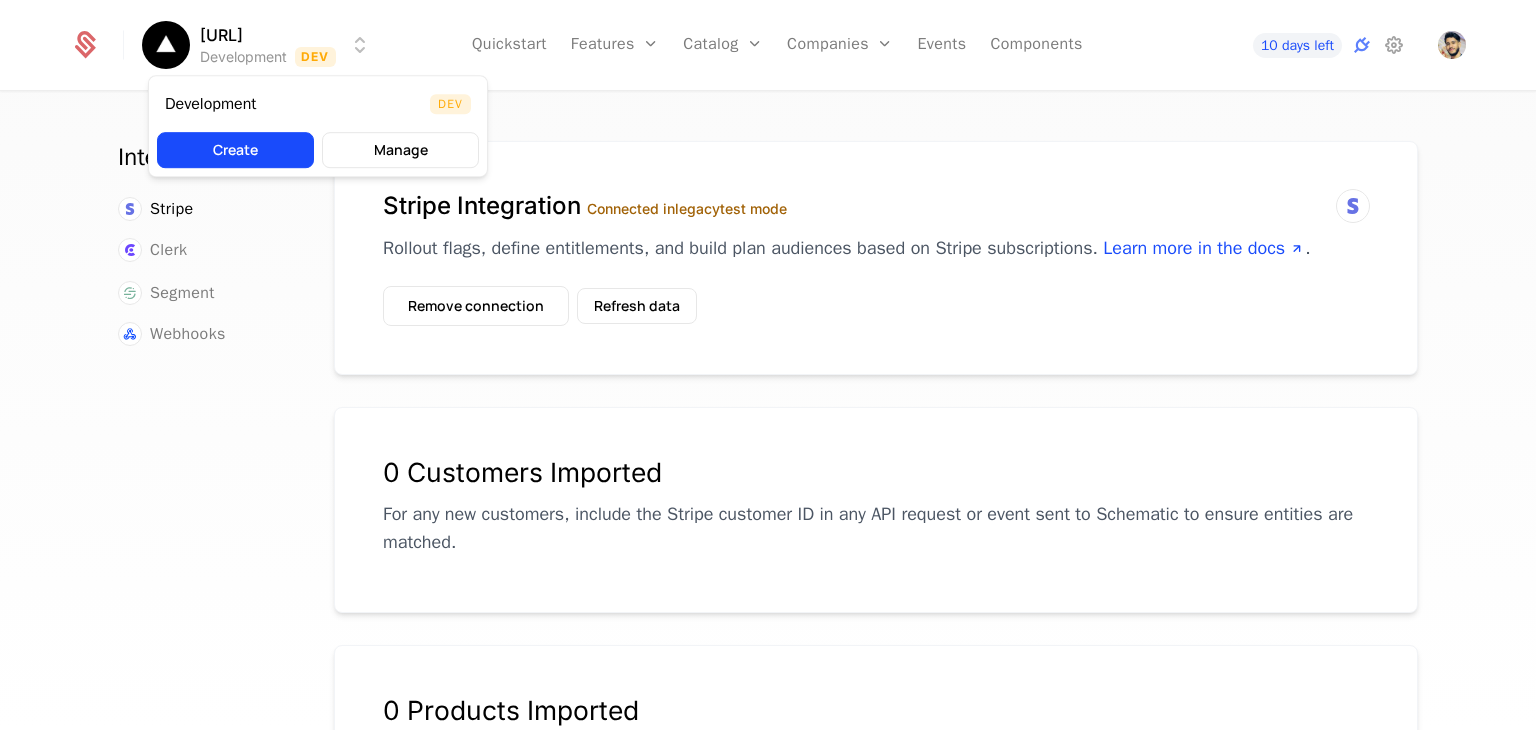 click on "Chadi.AI Development Dev Quickstart Features Features Flags Catalog Plans Add Ons Configuration Companies Companies Users Events Components 10 days left Integrations Stripe Clerk Segment Webhooks Stripe Integration   Connected in  legacy  test mode    Rollout flags, define entitlements, and build plan audiences based on Stripe subscriptions.   Learn more in the docs . Remove connection Refresh data 0 Customers Imported     For any new customers, include the Stripe customer ID in any API request or event sent to Schematic to ensure entities are matched.  0 Products Imported     Unique Identifier Key     Map Stripe Customers to Companies in Schematic. Include the Stripe customer ID in any API request or event sent to Schematic. customer_id stripe_customer_id
Best Viewed on Desktop You're currently viewing this on a  mobile device . For the best experience,   we recommend using a desktop or larger screens , as the application isn't fully optimized for smaller resolutions just yet. Got it  Dev" at bounding box center (768, 365) 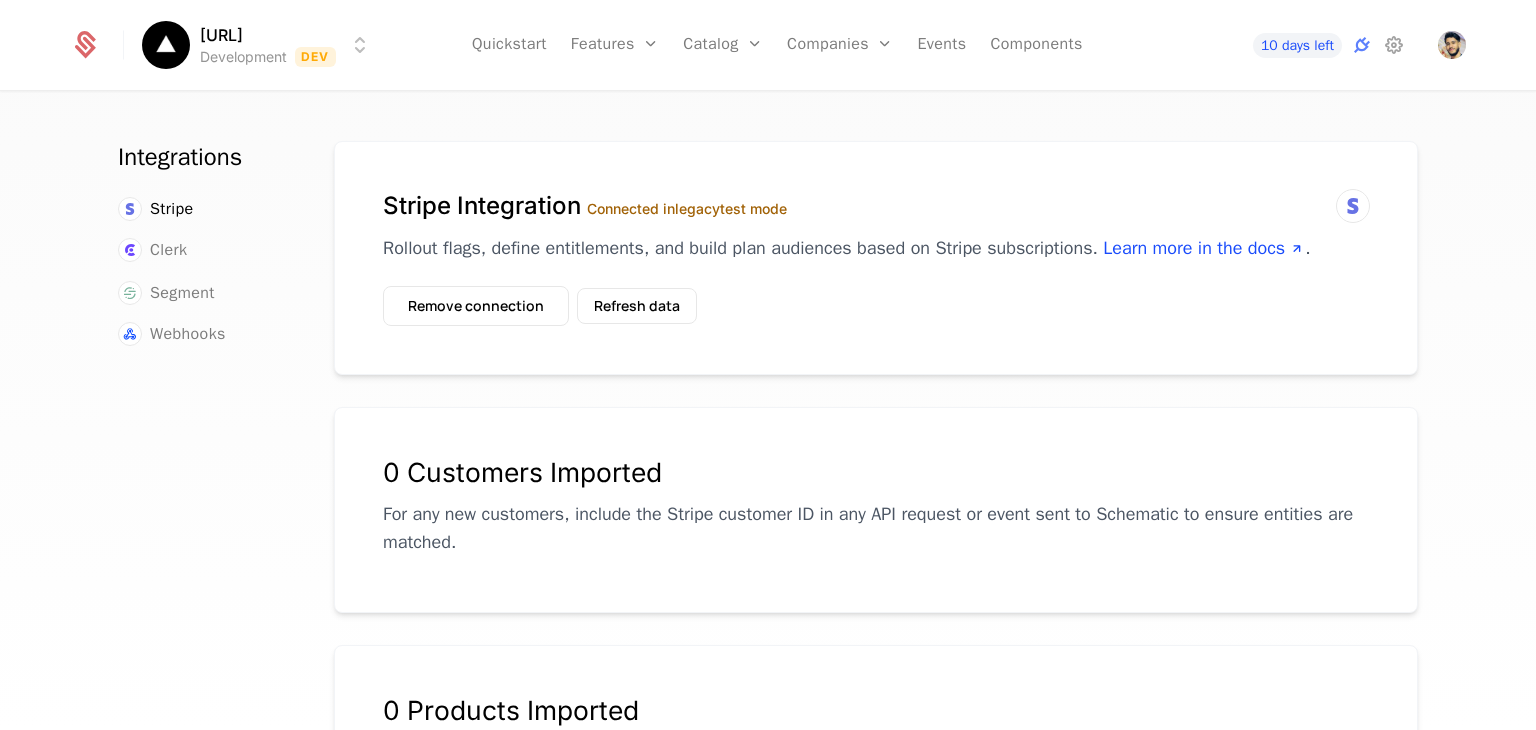 click on "Chadi.AI Development Dev Quickstart Features Features Flags Catalog Plans Add Ons Configuration Companies Companies Users Events Components 10 days left Integrations Stripe Clerk Segment Webhooks Stripe Integration   Connected in  legacy  test mode    Rollout flags, define entitlements, and build plan audiences based on Stripe subscriptions.   Learn more in the docs . Remove connection Refresh data 0 Customers Imported     For any new customers, include the Stripe customer ID in any API request or event sent to Schematic to ensure entities are matched.  0 Products Imported     Unique Identifier Key     Map Stripe Customers to Companies in Schematic. Include the Stripe customer ID in any API request or event sent to Schematic. customer_id stripe_customer_id
Best Viewed on Desktop You're currently viewing this on a  mobile device . For the best experience,   we recommend using a desktop or larger screens , as the application isn't fully optimized for smaller resolutions just yet. Got it" at bounding box center (768, 365) 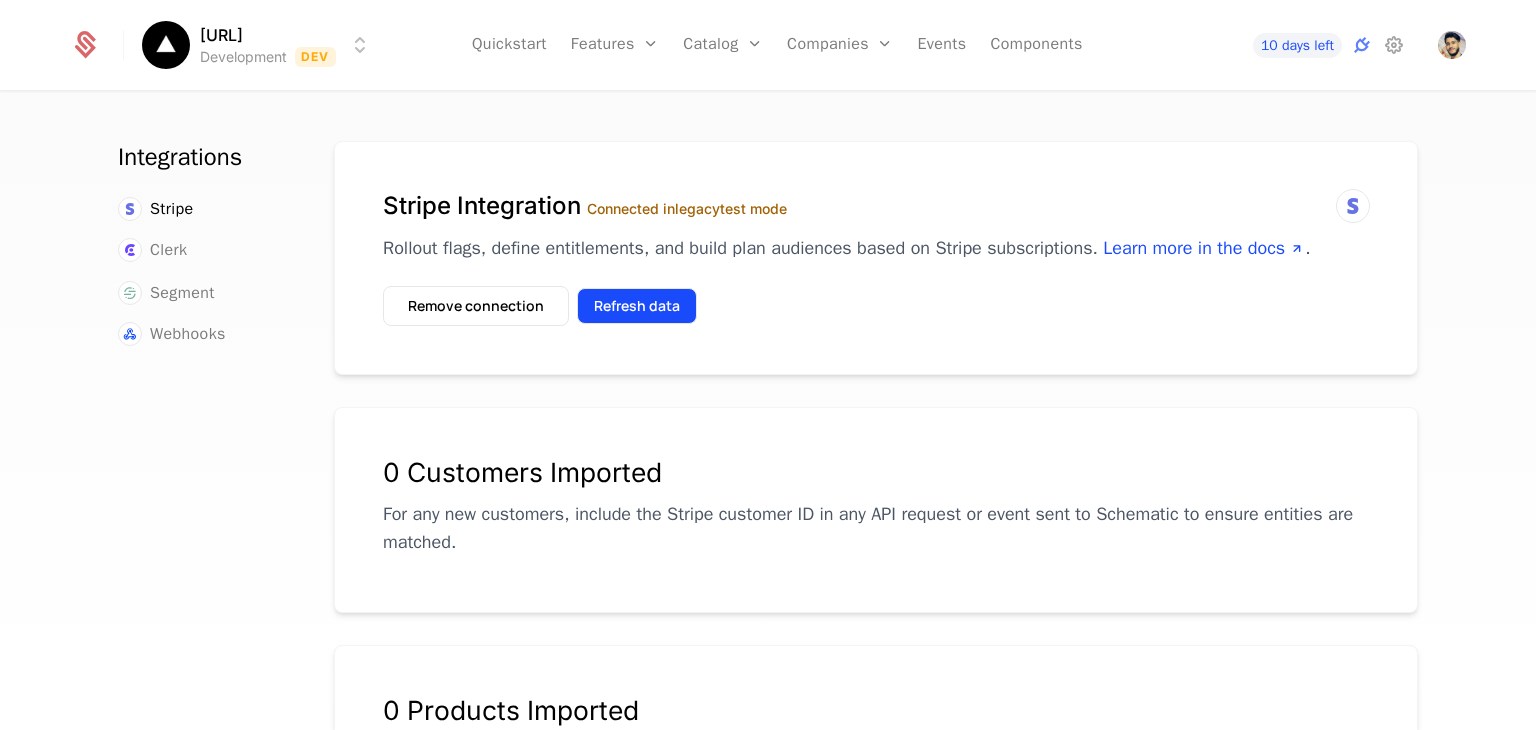 click on "Refresh data" at bounding box center [637, 306] 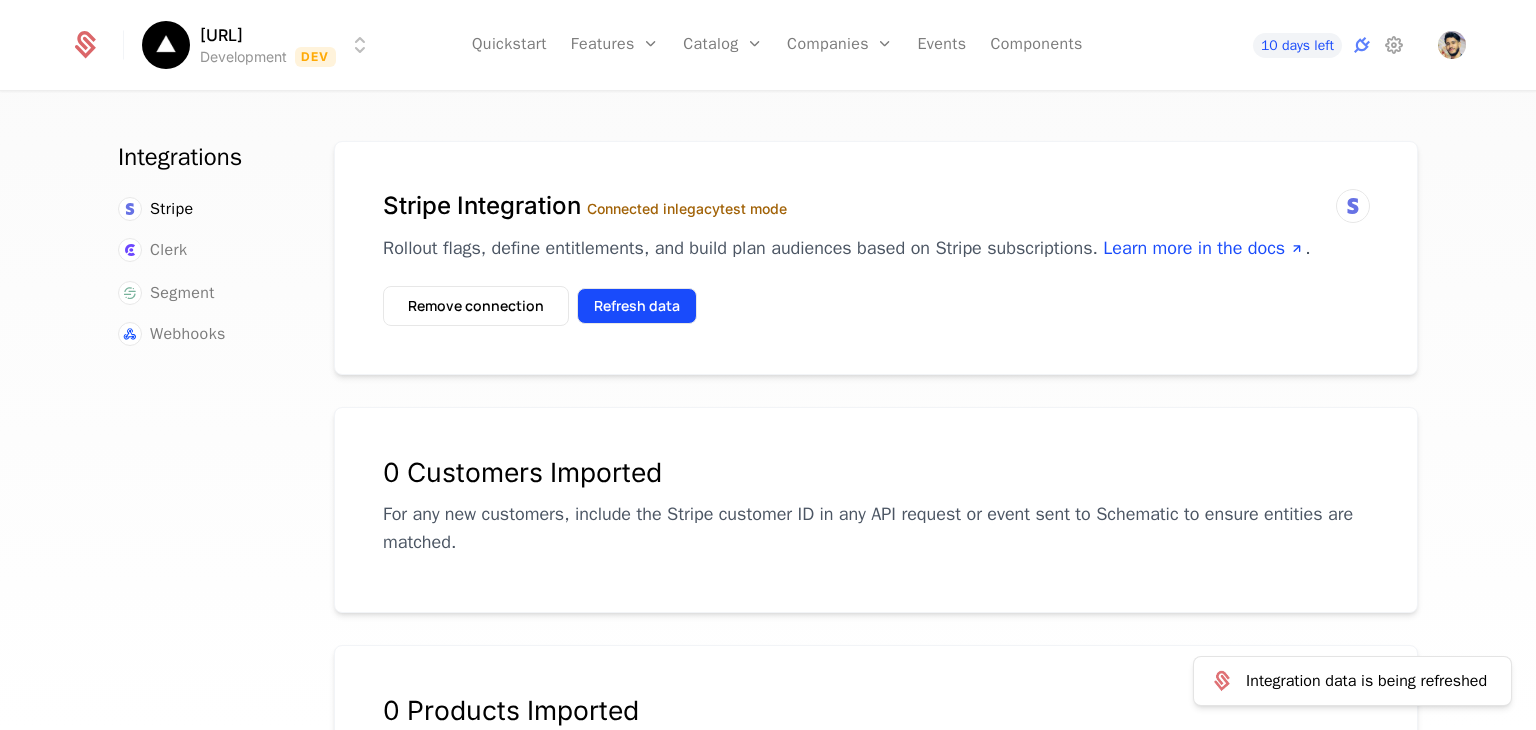 click on "Refresh data" at bounding box center [637, 306] 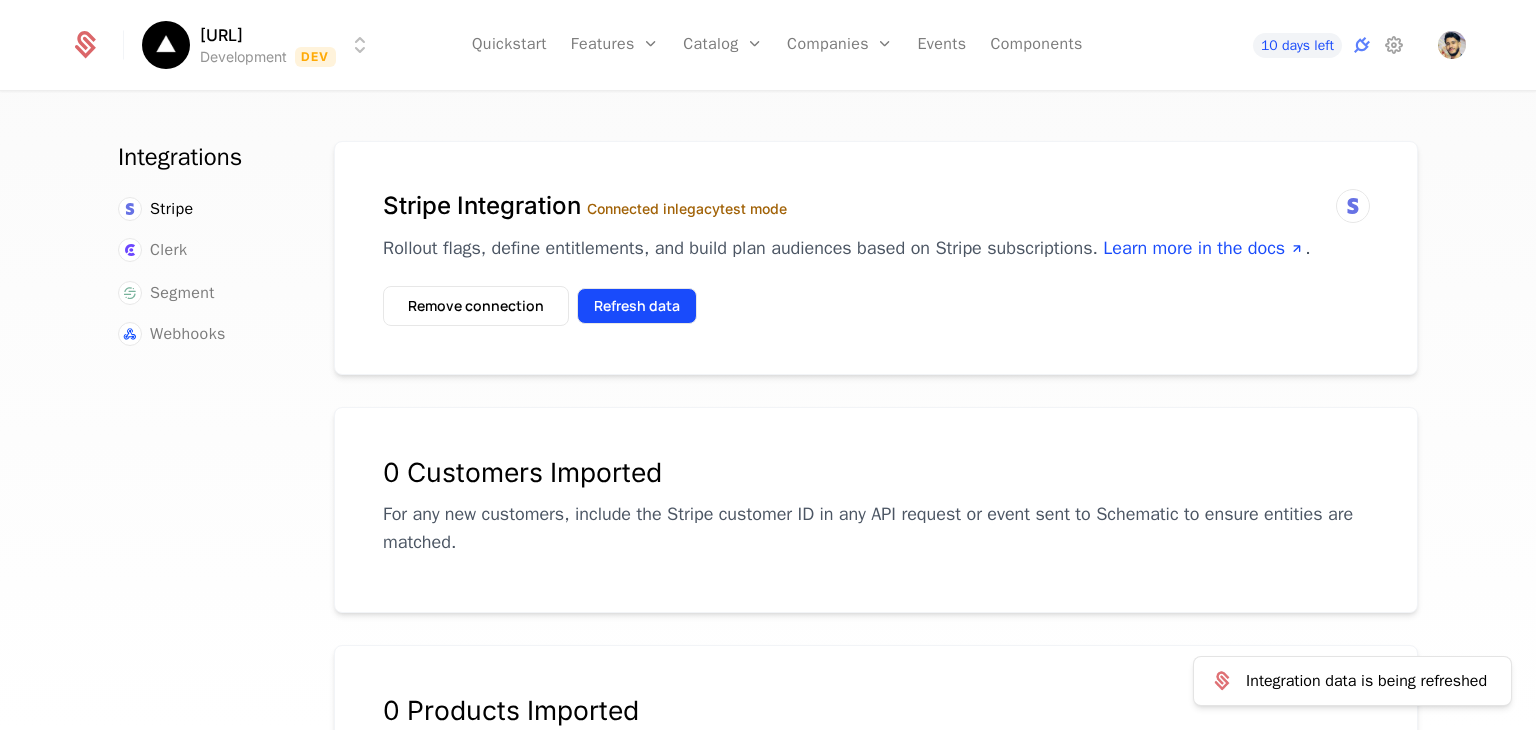 click on "Refresh data" at bounding box center [637, 306] 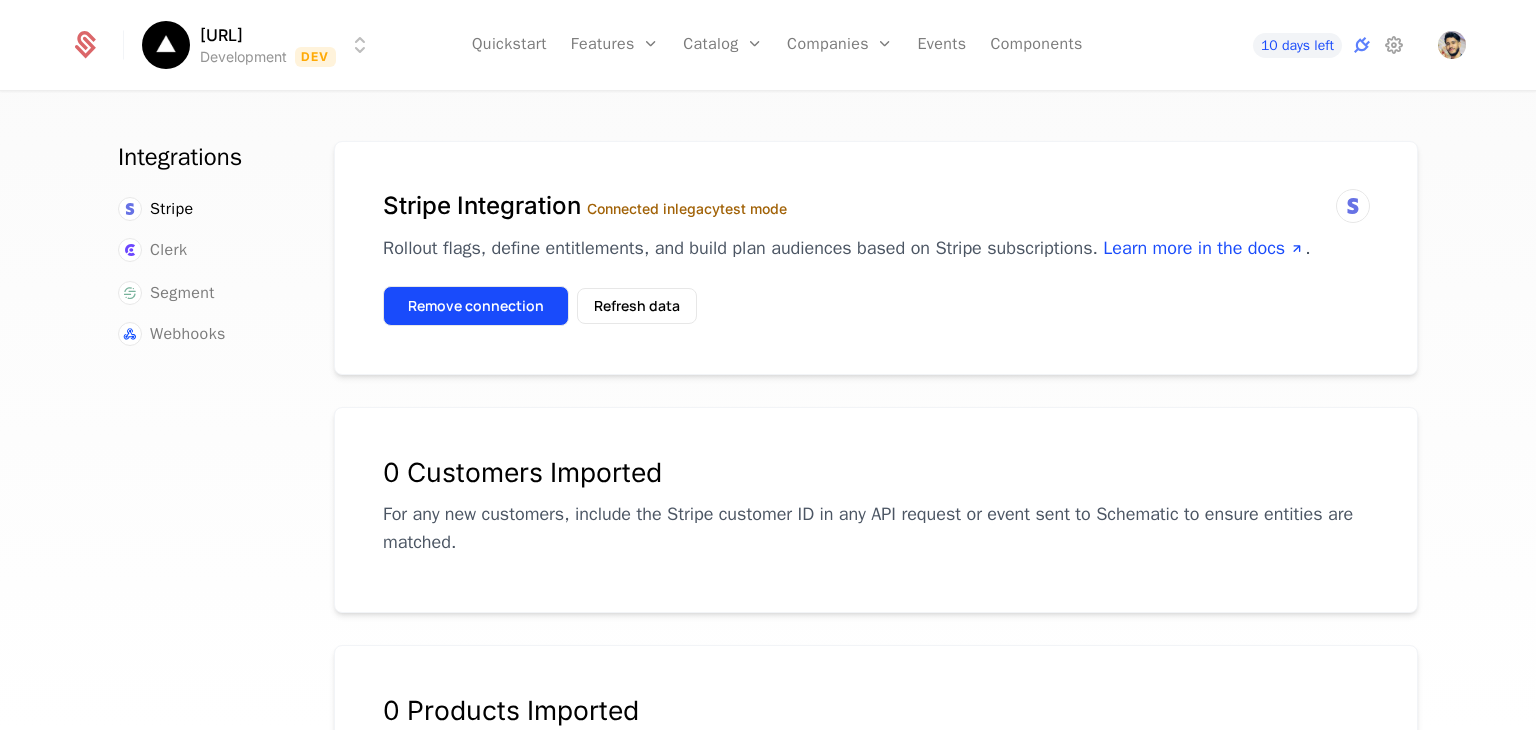 click on "Remove connection" at bounding box center (476, 306) 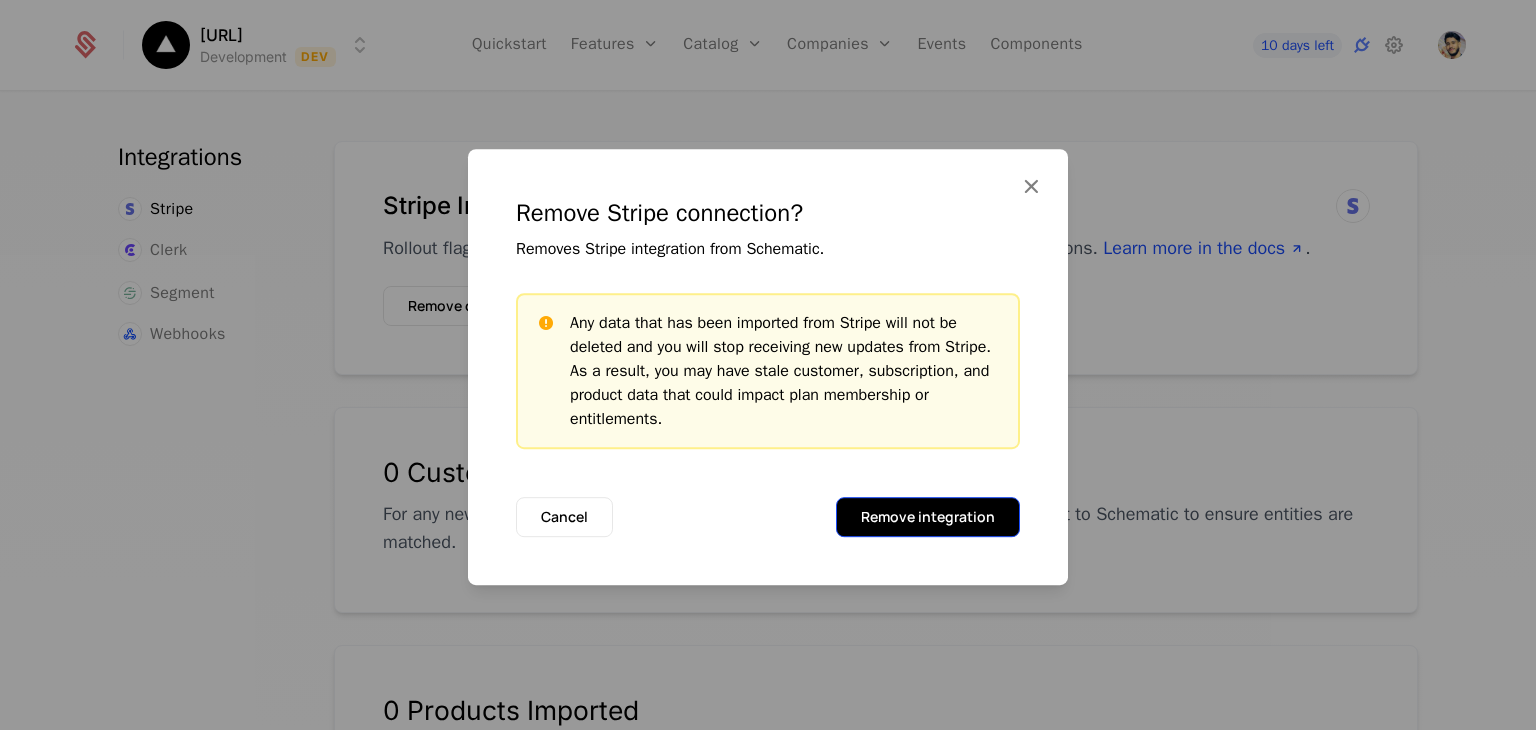 click on "Remove integration" at bounding box center [928, 517] 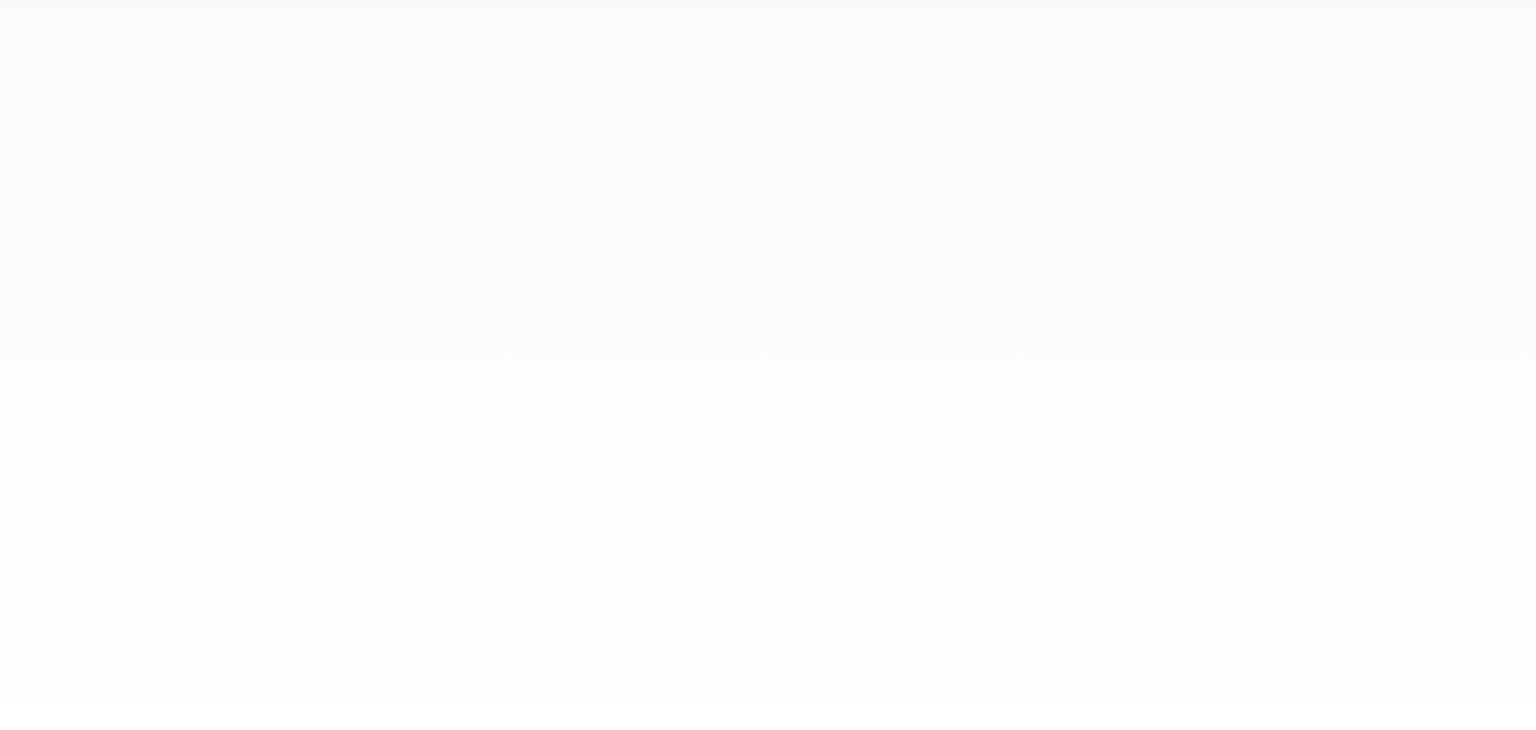 scroll, scrollTop: 0, scrollLeft: 0, axis: both 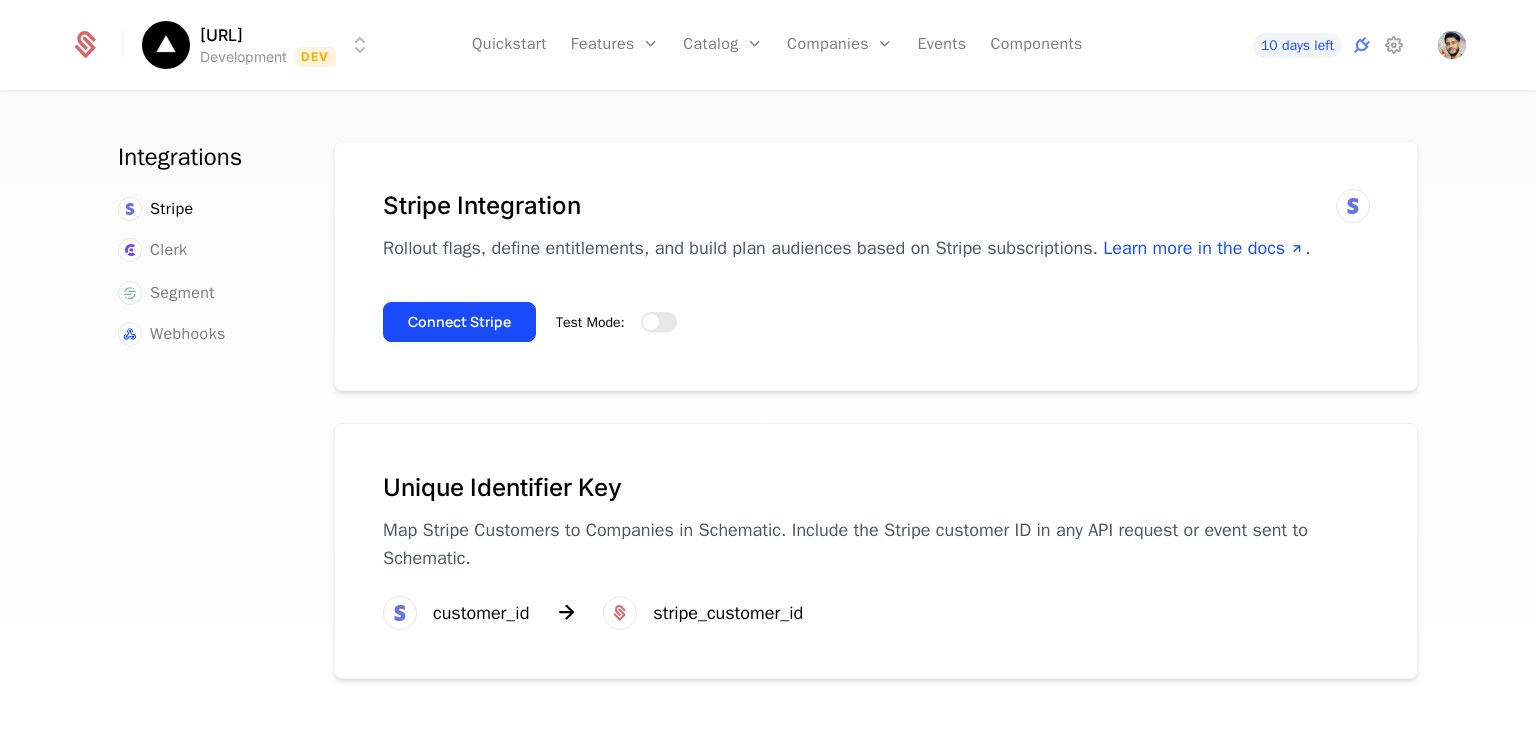 click on "Test Mode:" at bounding box center [659, 322] 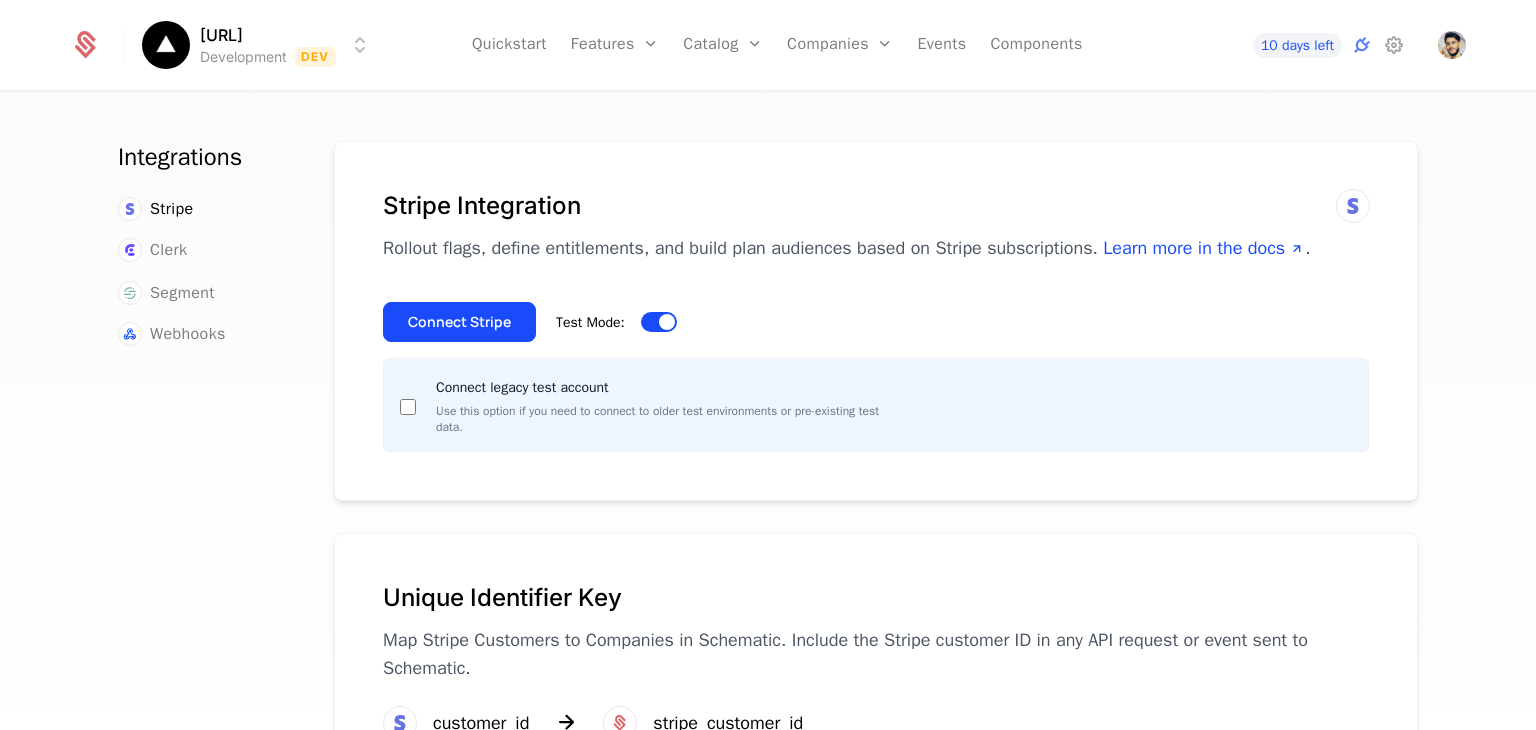 click on "Connect legacy test account Use this option if you need to connect to older test environments or pre-existing test data." at bounding box center [642, 405] 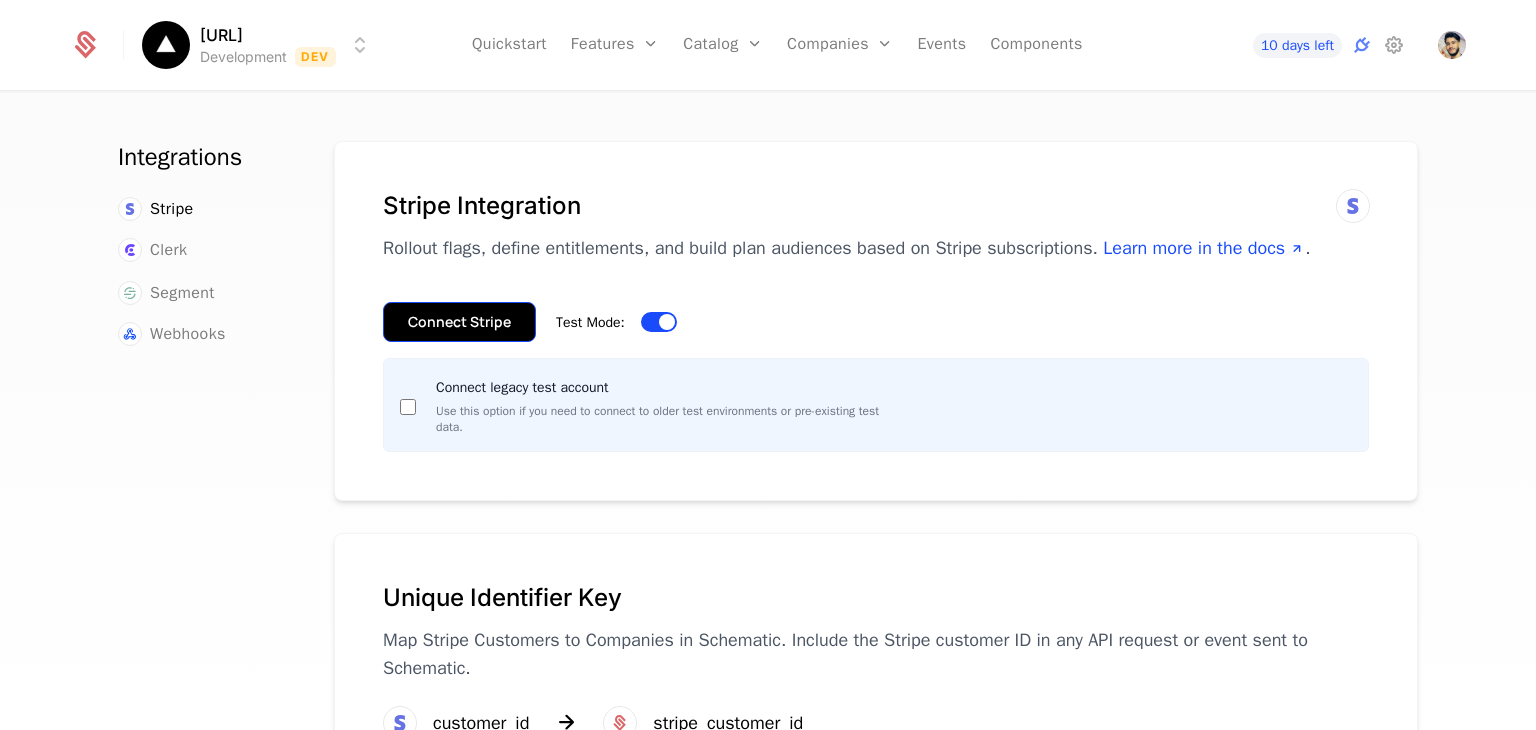 click on "Connect Stripe" at bounding box center [459, 322] 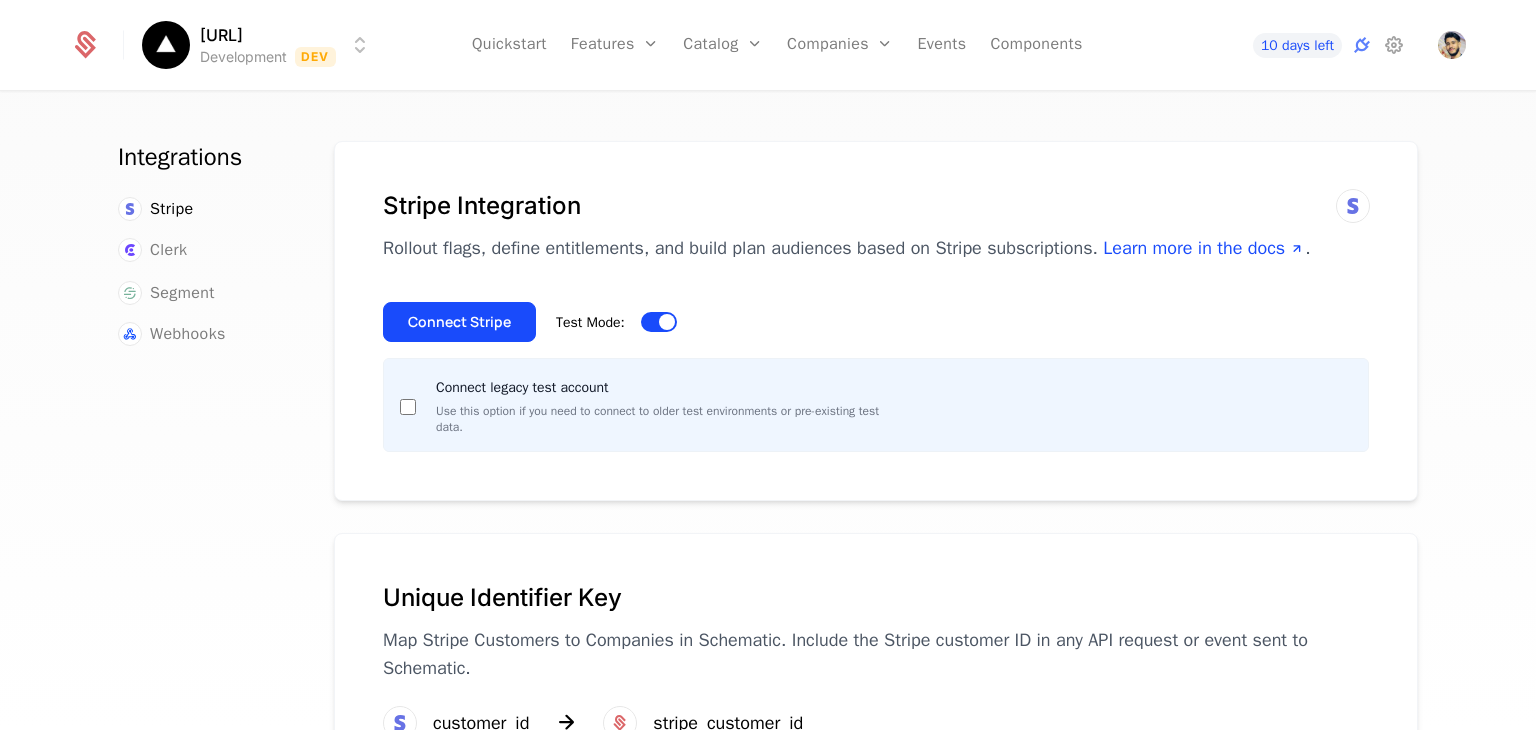 click on "Chadi.AI Development Dev Quickstart Features Features Flags Catalog Plans Add Ons Configuration Companies Companies Users Events Components 10 days left Integrations Stripe Clerk Segment Webhooks Stripe Integration     Rollout flags, define entitlements, and build plan audiences based on Stripe subscriptions.   Learn more in the docs . Connect Stripe Test Mode: Connect legacy test account Use this option if you need to connect to older test environments or pre-existing test data. Unique Identifier Key     Map Stripe Customers to Companies in Schematic. Include the Stripe customer ID in any API request or event sent to Schematic. customer_id stripe_customer_id
Best Viewed on Desktop You're currently viewing this on a  mobile device . For the best experience,   we recommend using a desktop or larger screens , as the application isn't fully optimized for smaller resolutions just yet. Got it" at bounding box center [768, 365] 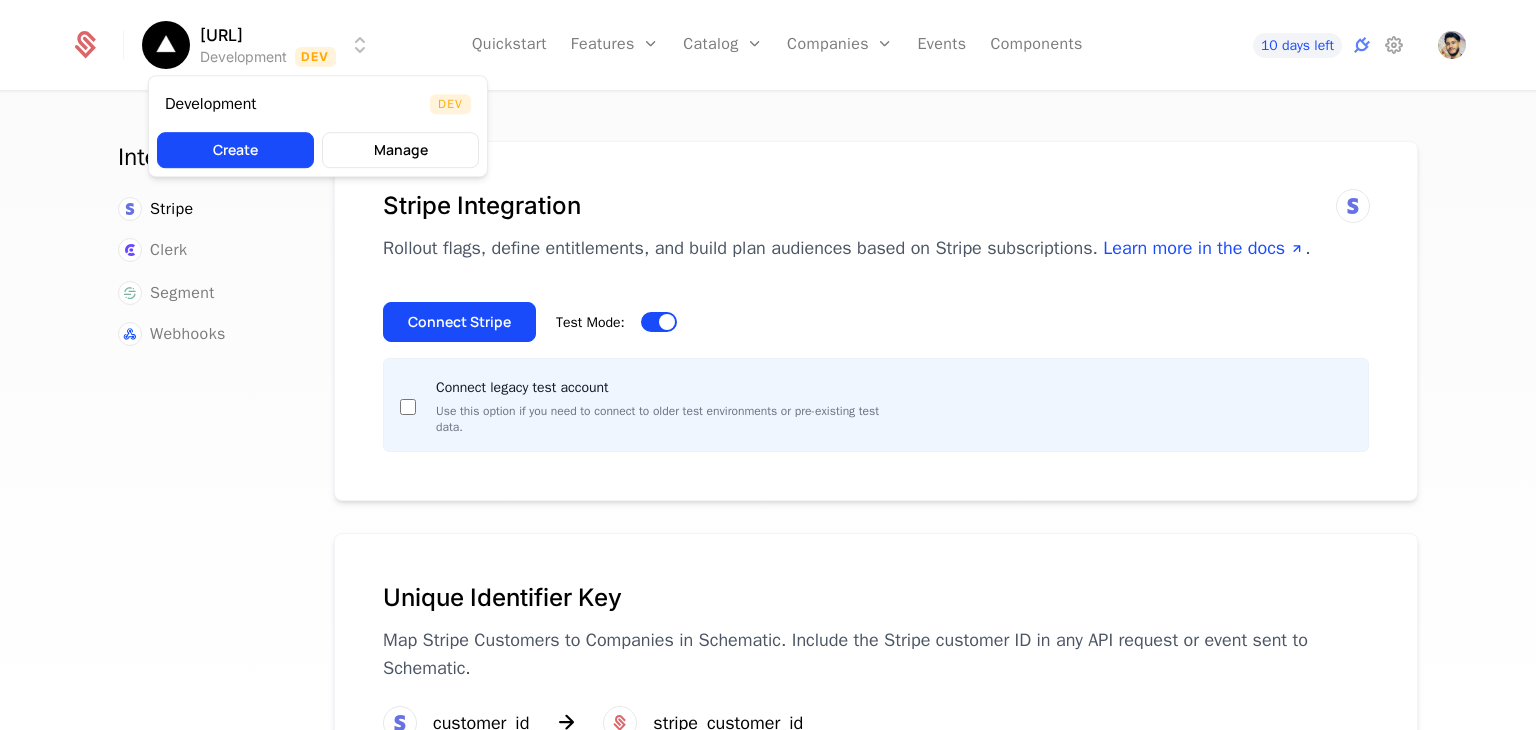 click on "Chadi.AI Development Dev Quickstart Features Features Flags Catalog Plans Add Ons Configuration Companies Companies Users Events Components 10 days left Integrations Stripe Clerk Segment Webhooks Stripe Integration     Rollout flags, define entitlements, and build plan audiences based on Stripe subscriptions.   Learn more in the docs . Connect Stripe Test Mode: Connect legacy test account Use this option if you need to connect to older test environments or pre-existing test data. Unique Identifier Key     Map Stripe Customers to Companies in Schematic. Include the Stripe customer ID in any API request or event sent to Schematic. customer_id stripe_customer_id
Best Viewed on Desktop You're currently viewing this on a  mobile device . For the best experience,   we recommend using a desktop or larger screens , as the application isn't fully optimized for smaller resolutions just yet. Got it  Development Dev Create Manage" at bounding box center (768, 365) 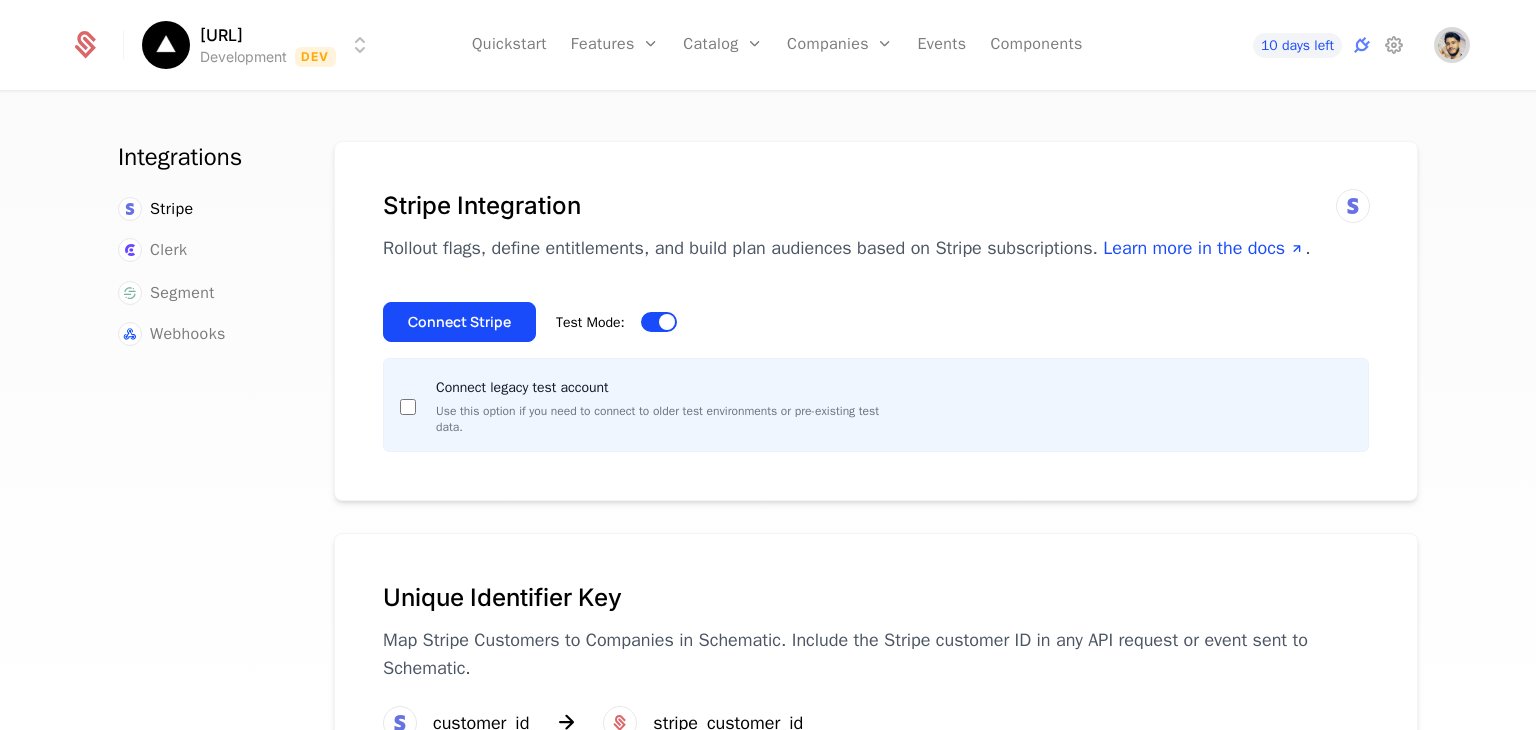 click at bounding box center [1452, 45] 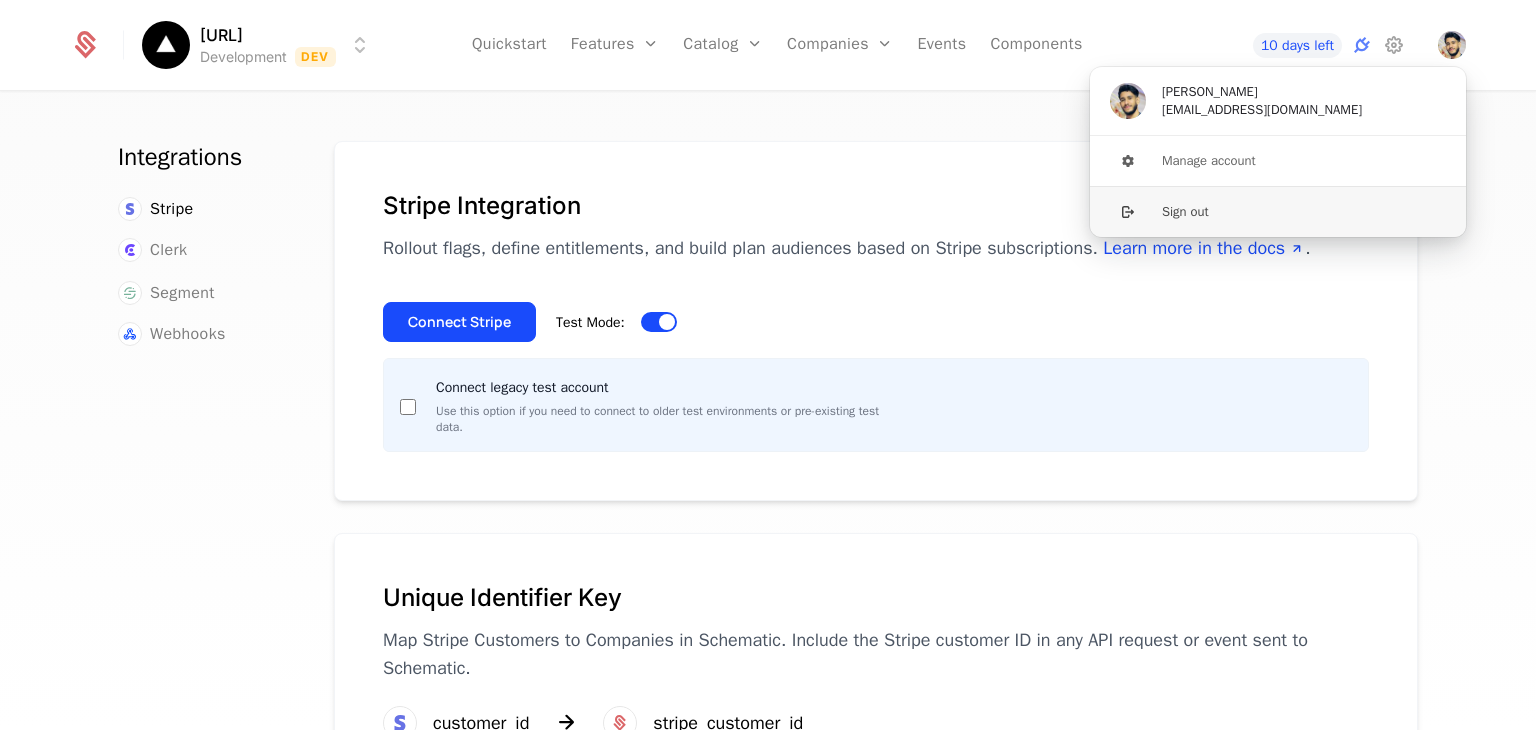 click on "Sign out" at bounding box center (1278, 211) 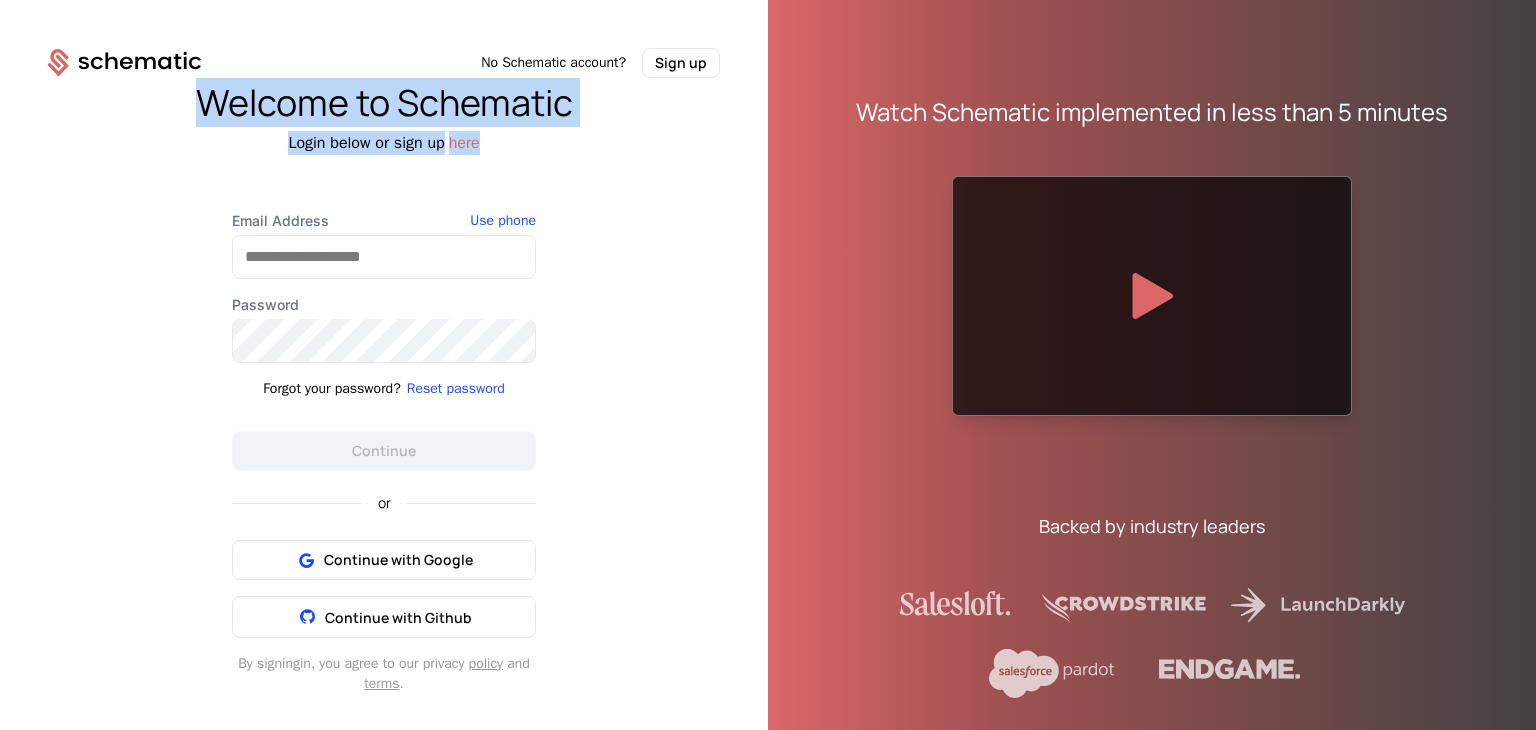 drag, startPoint x: 196, startPoint y: 101, endPoint x: 503, endPoint y: 153, distance: 311.37277 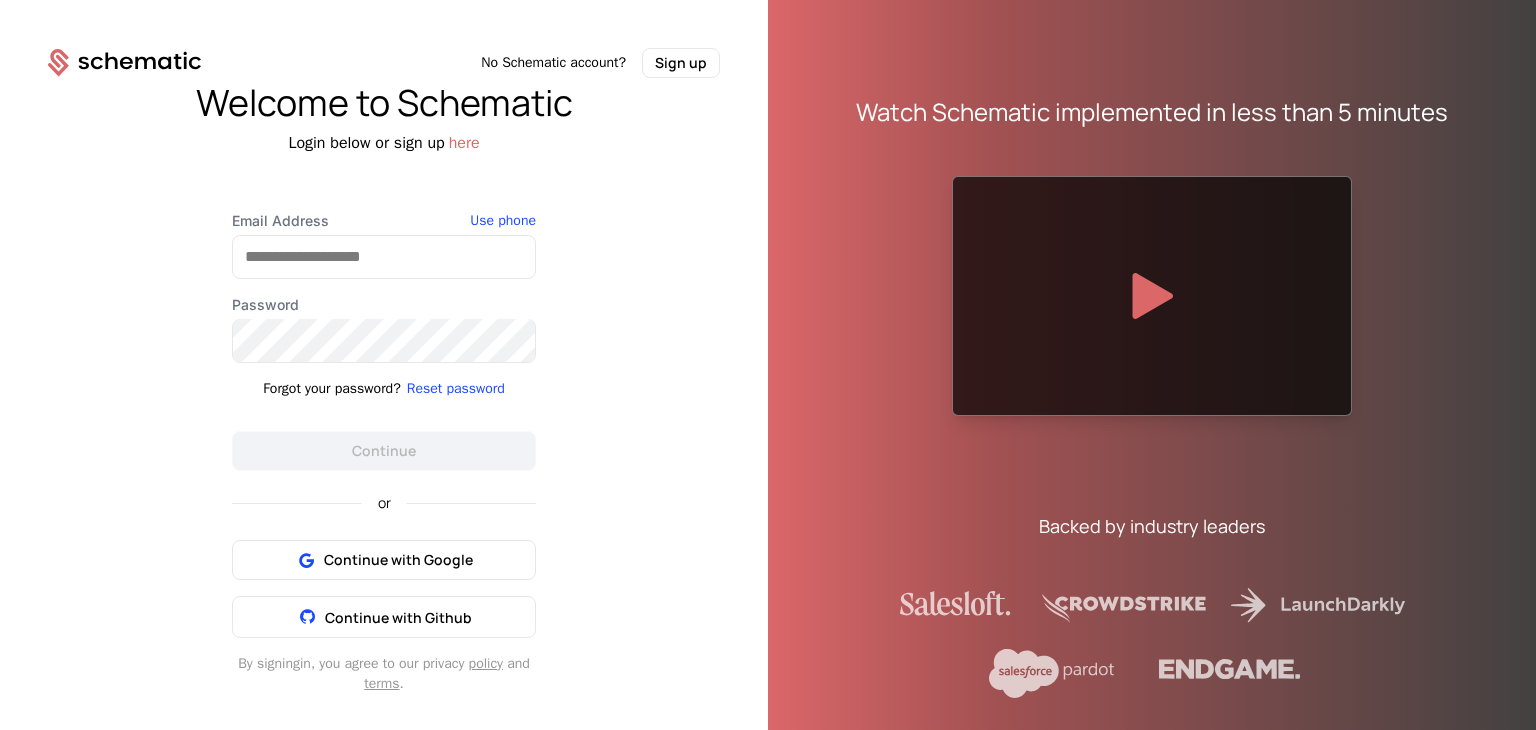 click on "Login below or sign up here" at bounding box center (384, 143) 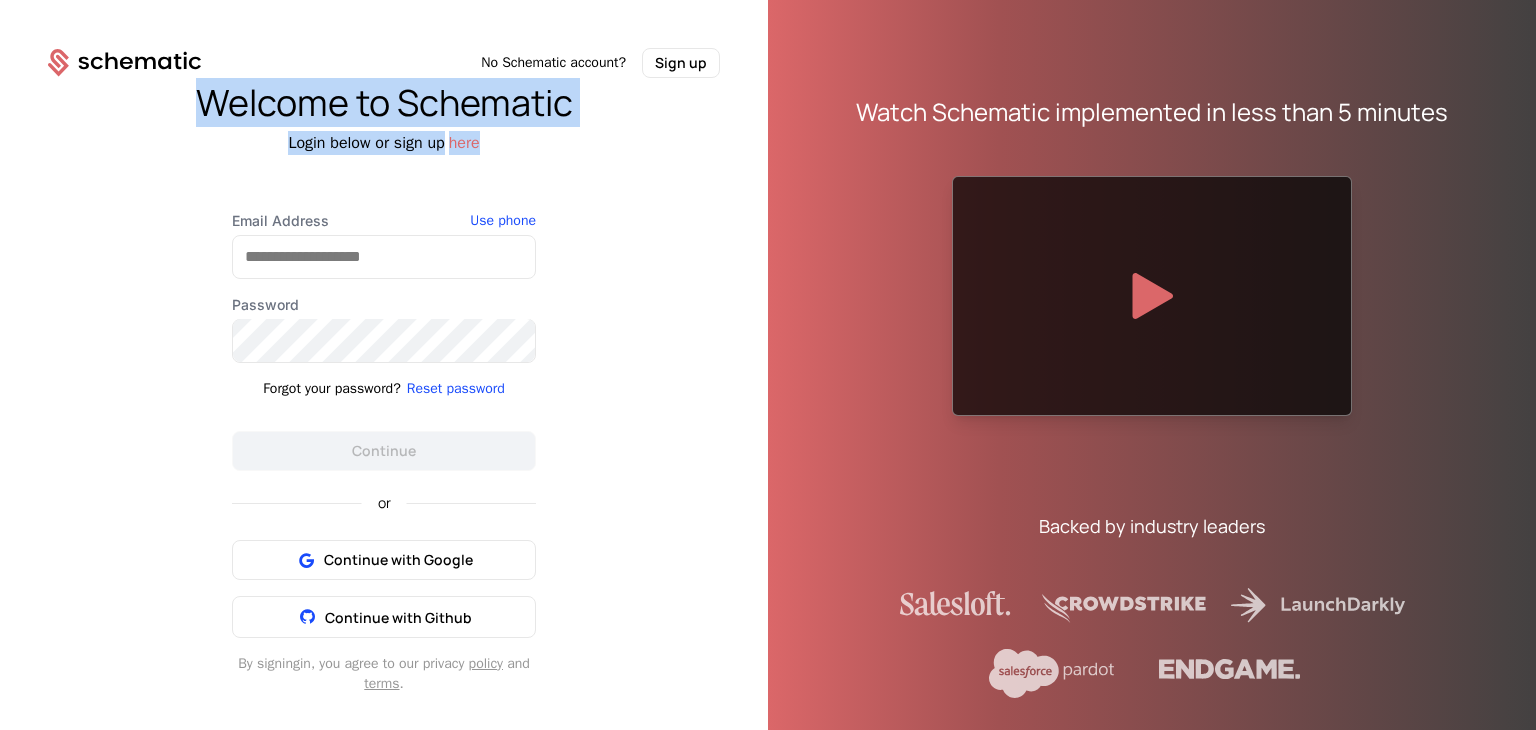 drag, startPoint x: 495, startPoint y: 150, endPoint x: 191, endPoint y: 111, distance: 306.49142 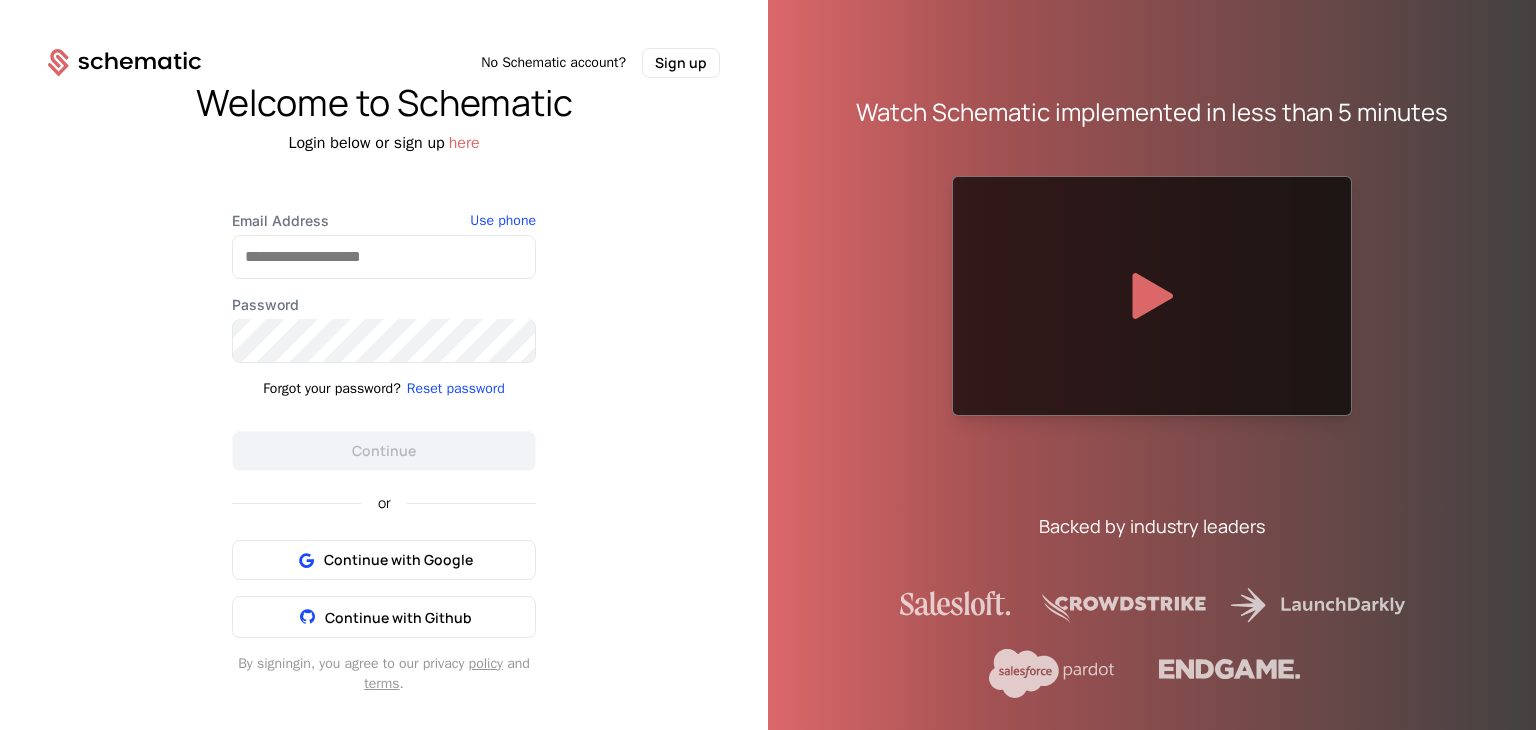 click on "Login below or sign up here" at bounding box center [384, 143] 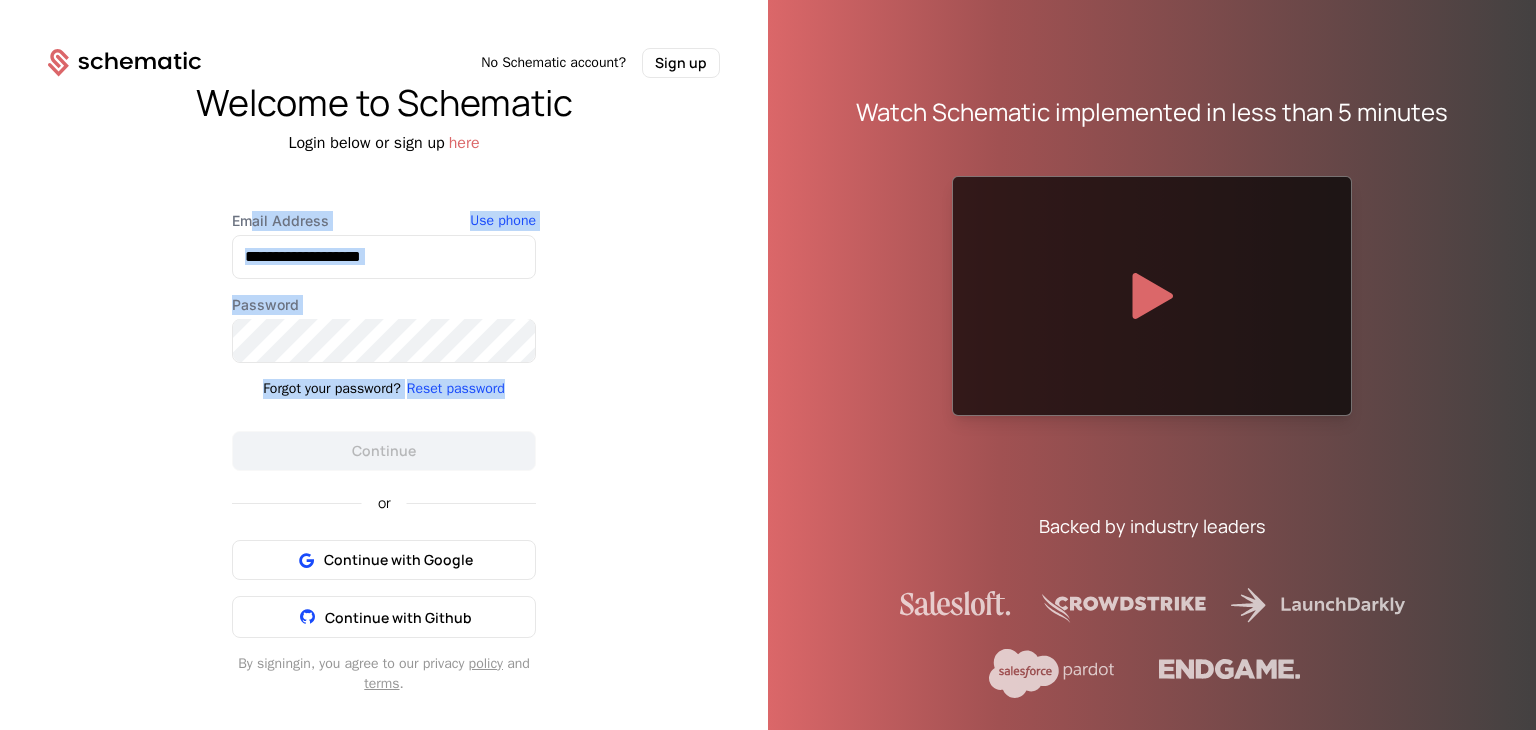 drag, startPoint x: 535, startPoint y: 397, endPoint x: 247, endPoint y: 218, distance: 339.0944 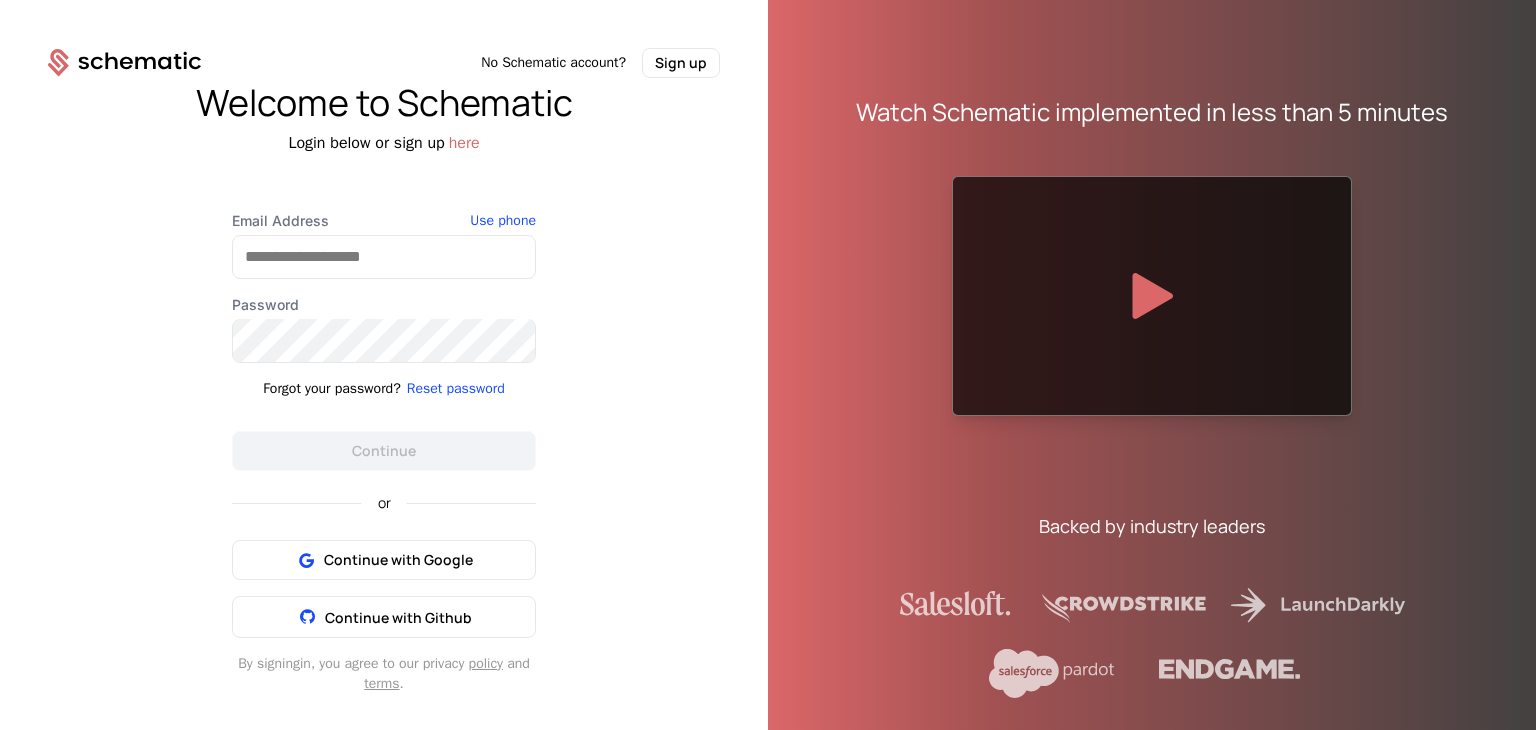 click on "Welcome to Schematic Login below or sign up here Email Address Use phone Password Forgot your password? Reset password Continue or Continue with Google Continue with Github By signing  in , you agree to our privacy   policy   and   terms ." at bounding box center [384, 388] 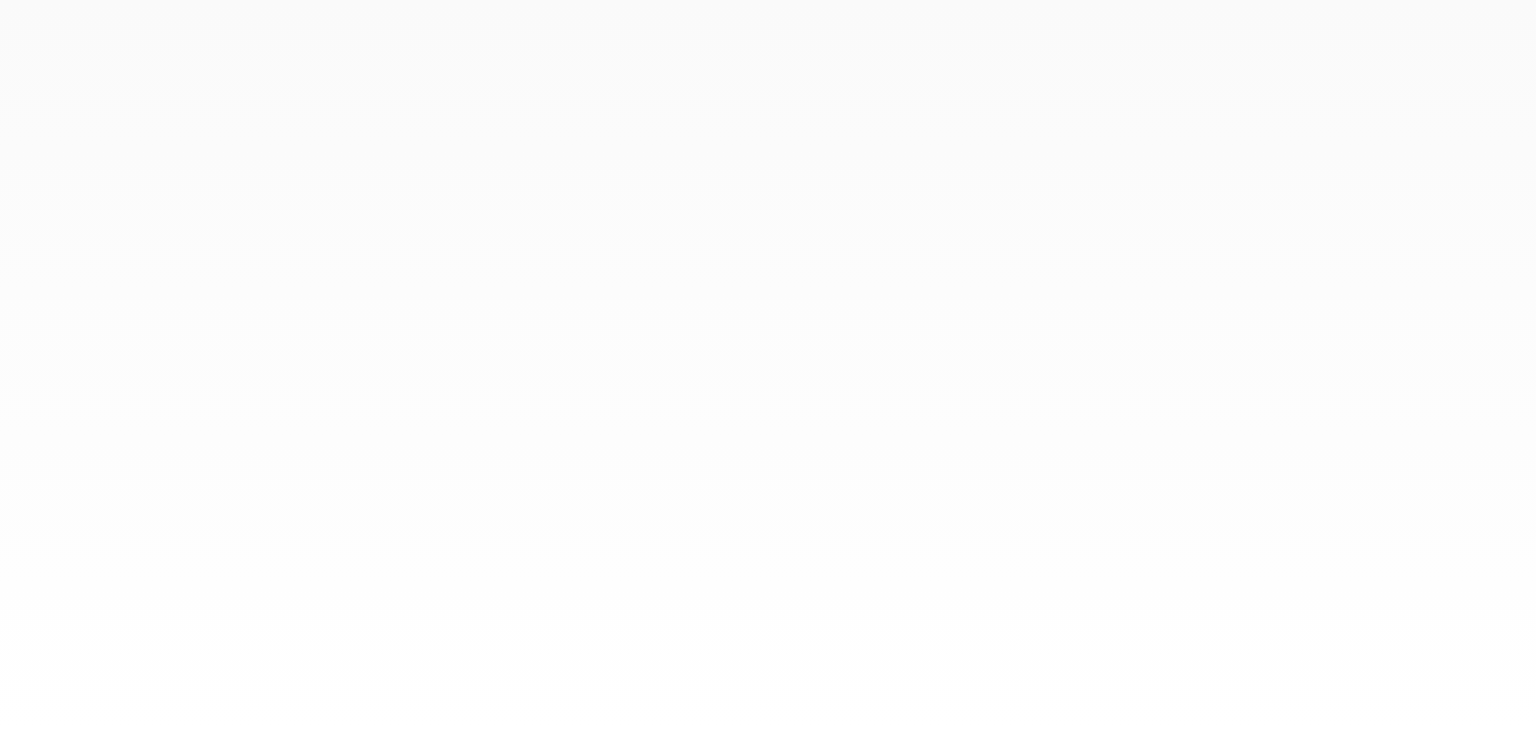 scroll, scrollTop: 0, scrollLeft: 0, axis: both 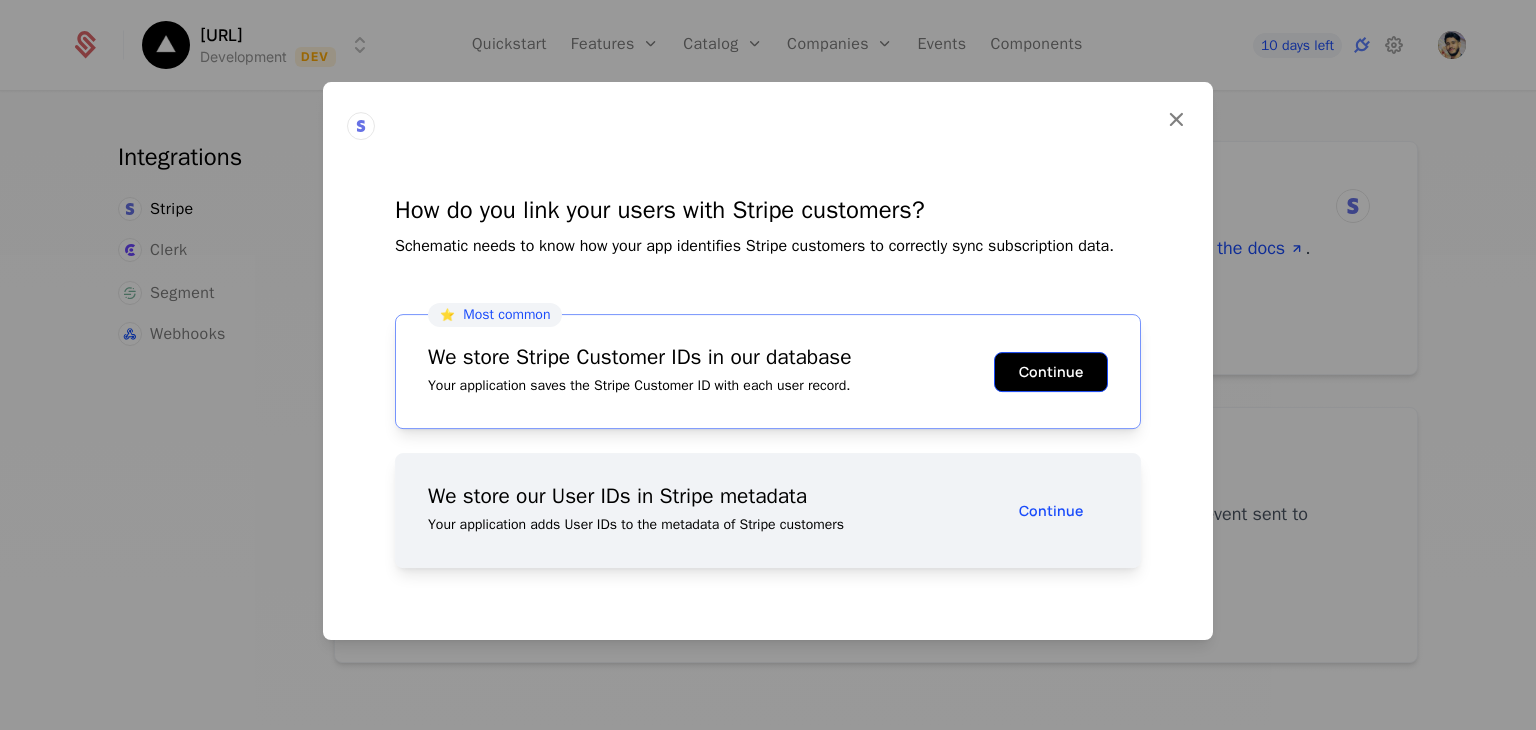 click on "Continue" at bounding box center [1051, 372] 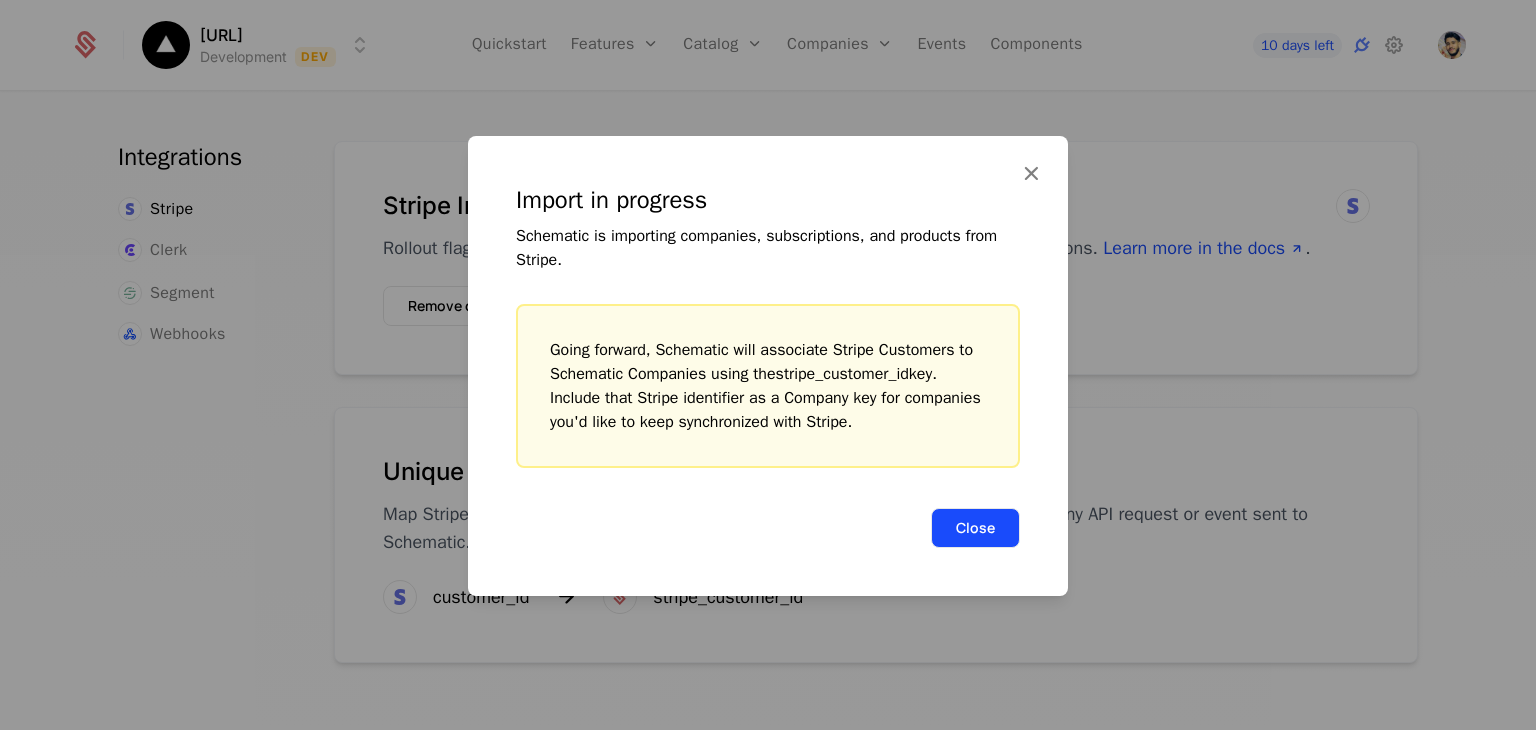 click on "Close" at bounding box center [975, 528] 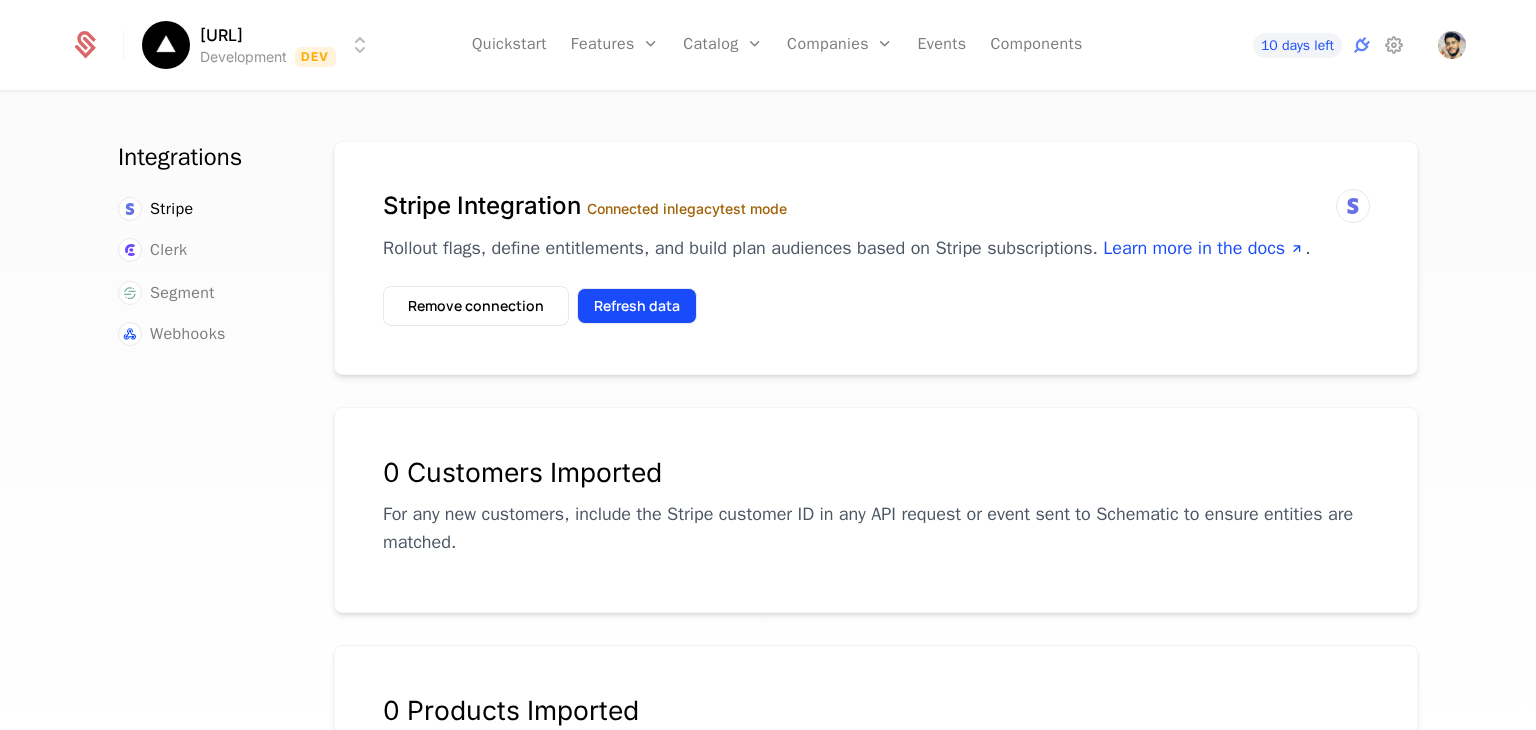click on "Refresh data" at bounding box center (637, 306) 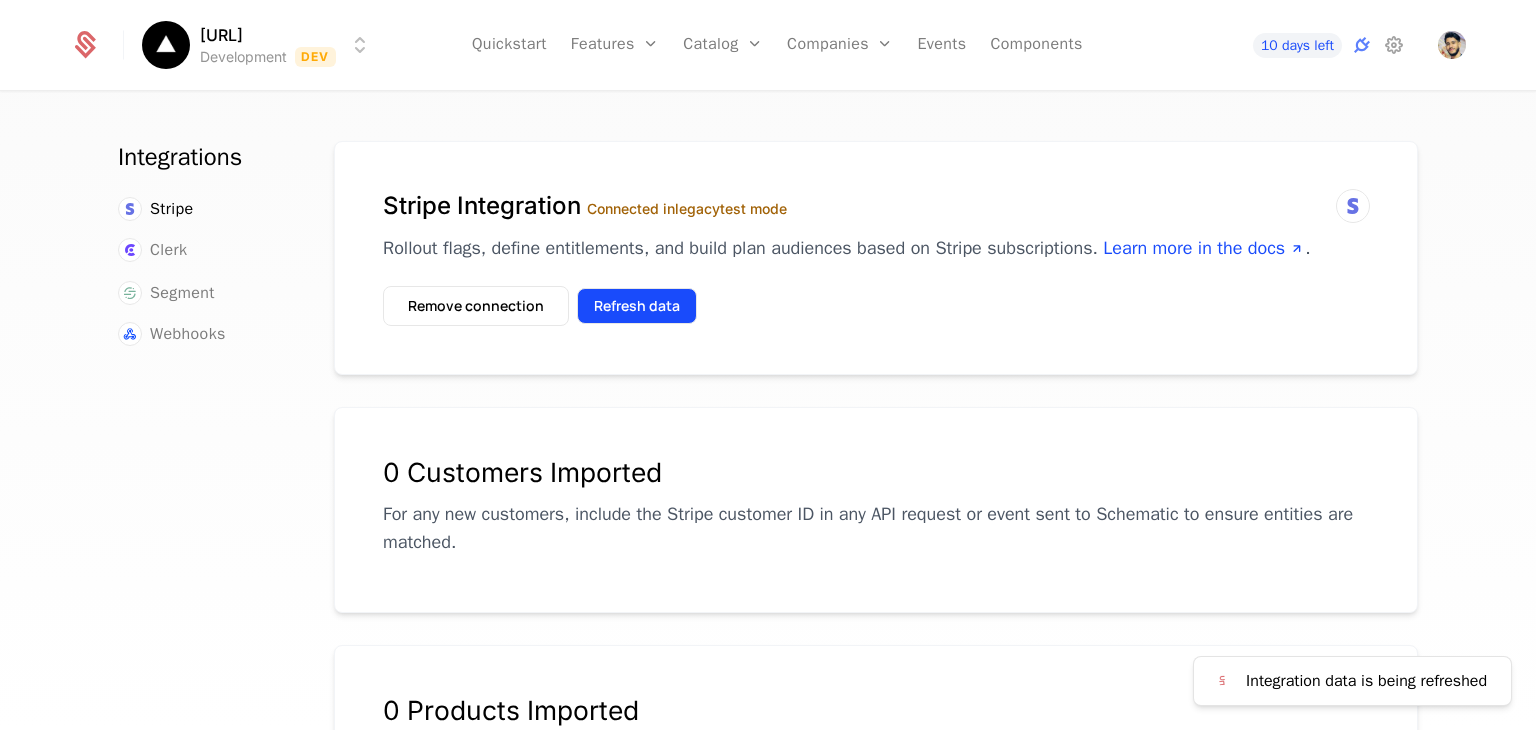 click on "Refresh data" at bounding box center [637, 306] 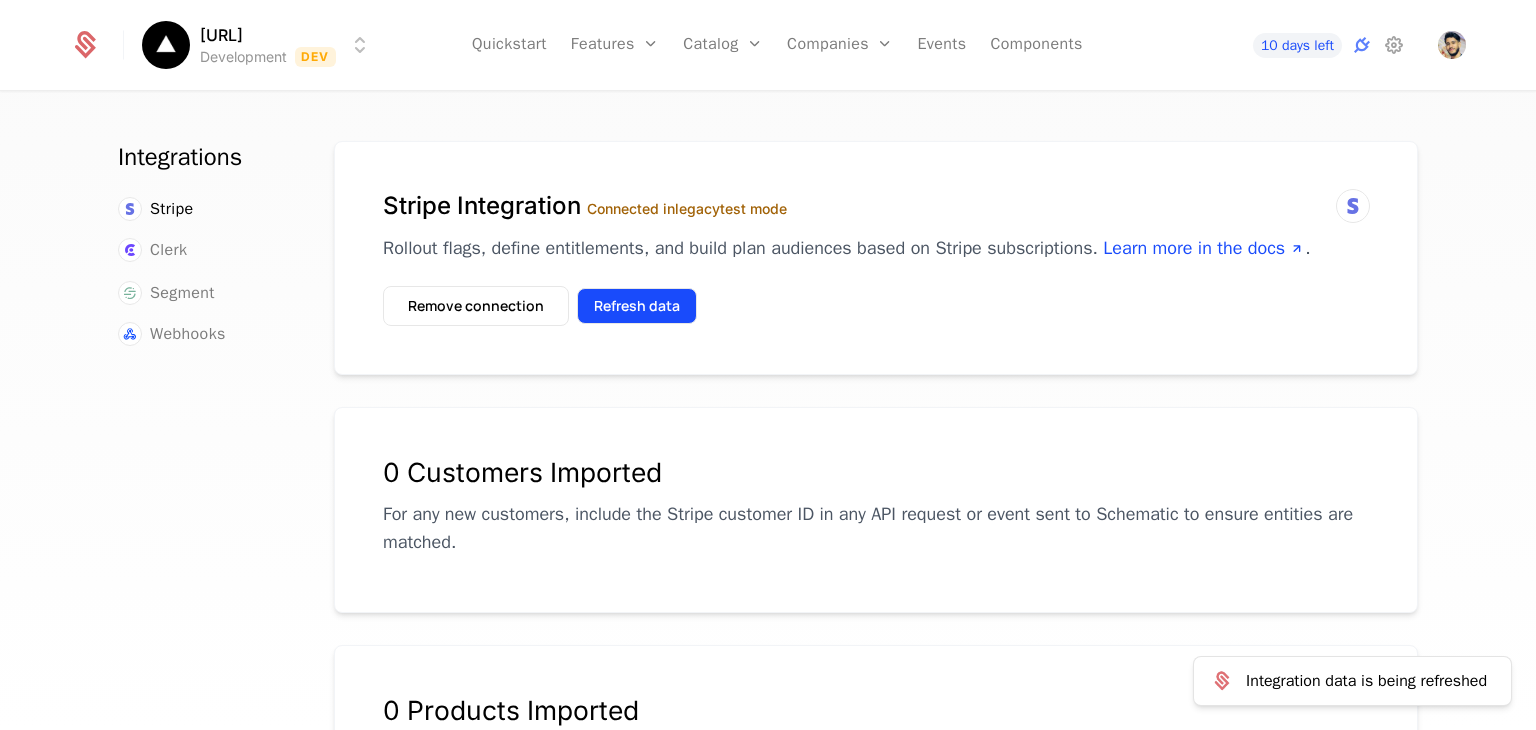 click on "Refresh data" at bounding box center (637, 306) 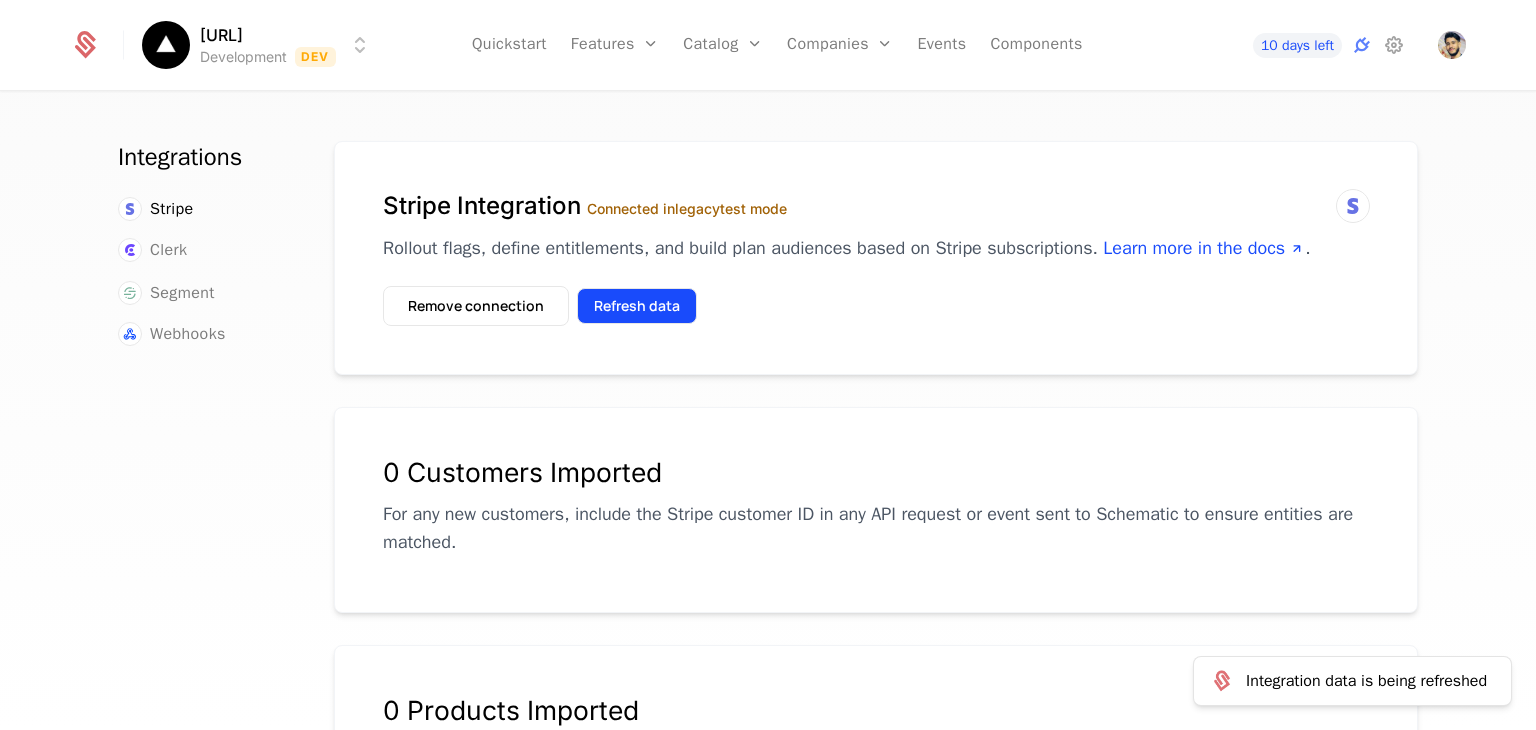 click on "Refresh data" at bounding box center [637, 306] 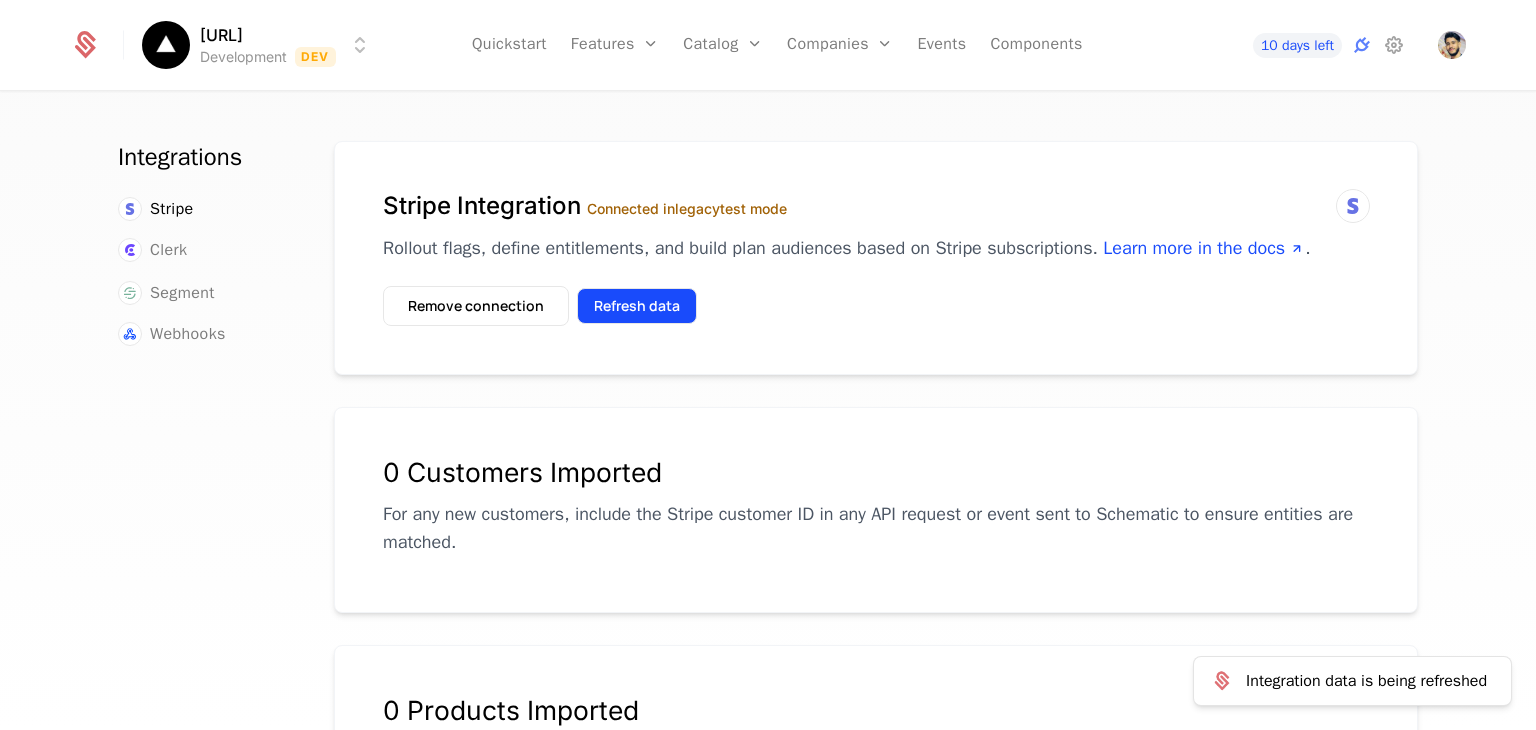 click on "Refresh data" at bounding box center [637, 306] 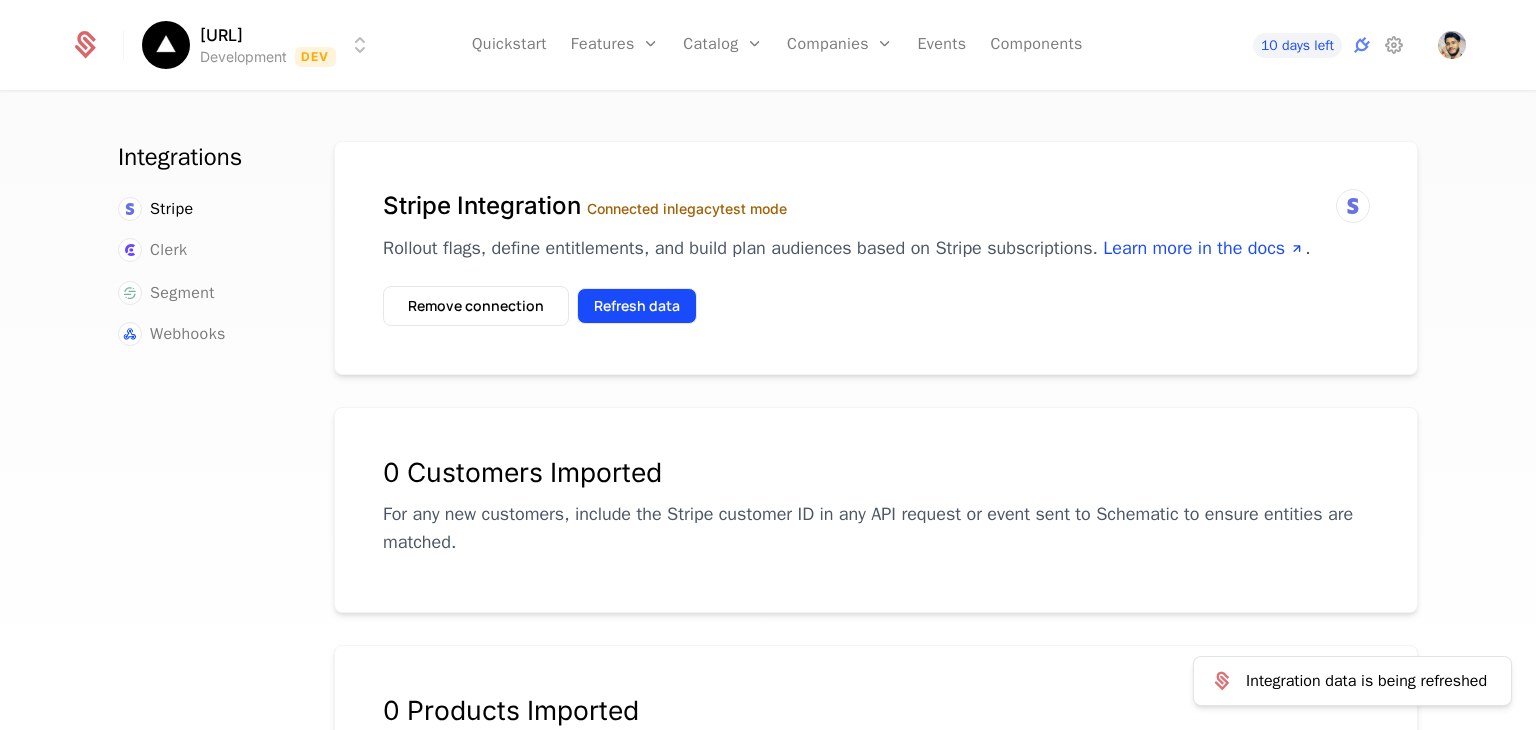 click on "Refresh data" at bounding box center [637, 306] 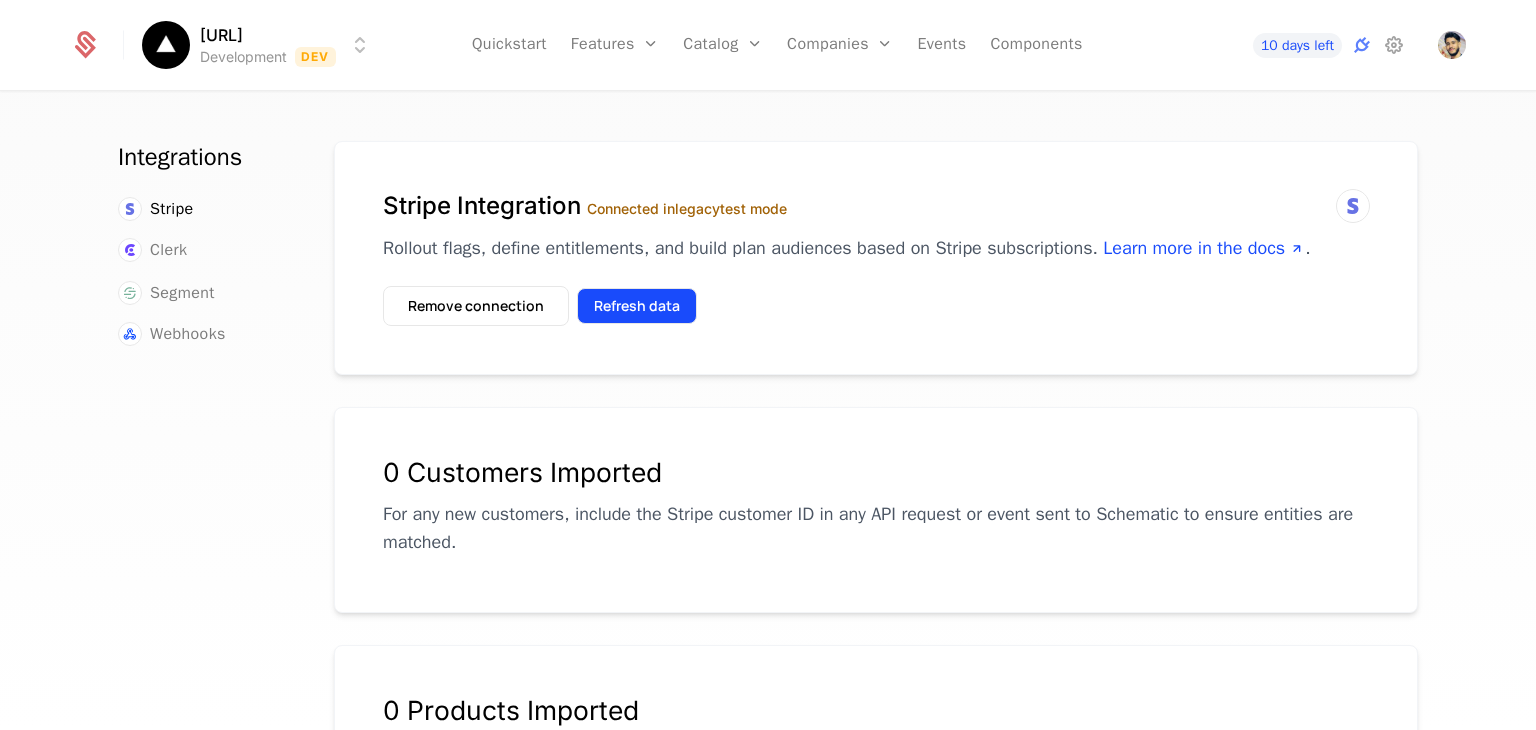 click on "Refresh data" at bounding box center [637, 306] 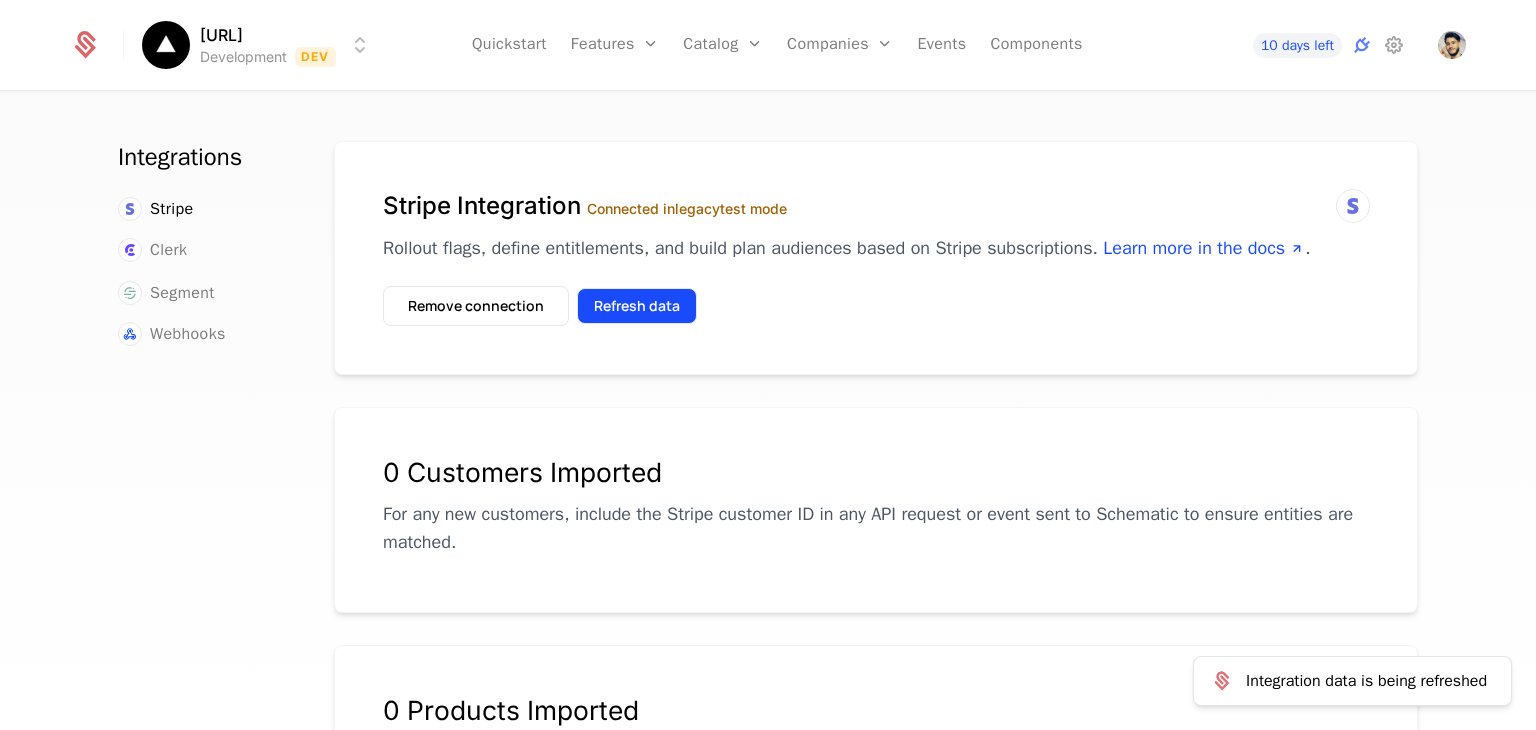 click on "Refresh data" at bounding box center [637, 306] 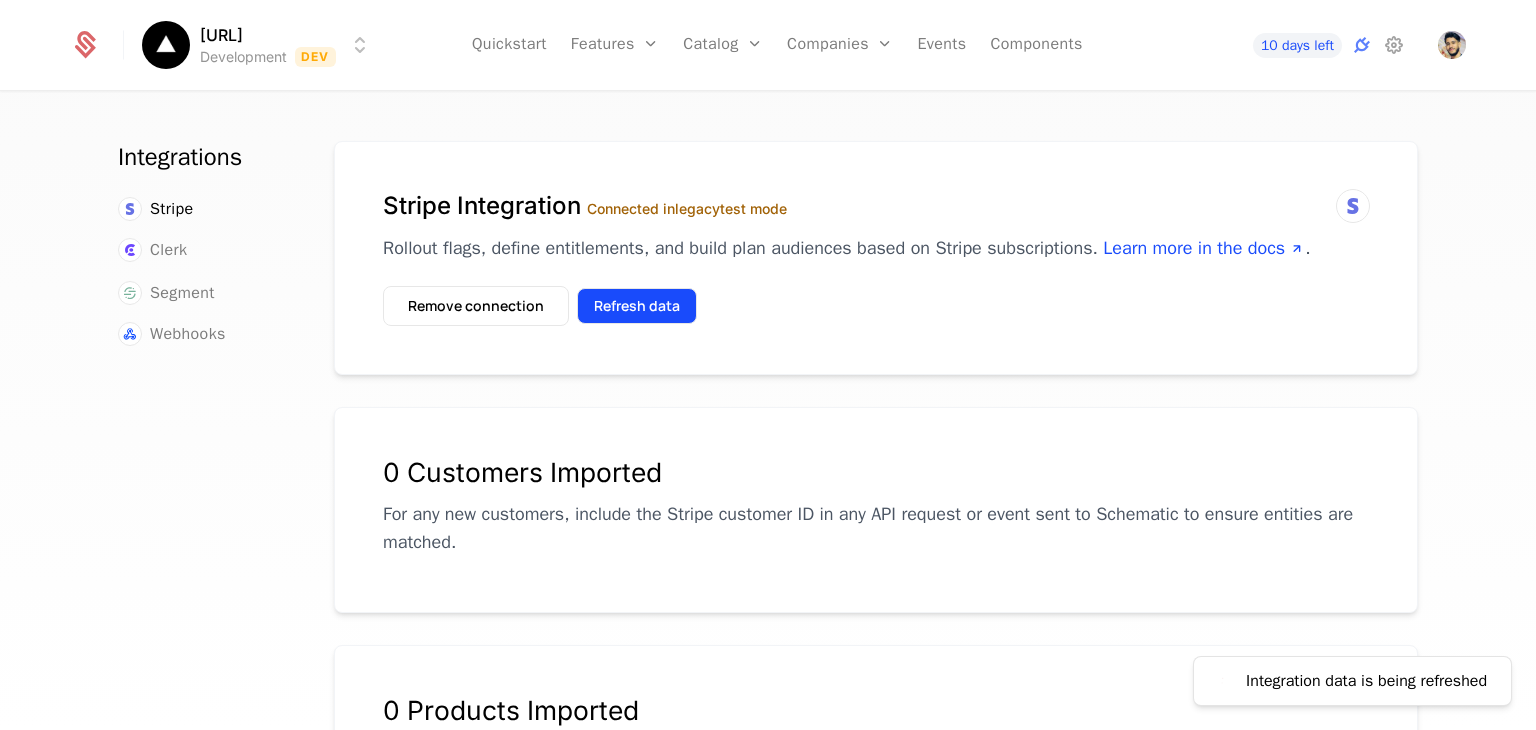 click on "Refresh data" at bounding box center (637, 306) 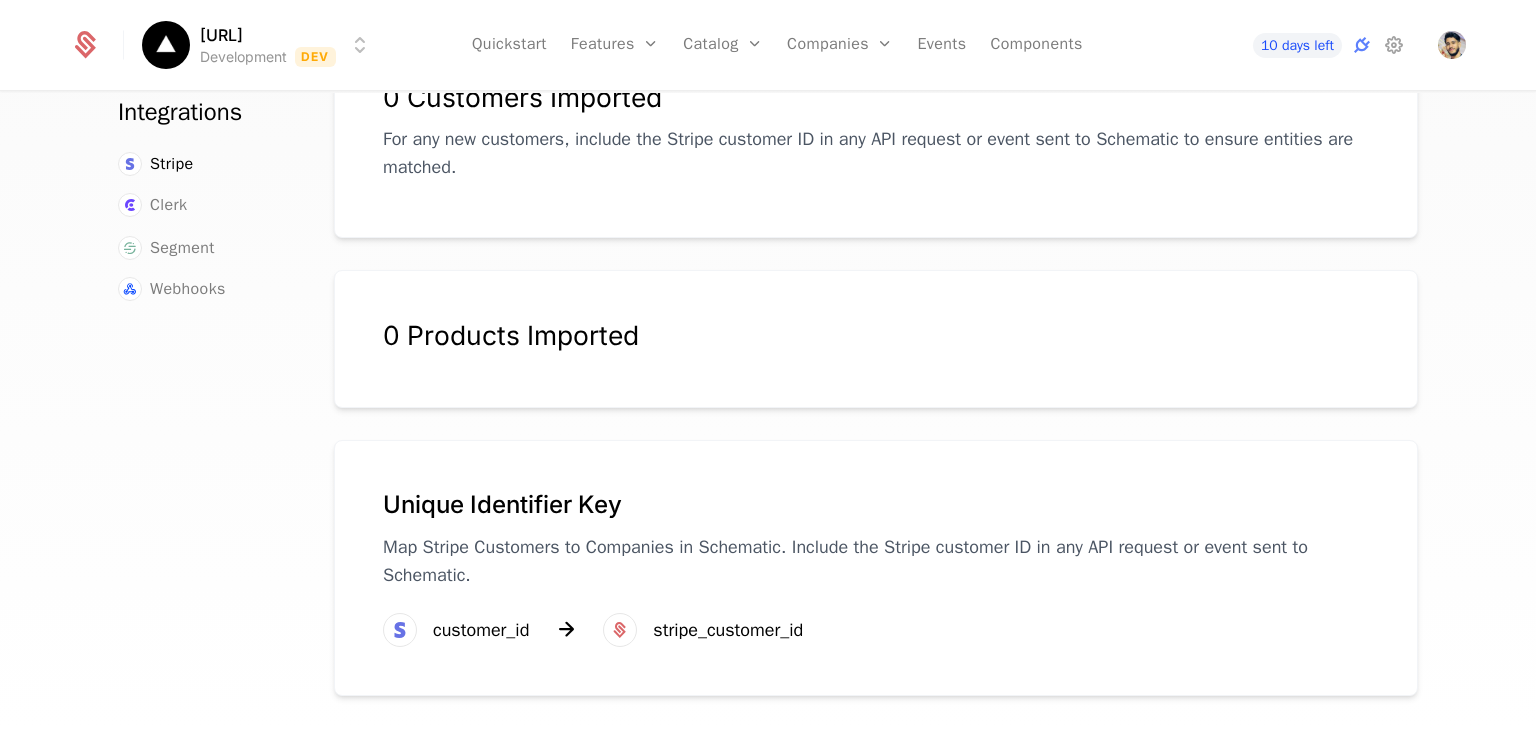 scroll, scrollTop: 0, scrollLeft: 0, axis: both 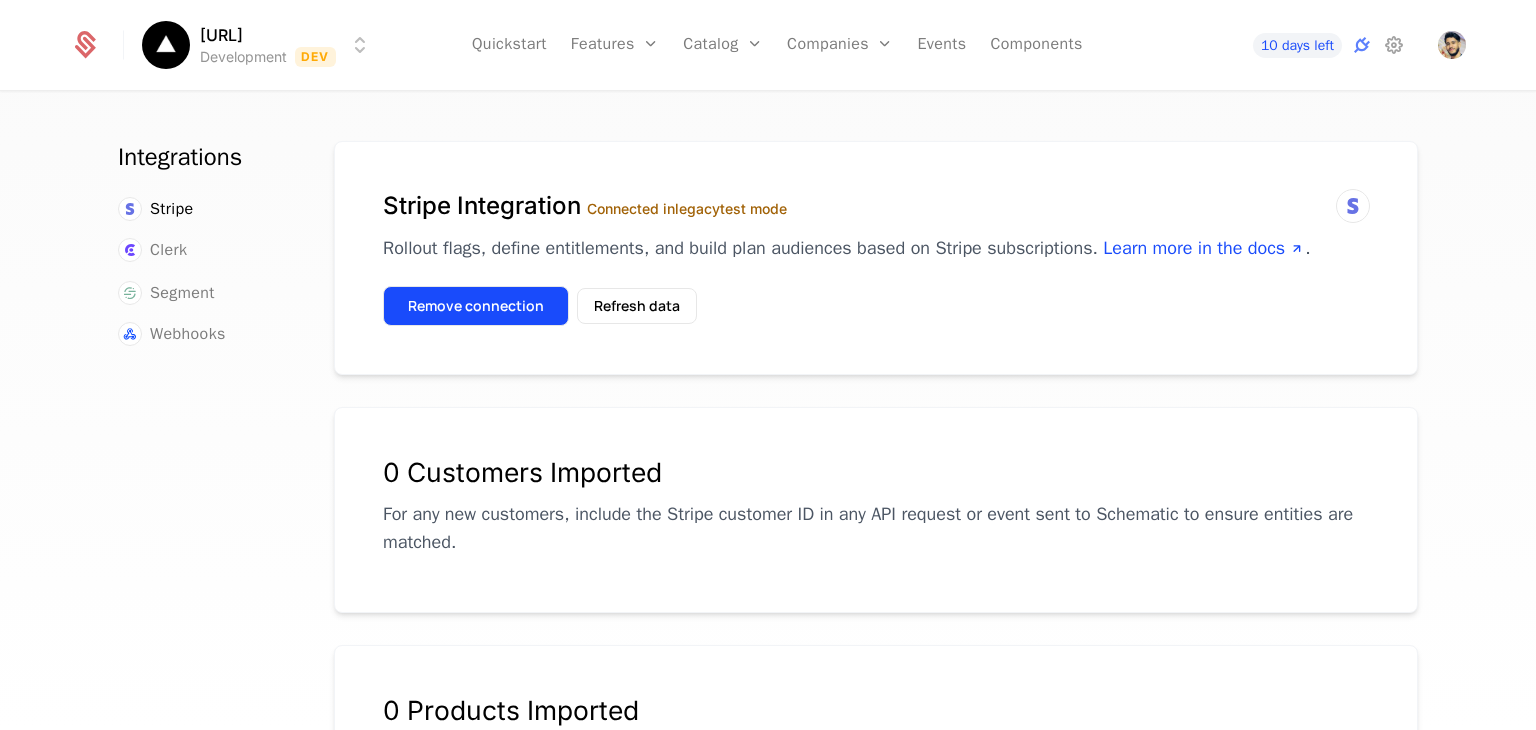 click on "Remove connection" at bounding box center (476, 306) 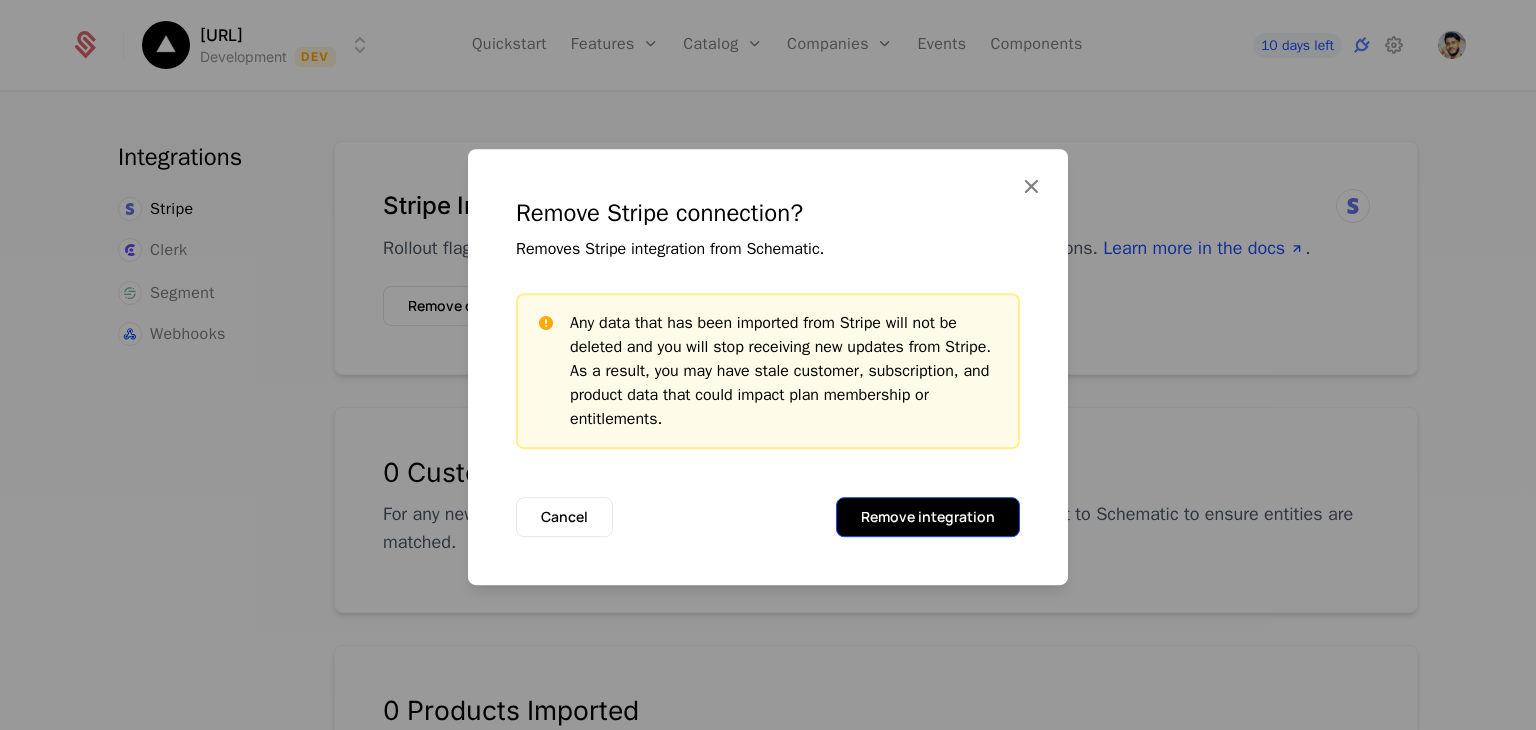 click on "Remove integration" at bounding box center [928, 517] 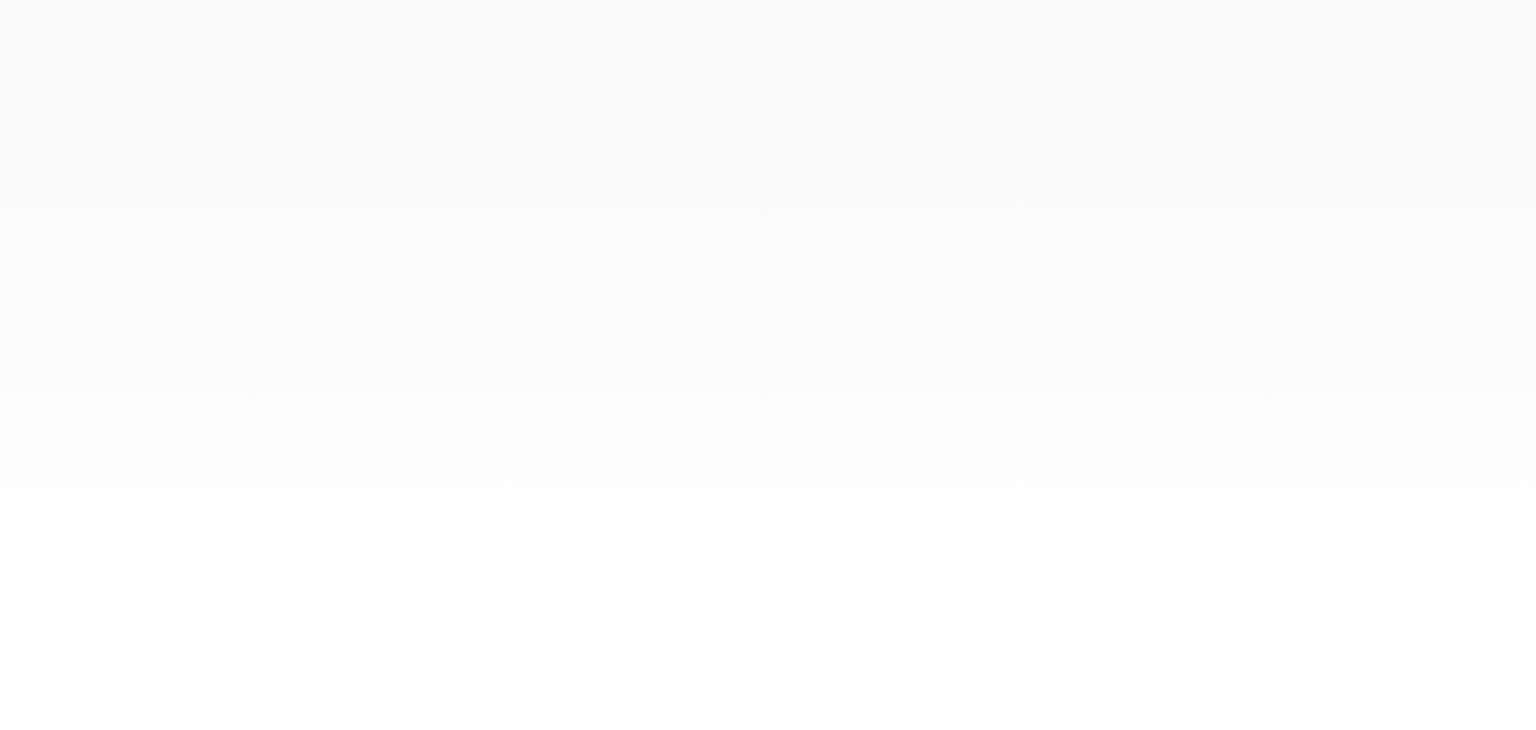 scroll, scrollTop: 0, scrollLeft: 0, axis: both 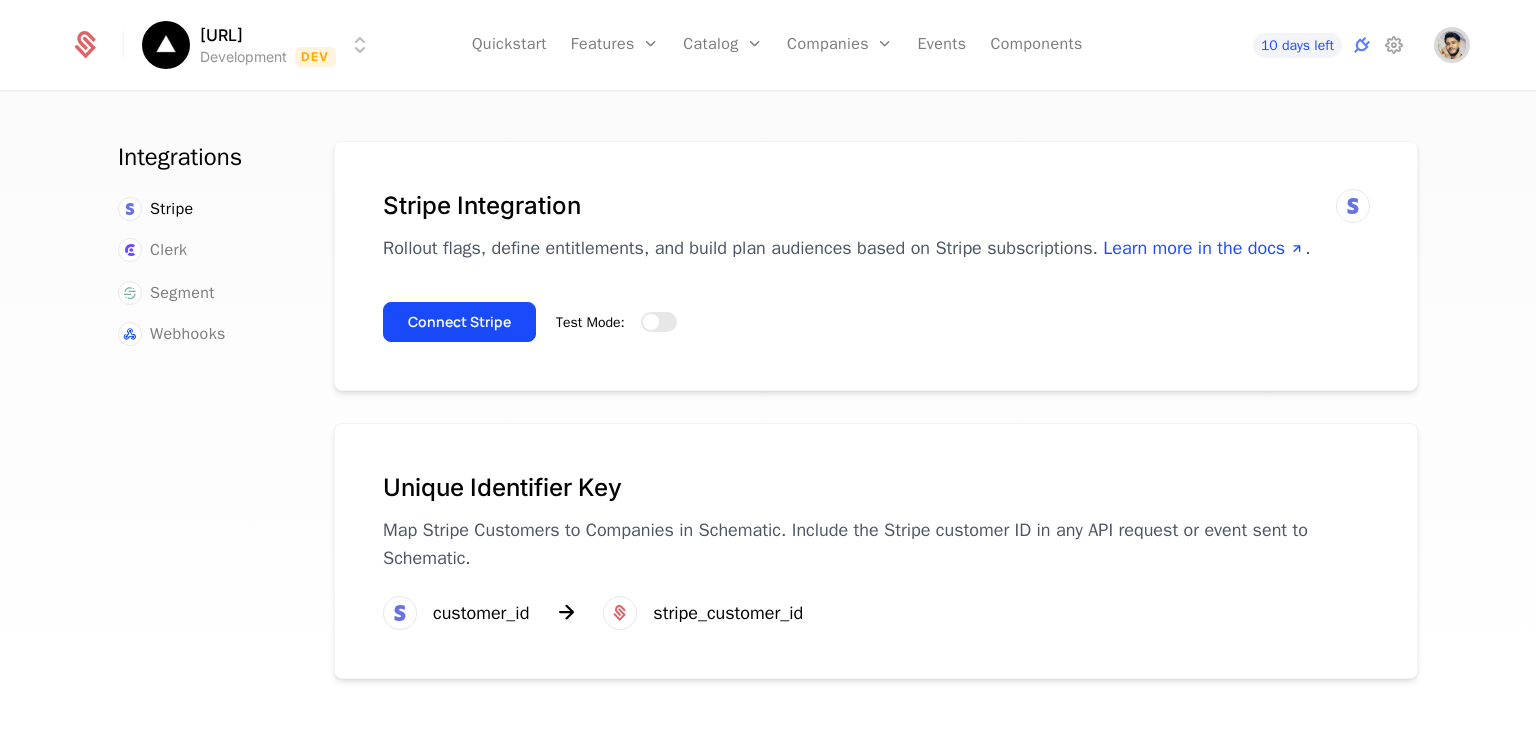 click at bounding box center (1452, 45) 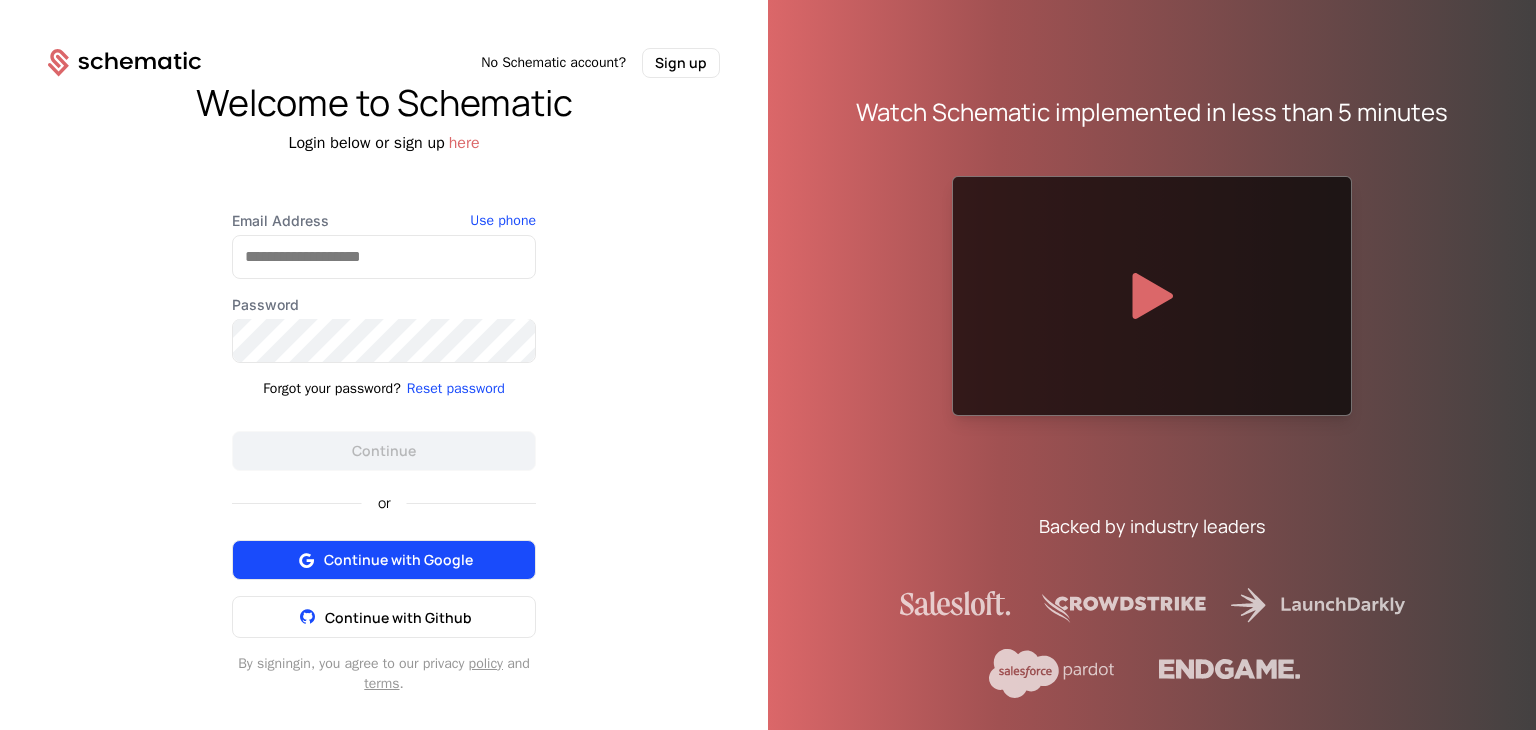 click on "Continue with Google" at bounding box center (398, 560) 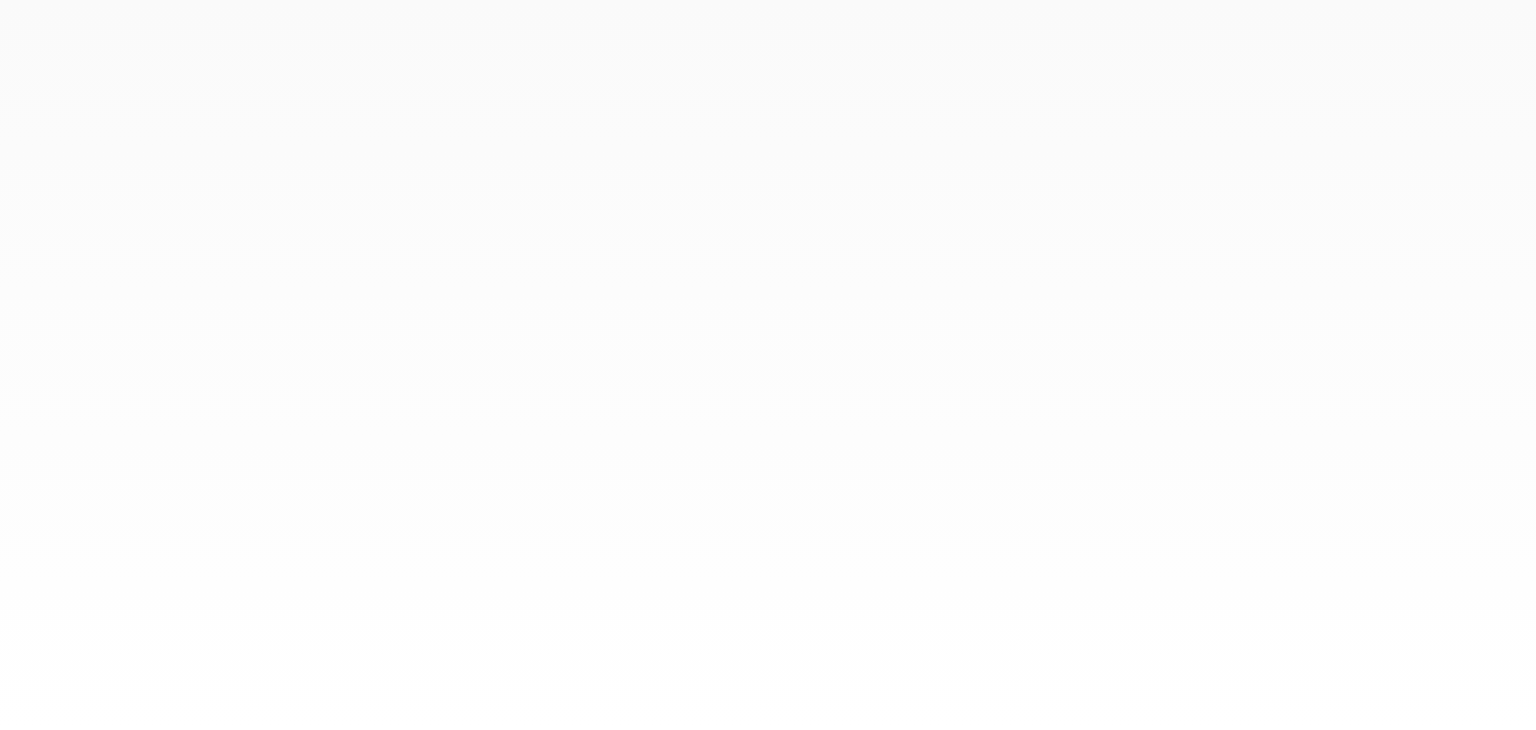scroll, scrollTop: 0, scrollLeft: 0, axis: both 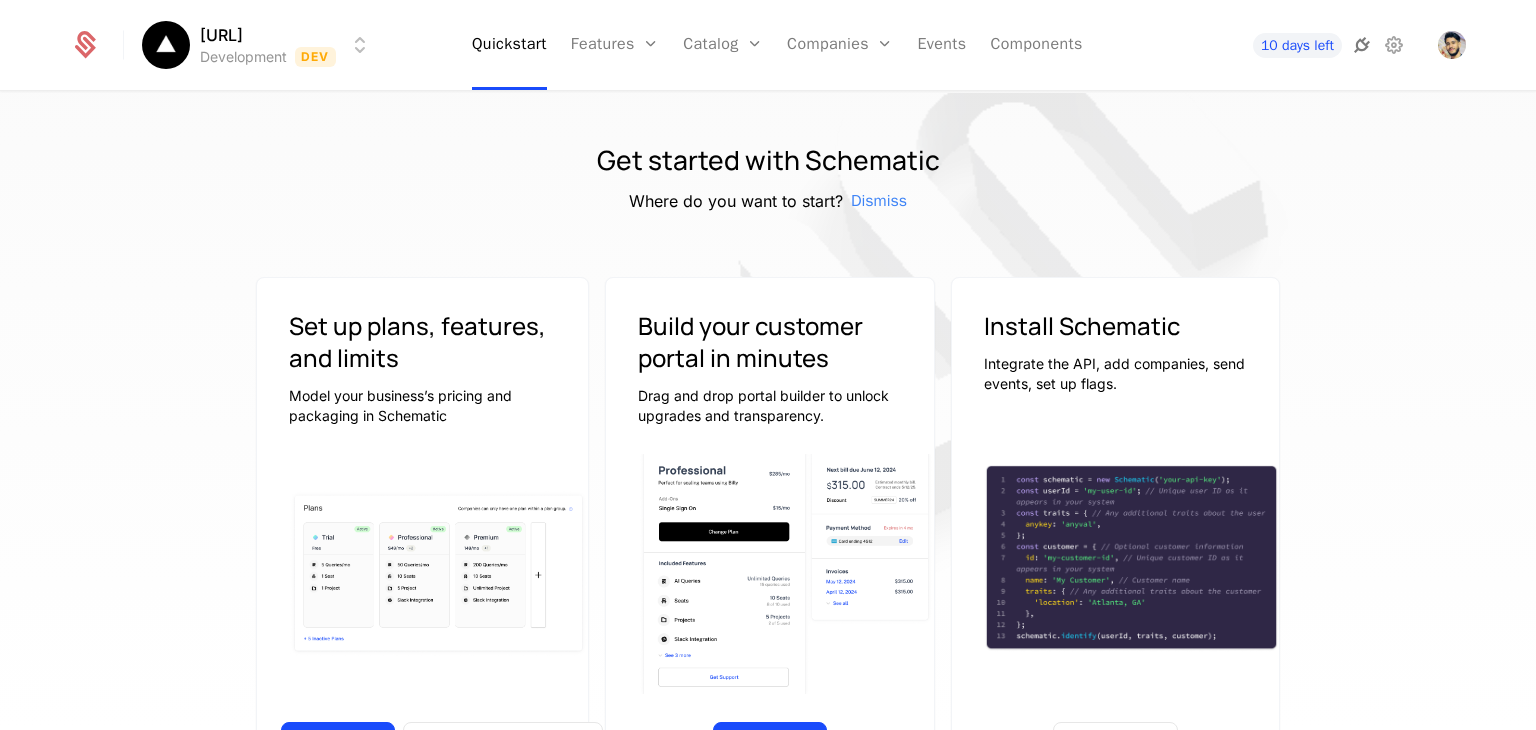 click at bounding box center [1362, 45] 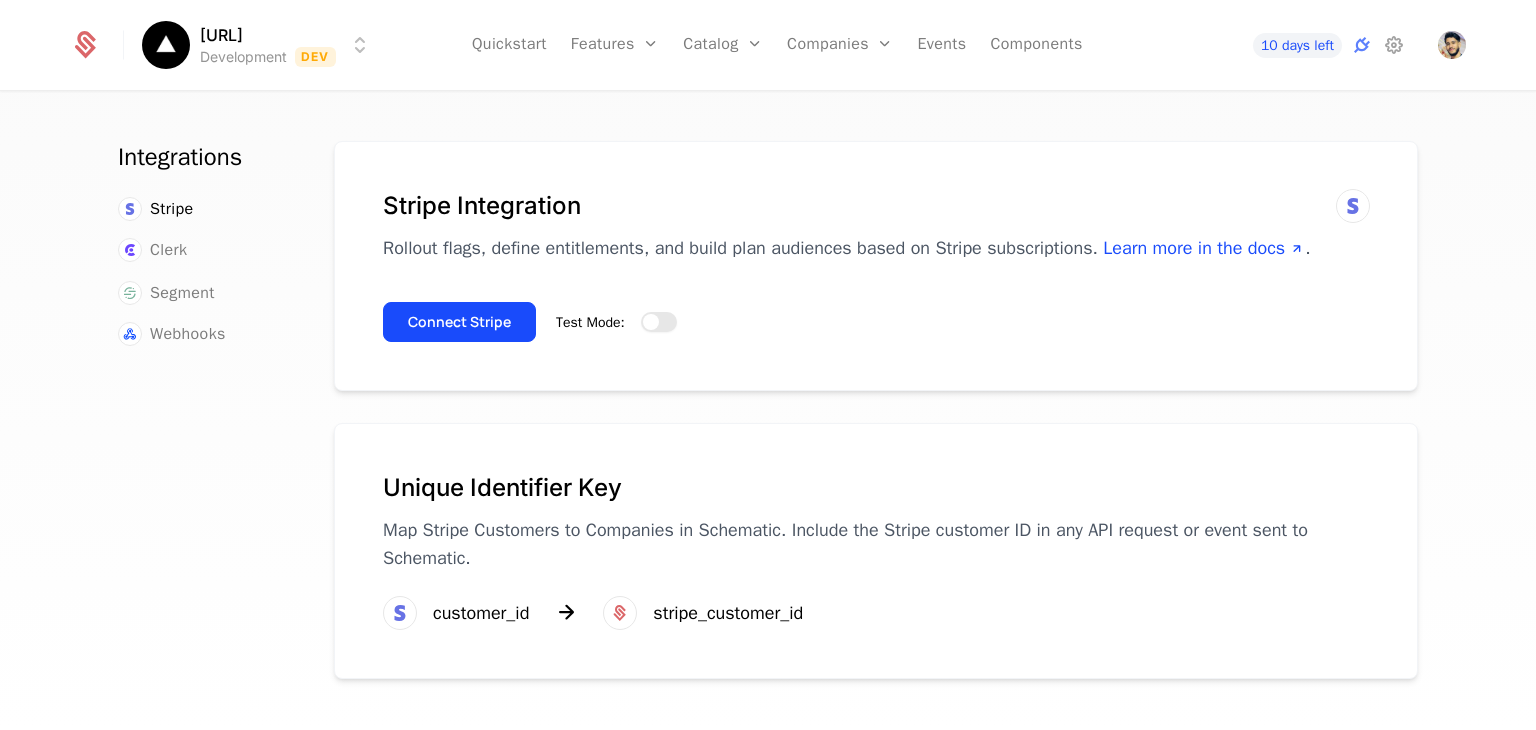 click at bounding box center (651, 322) 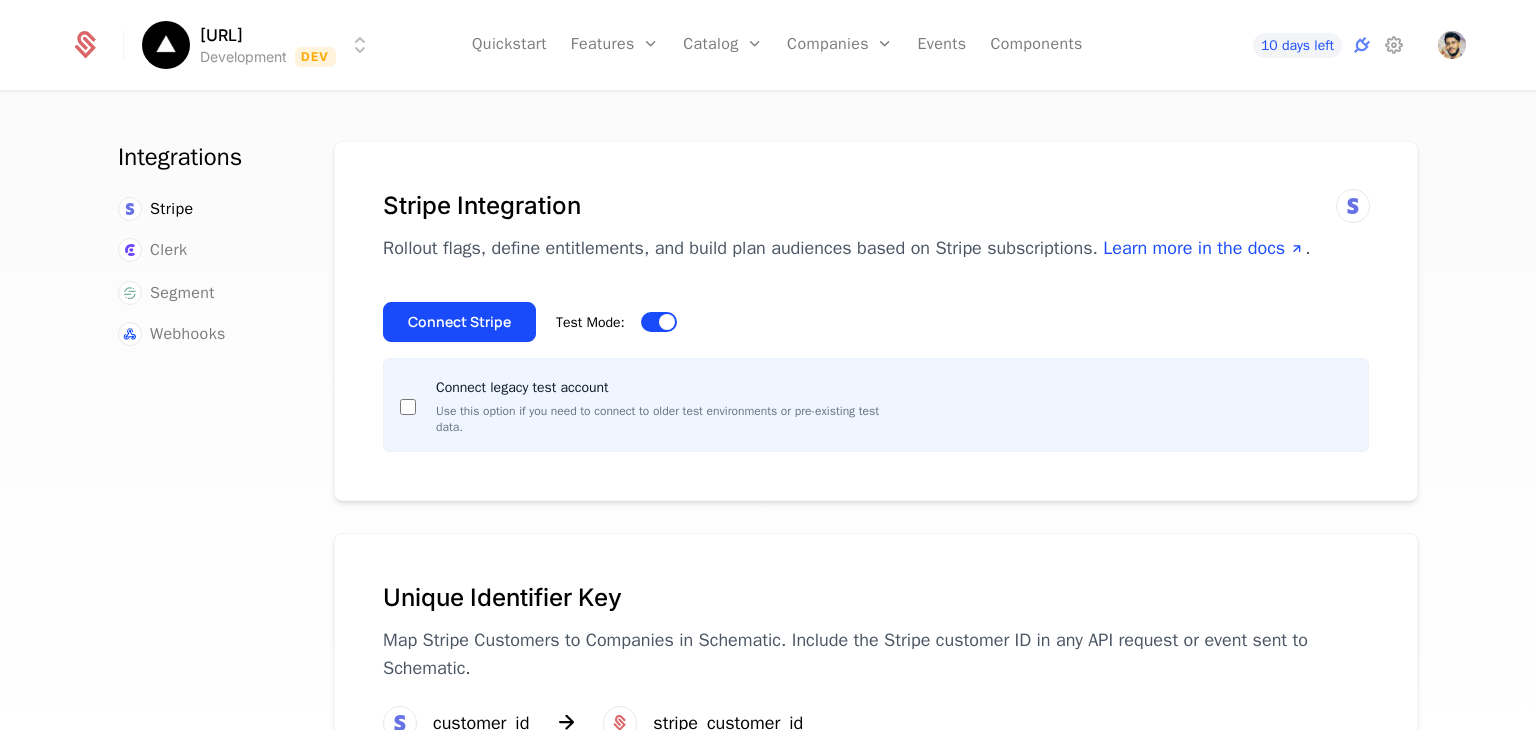 click on "Connect Stripe Test Mode: Connect legacy test account Use this option if you need to connect to older test environments or pre-existing test data." at bounding box center [876, 369] 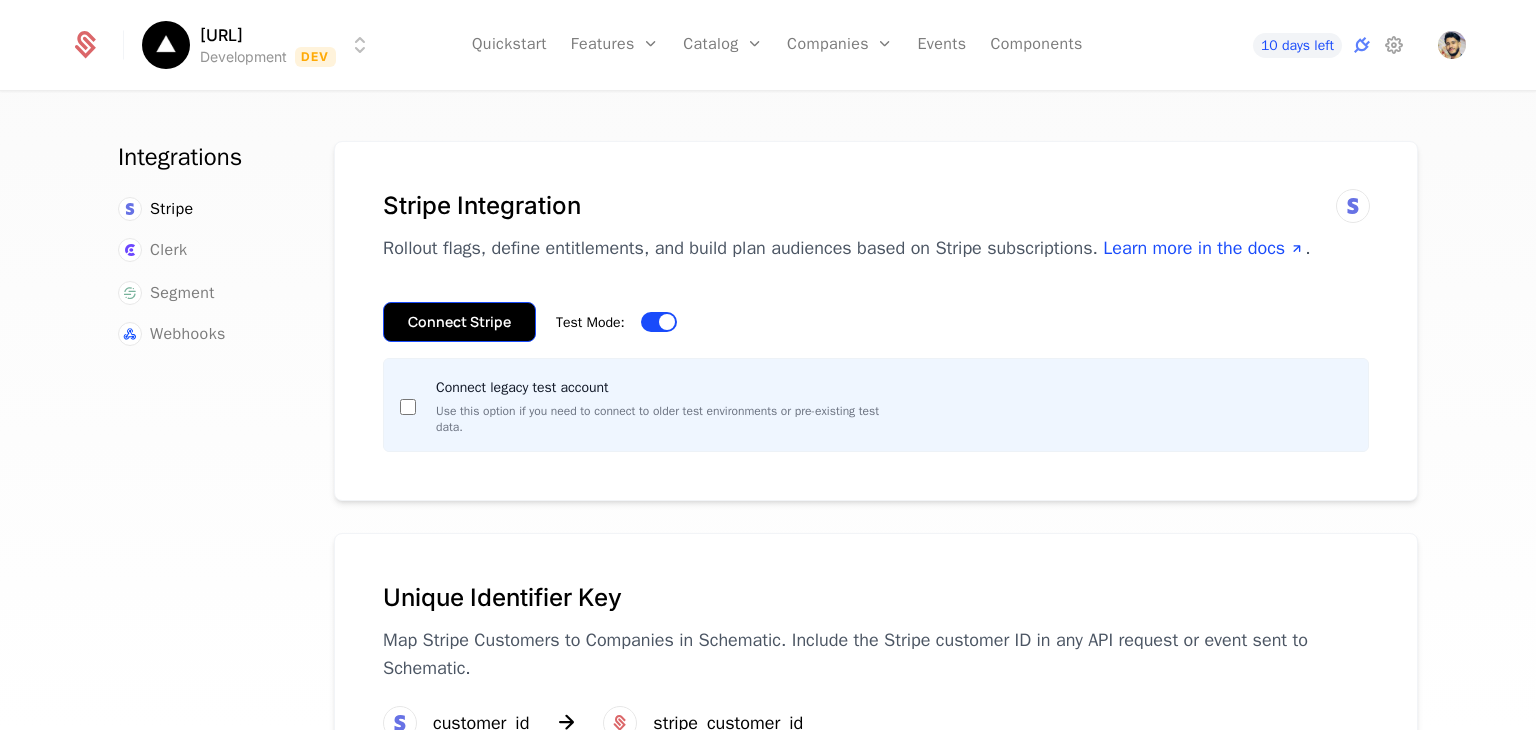 click on "Connect Stripe" at bounding box center [459, 322] 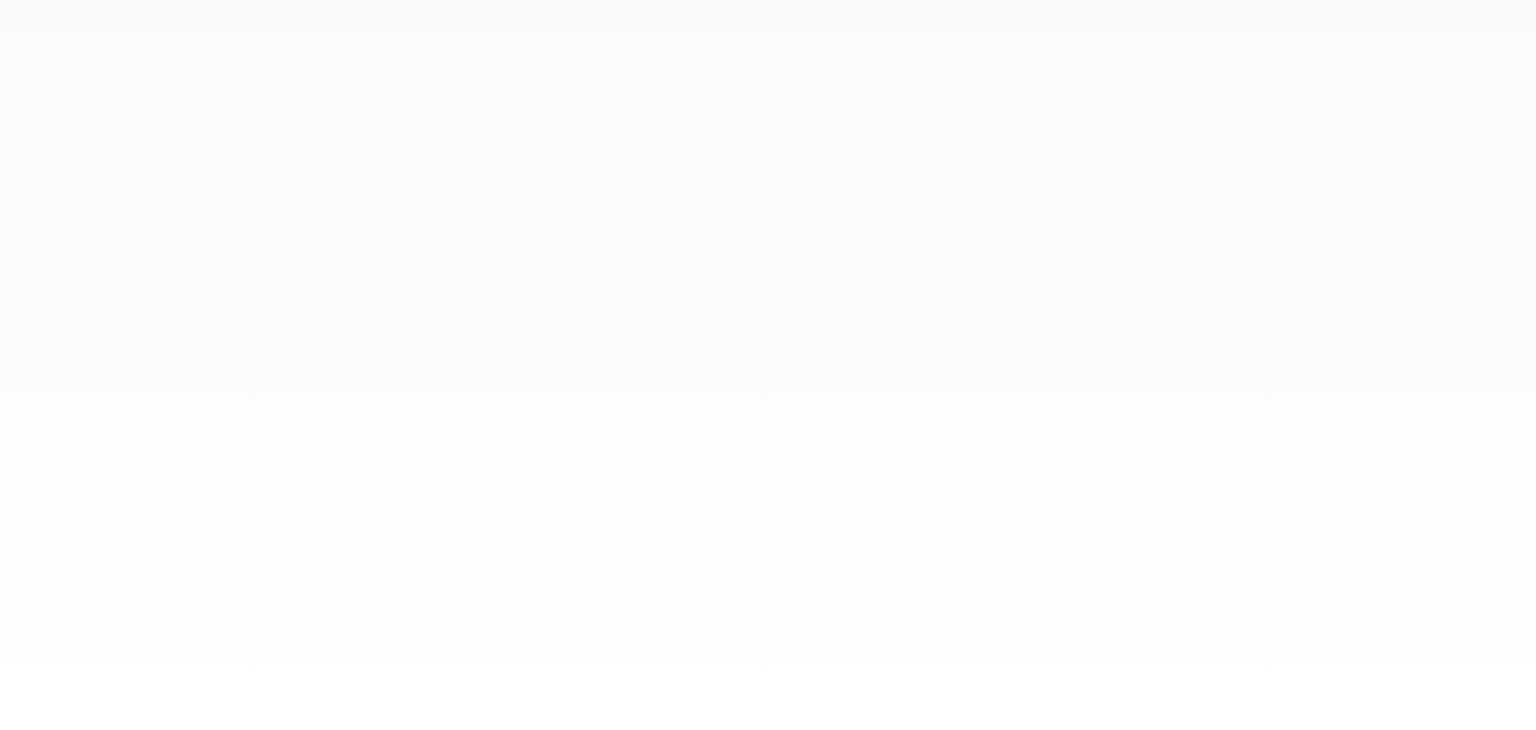 scroll, scrollTop: 0, scrollLeft: 0, axis: both 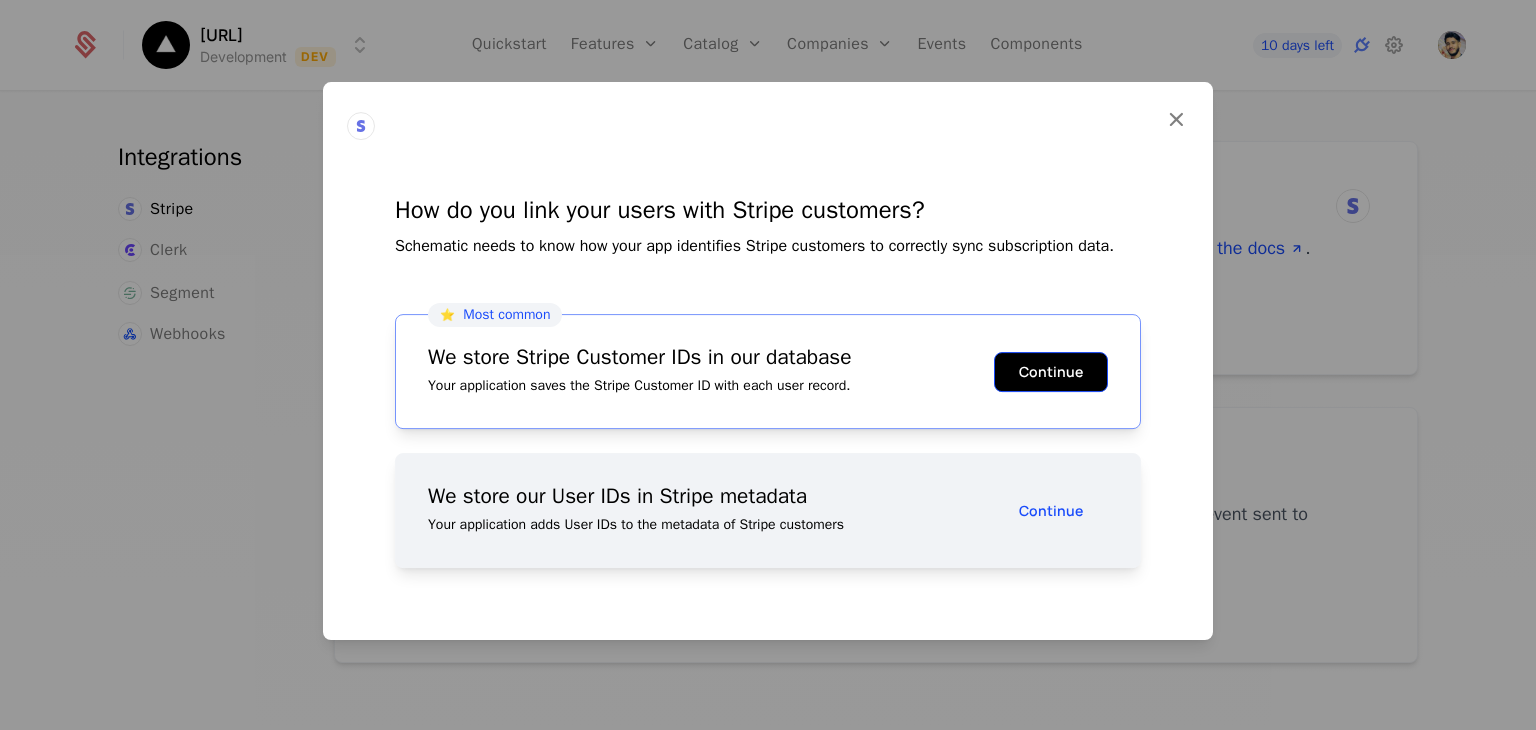 click on "Continue" at bounding box center [1051, 372] 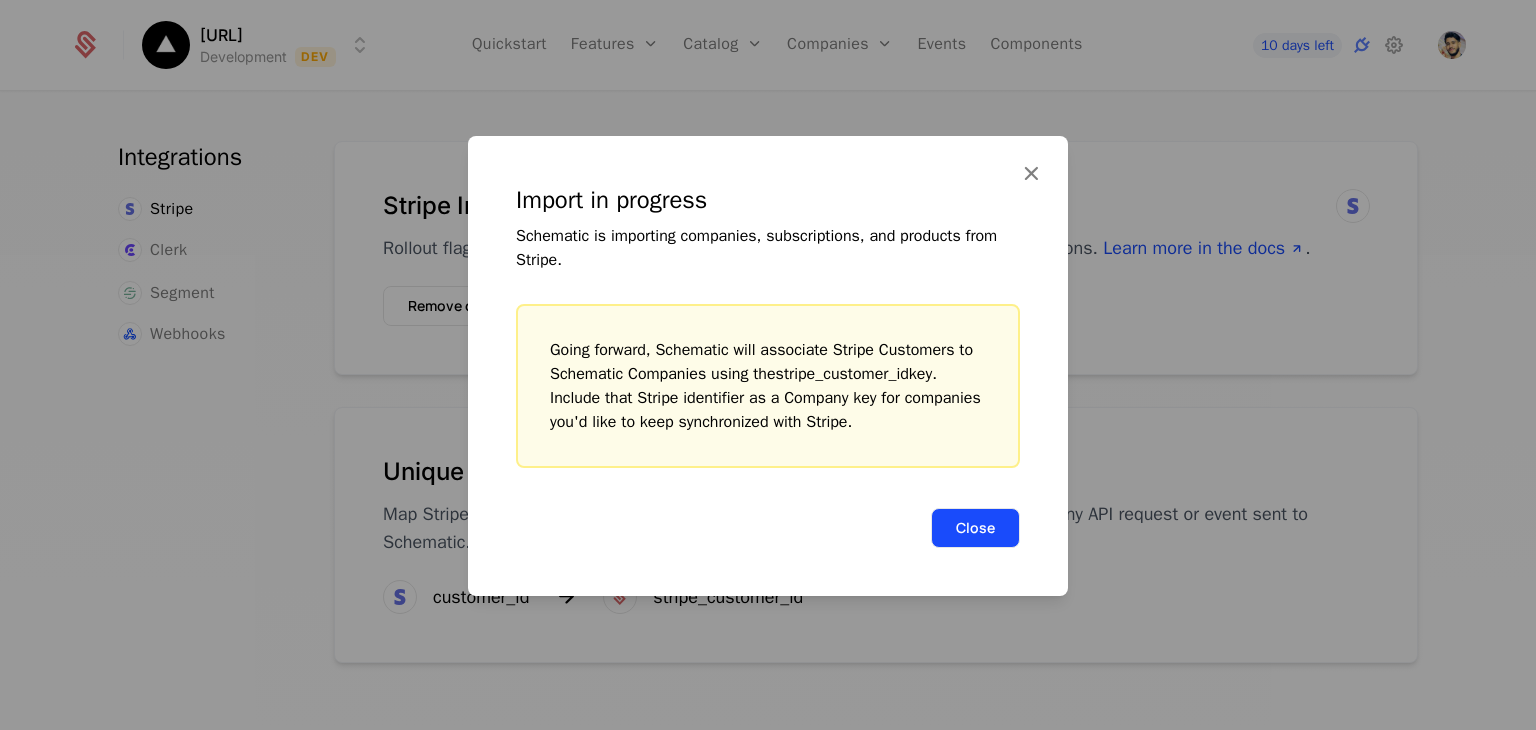click on "Close" at bounding box center [975, 528] 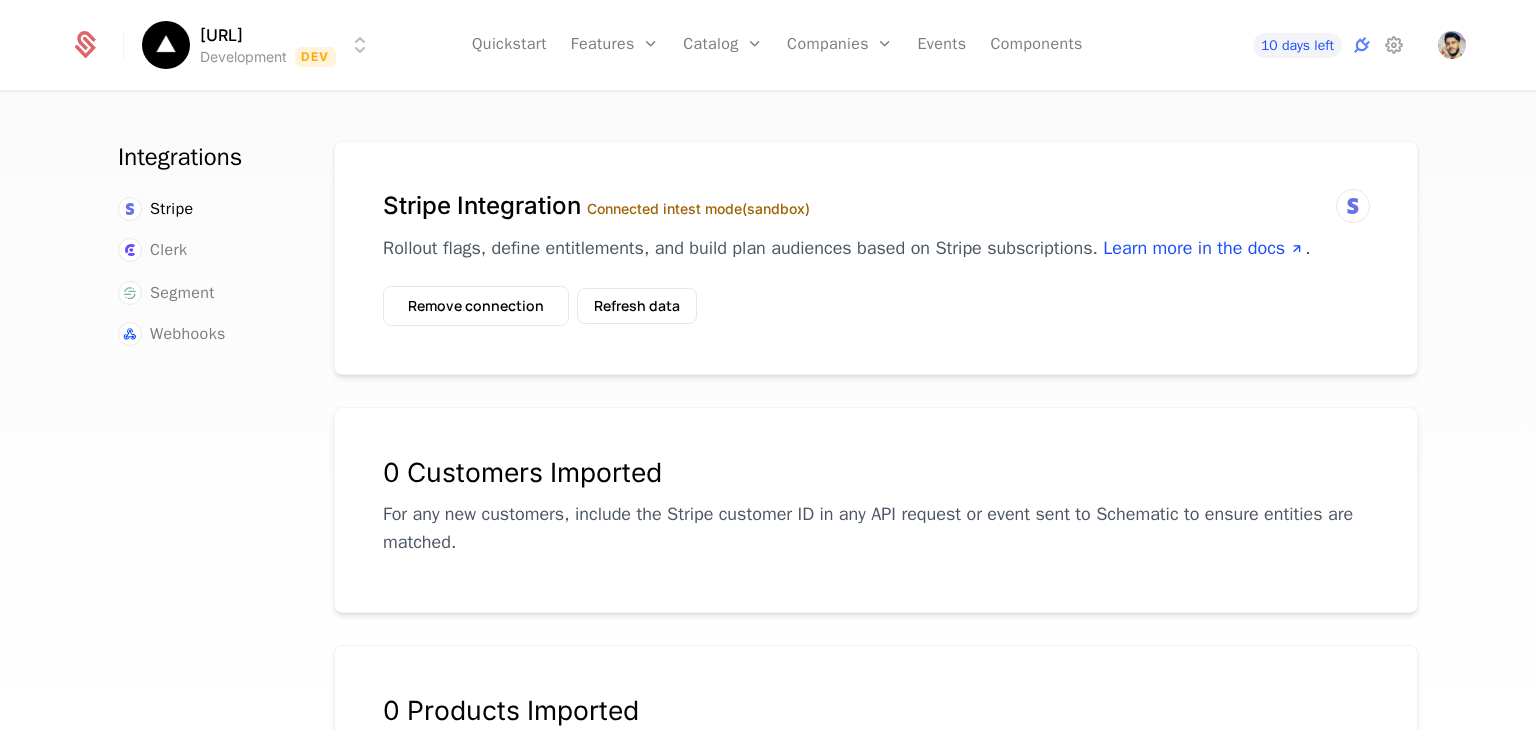 click on "Remove connection Refresh data" at bounding box center [540, 306] 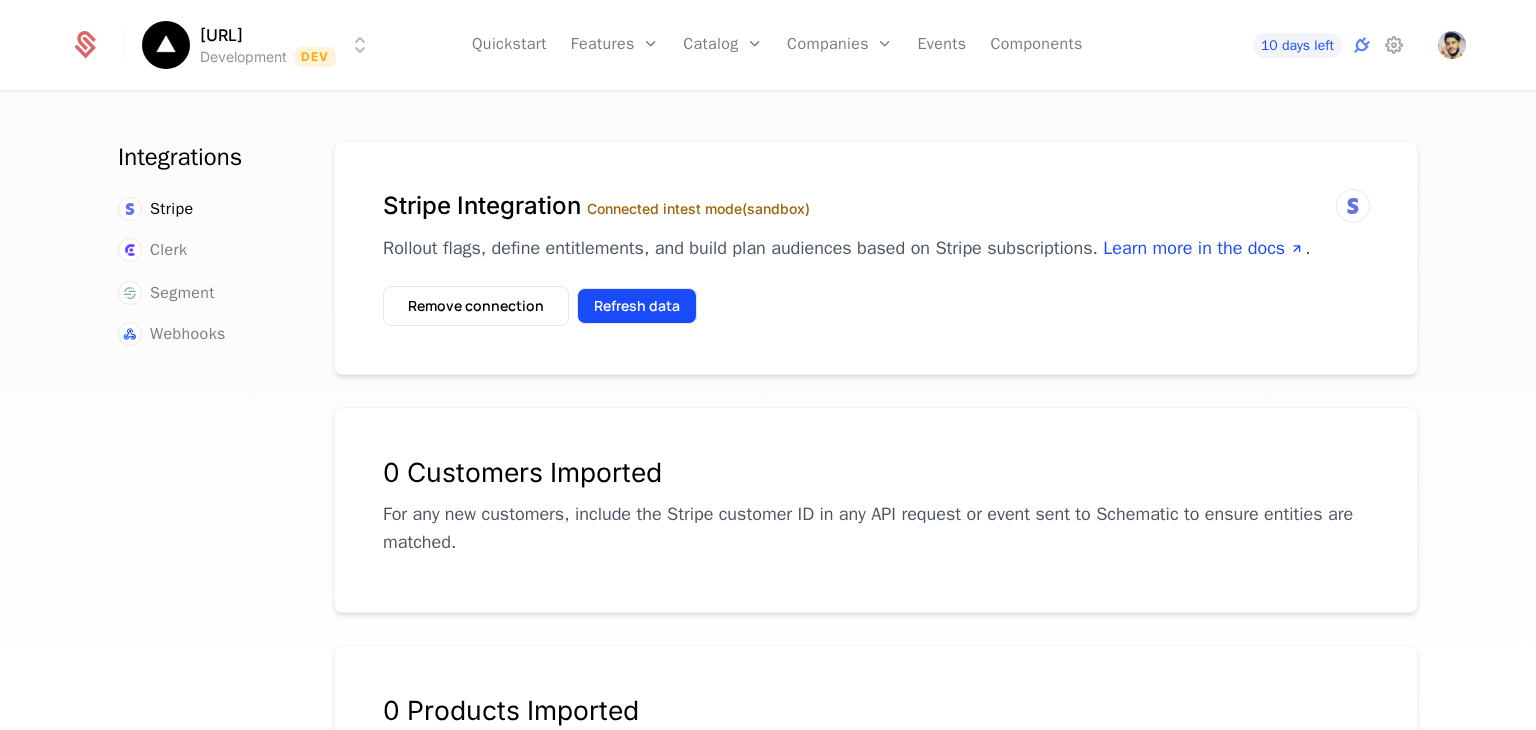 click on "Refresh data" at bounding box center [637, 306] 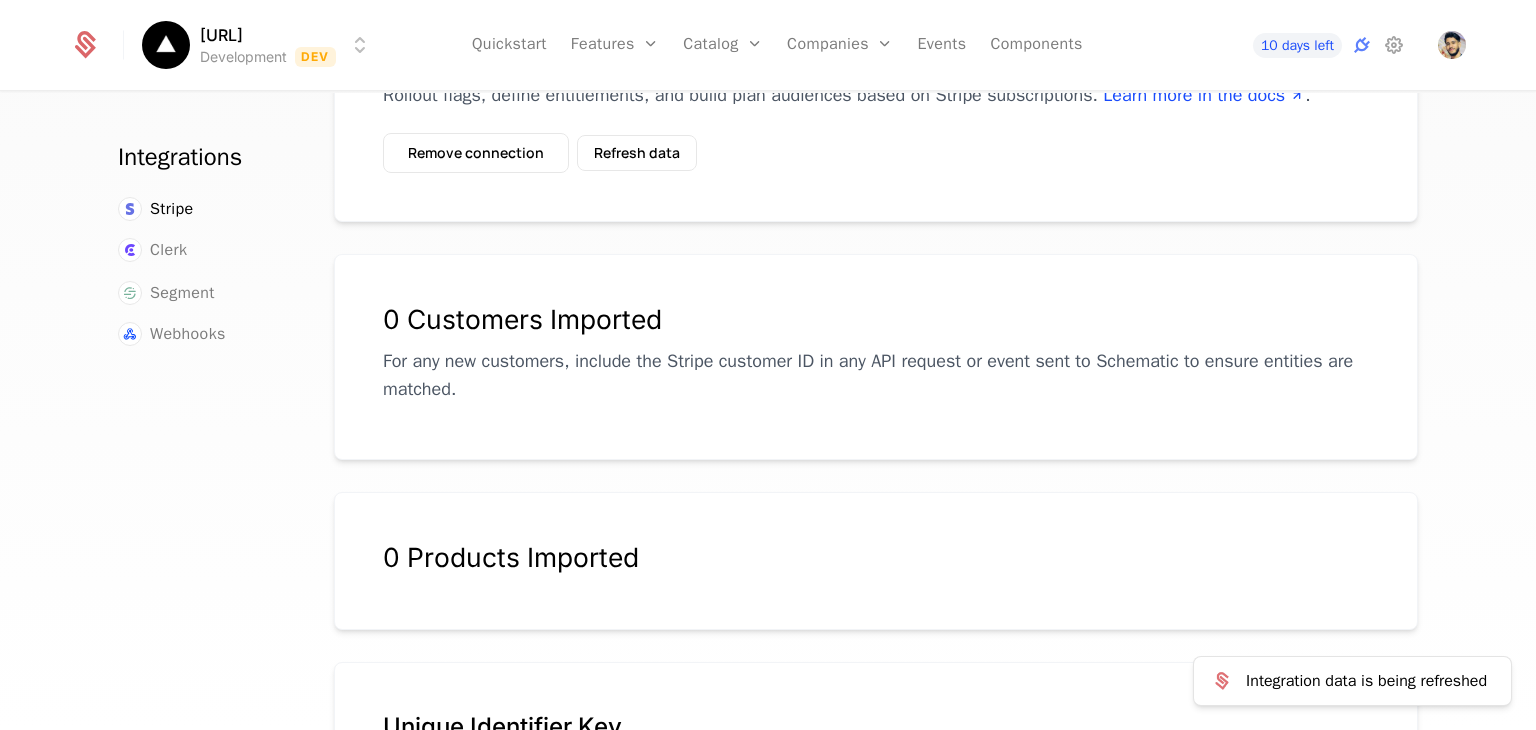 scroll, scrollTop: 0, scrollLeft: 0, axis: both 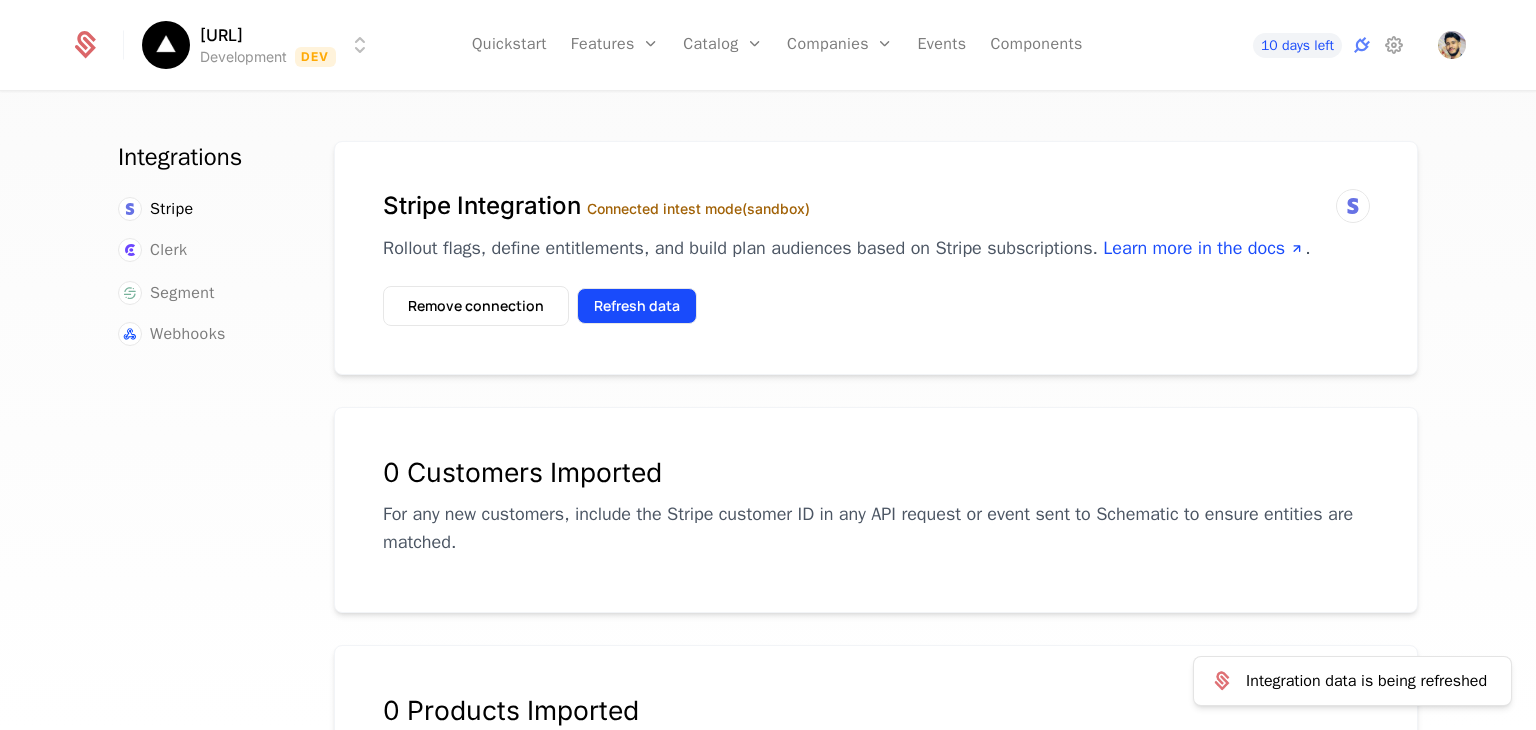 click on "Refresh data" at bounding box center [637, 306] 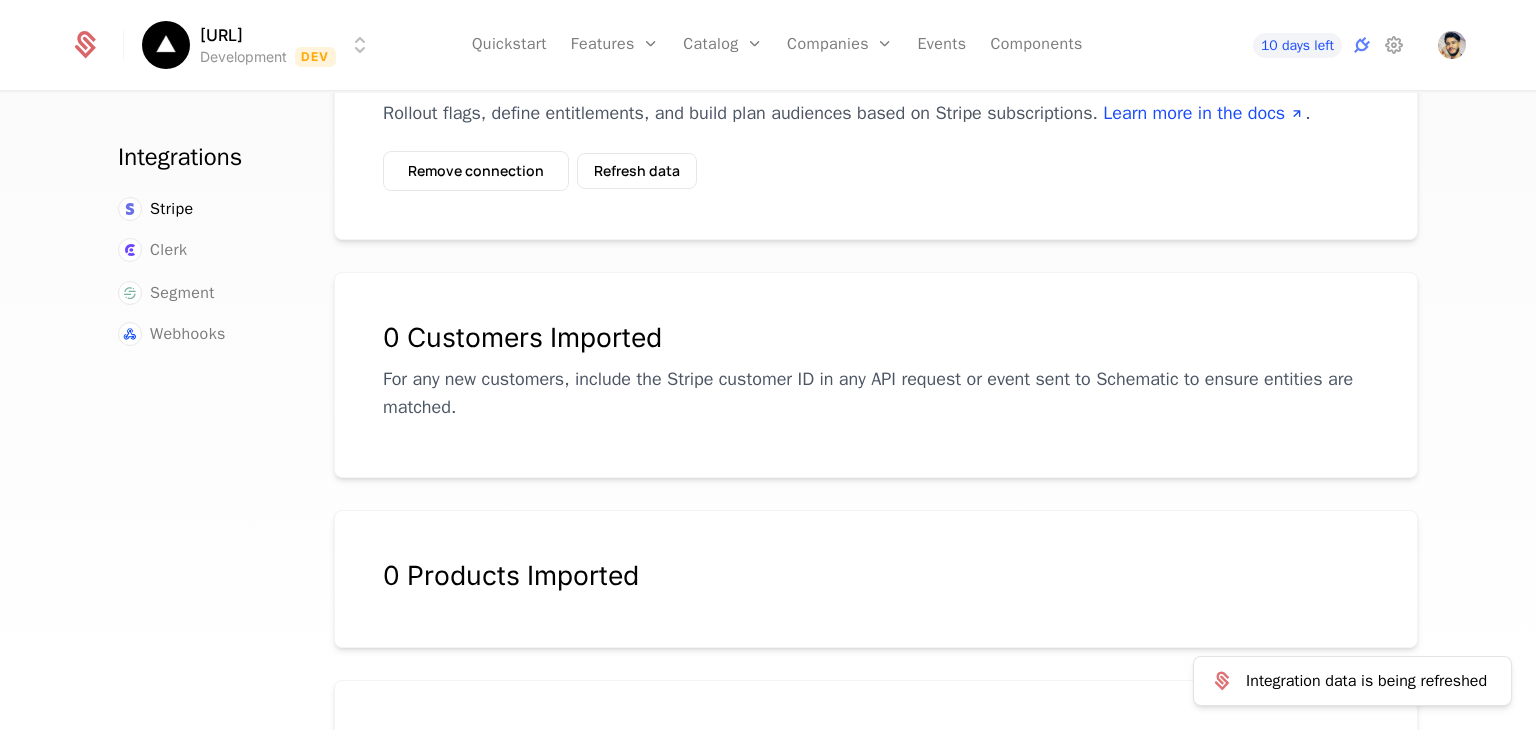 scroll, scrollTop: 375, scrollLeft: 0, axis: vertical 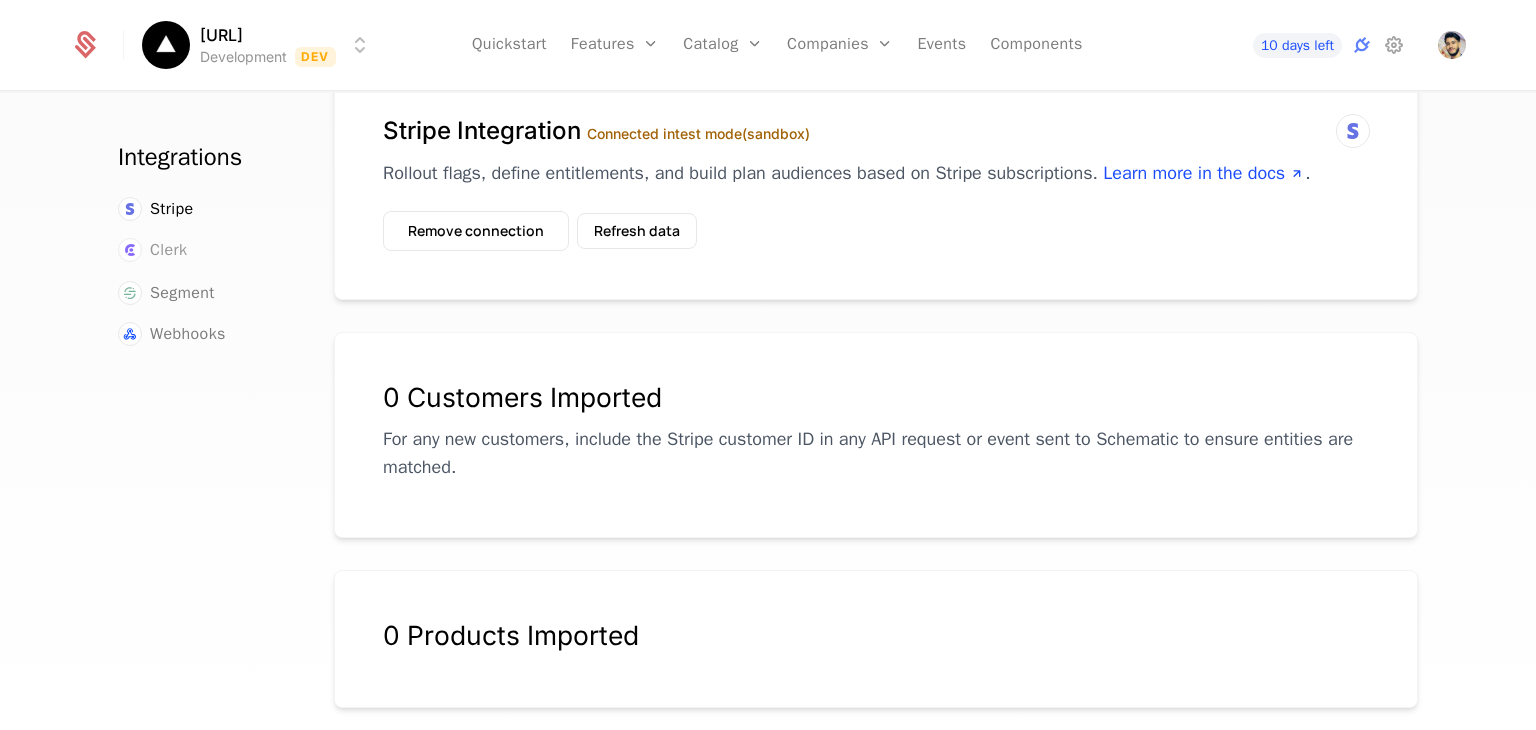 click on "Clerk" at bounding box center (168, 250) 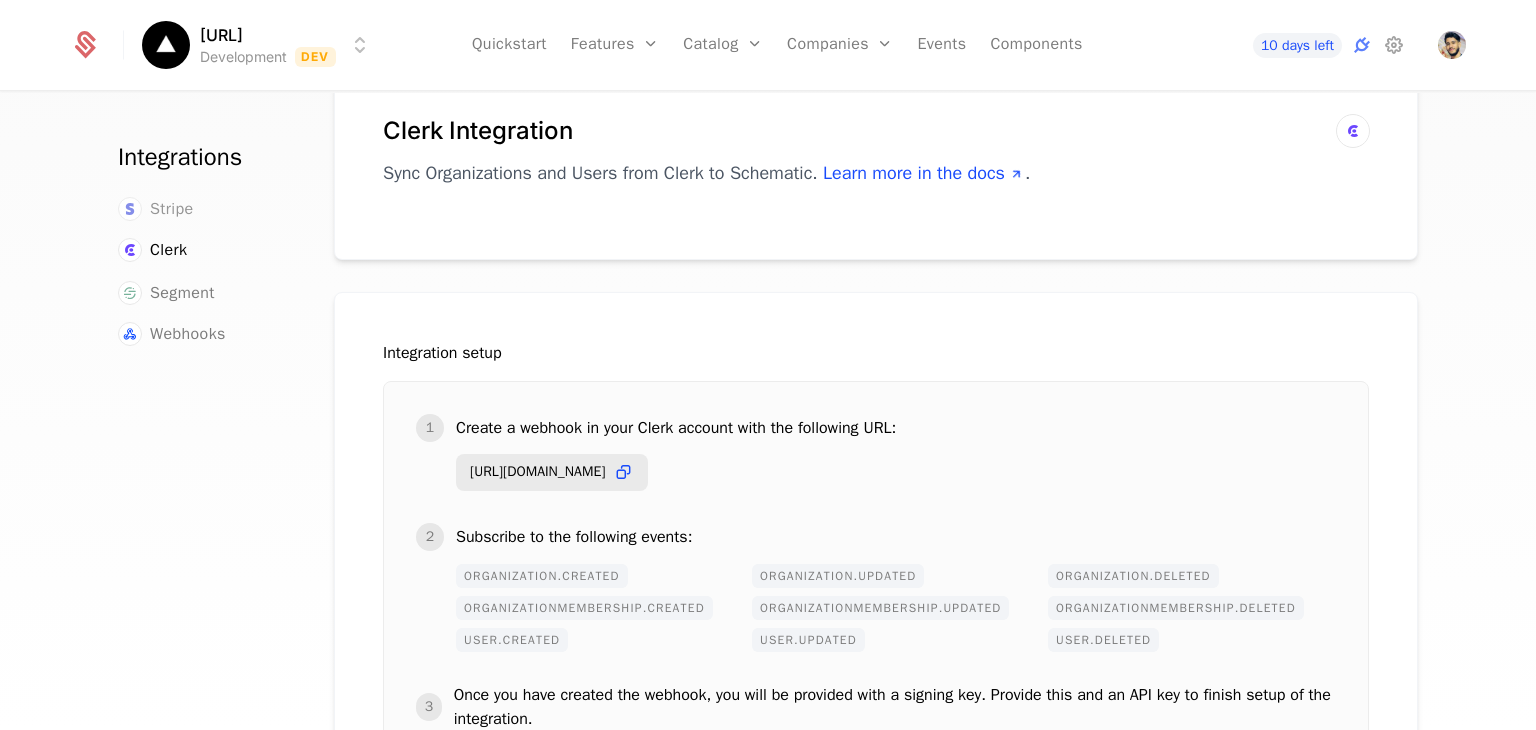 click on "Stripe" at bounding box center (172, 209) 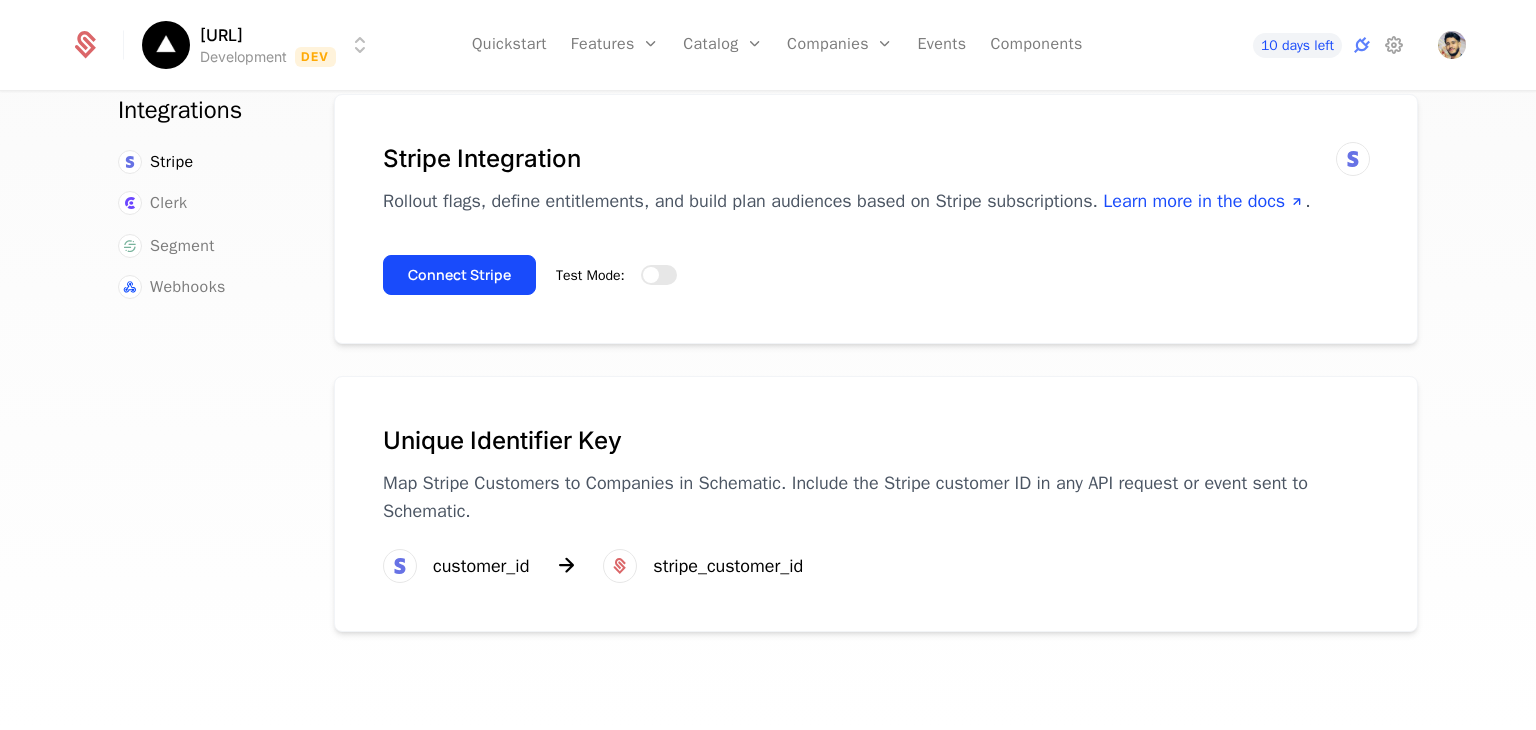 scroll, scrollTop: 75, scrollLeft: 0, axis: vertical 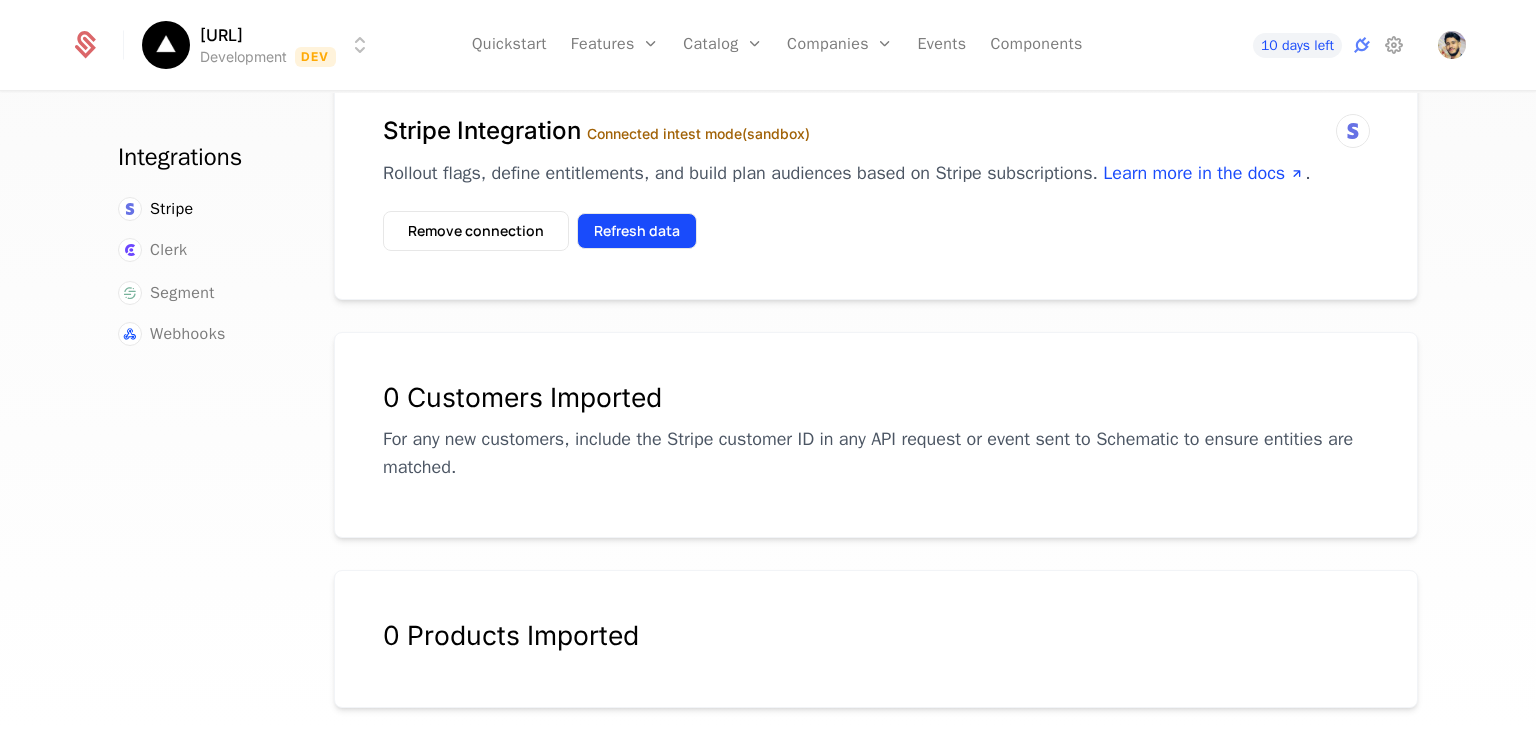click on "Refresh data" at bounding box center (637, 231) 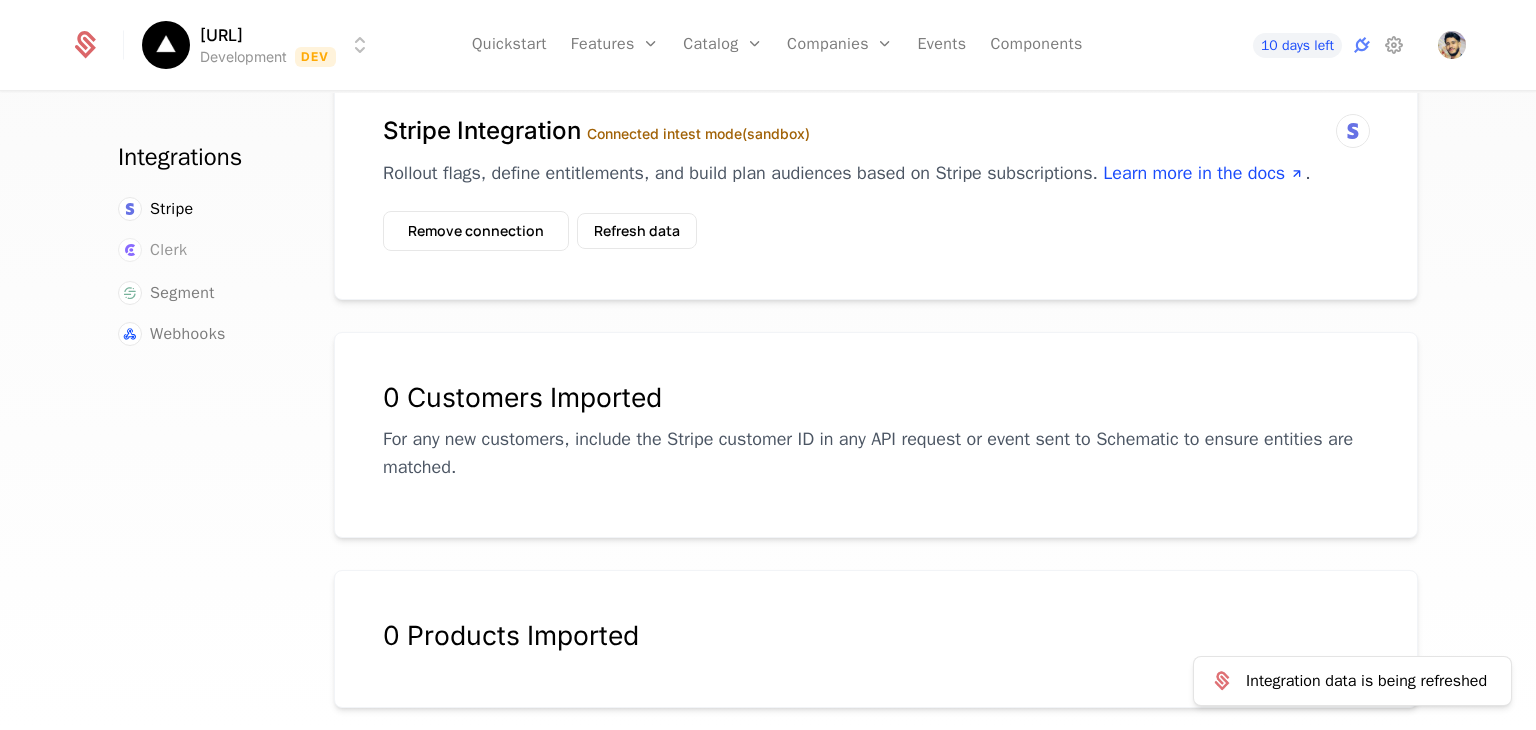 click on "Clerk" at bounding box center [168, 250] 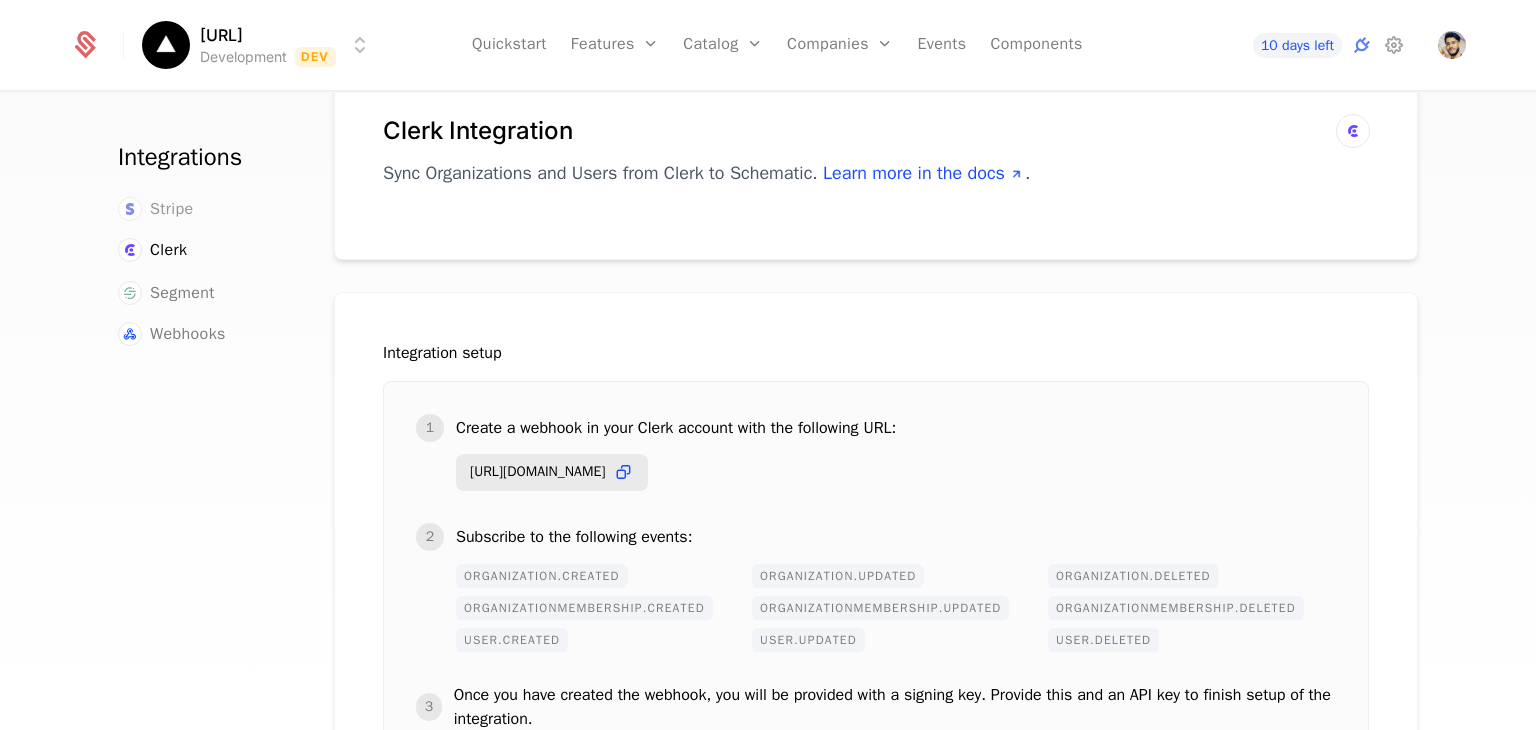 click on "Stripe" at bounding box center (172, 209) 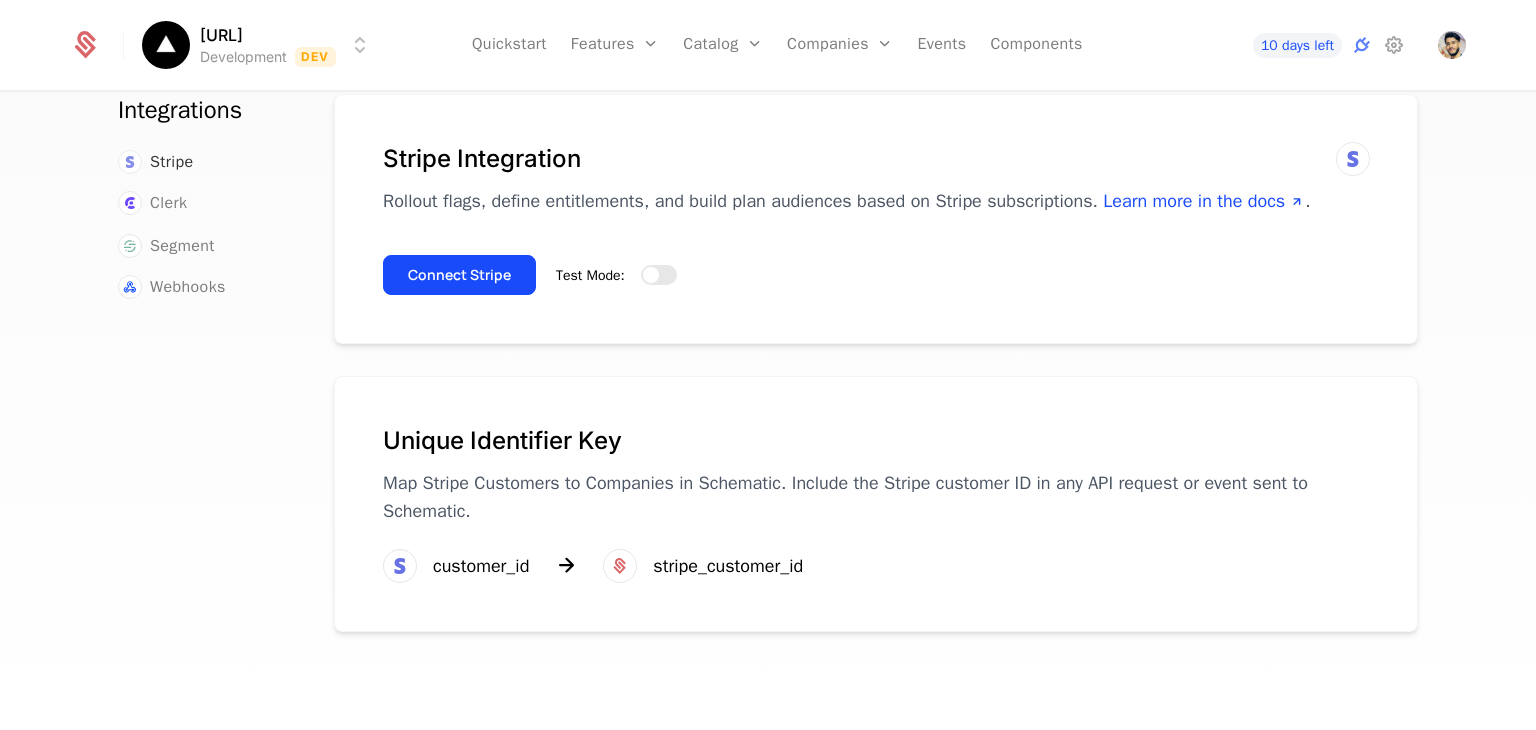 scroll, scrollTop: 75, scrollLeft: 0, axis: vertical 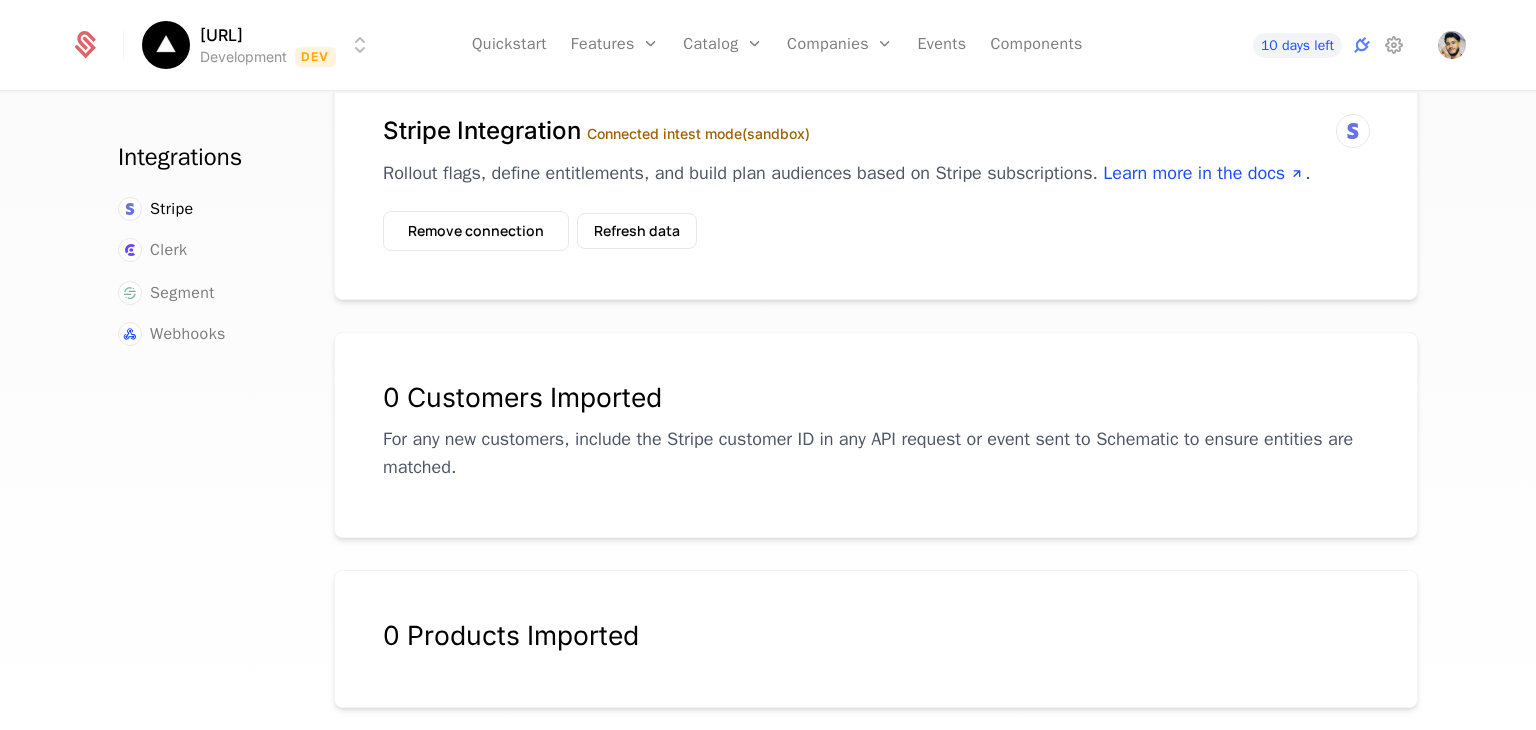 click on "Clerk" at bounding box center (202, 251) 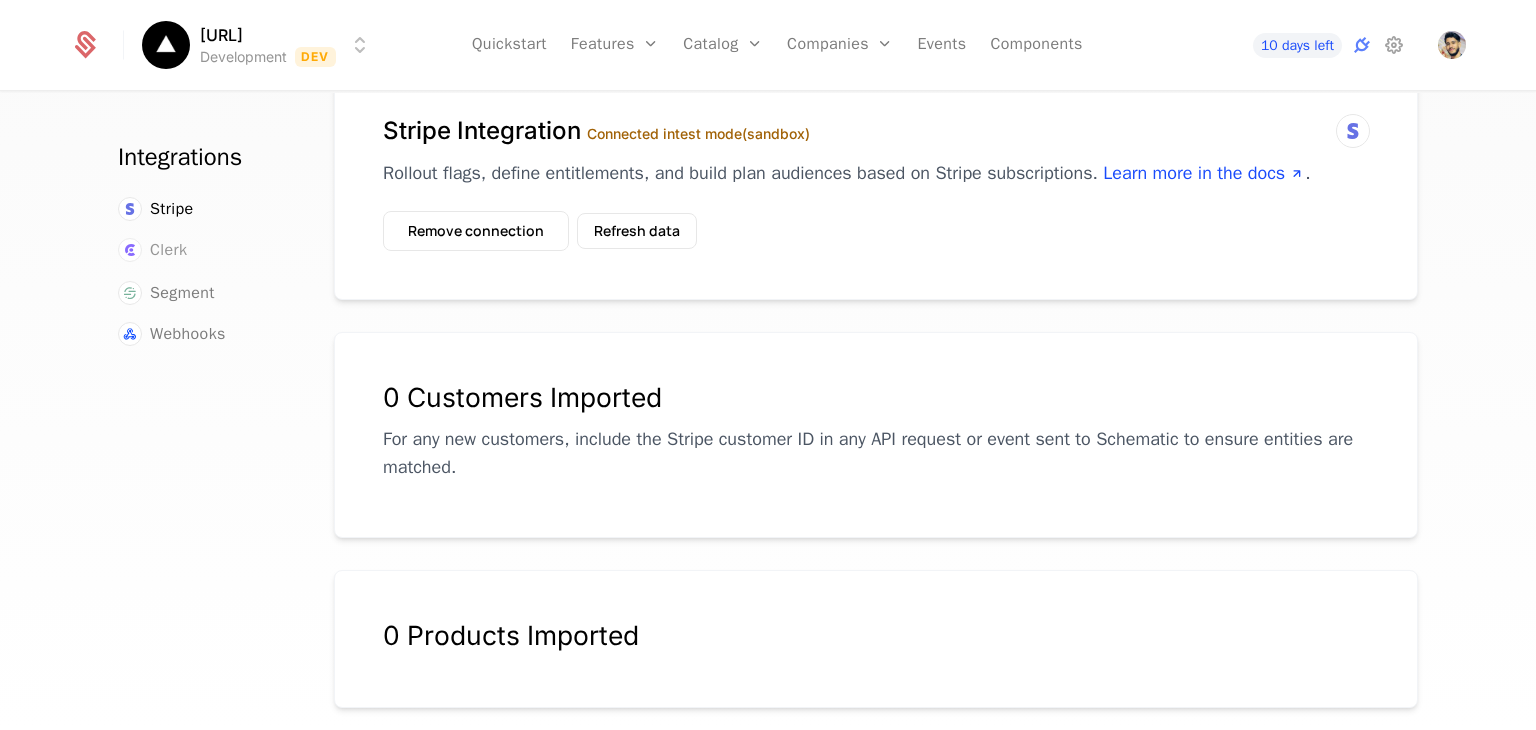 click on "Clerk" at bounding box center (168, 250) 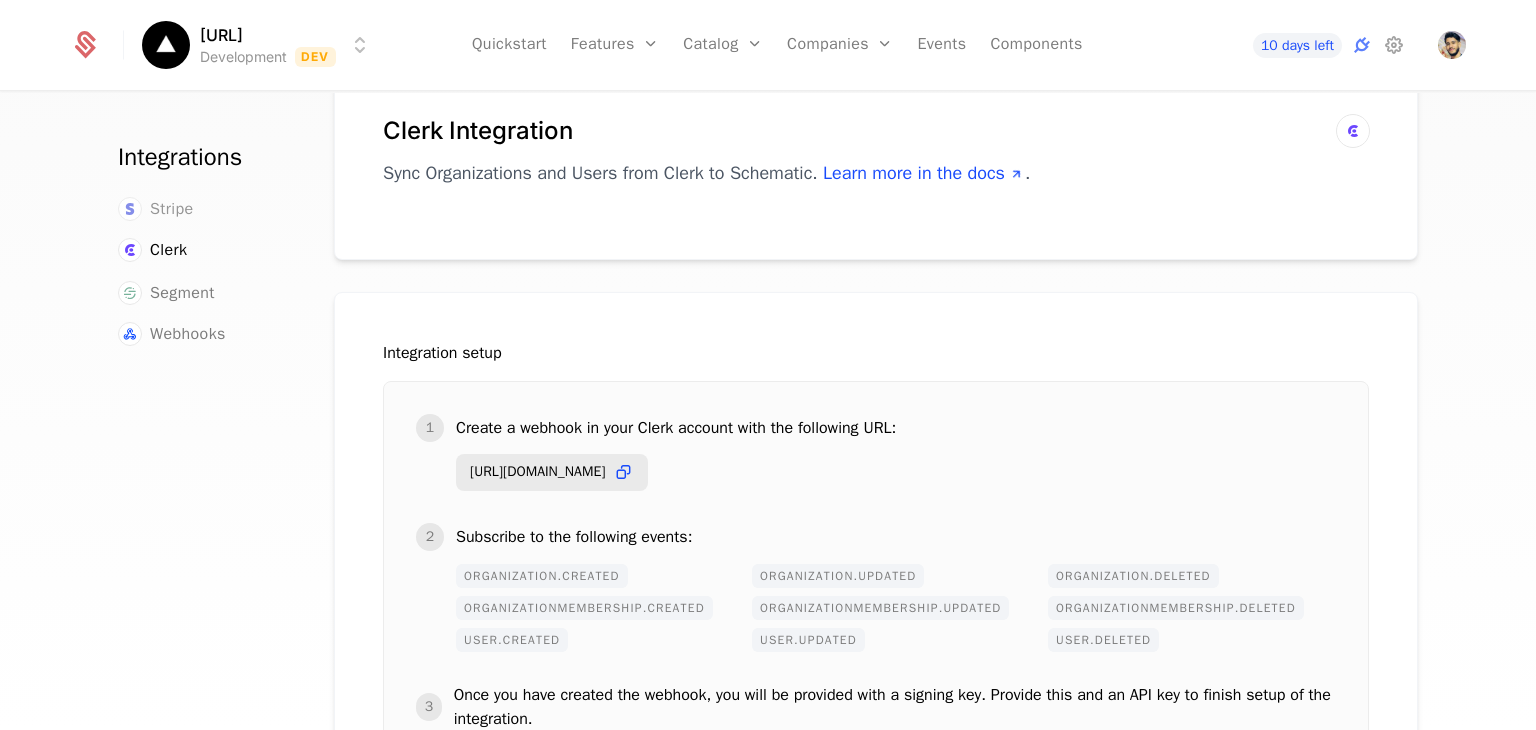 click on "Stripe" at bounding box center [172, 209] 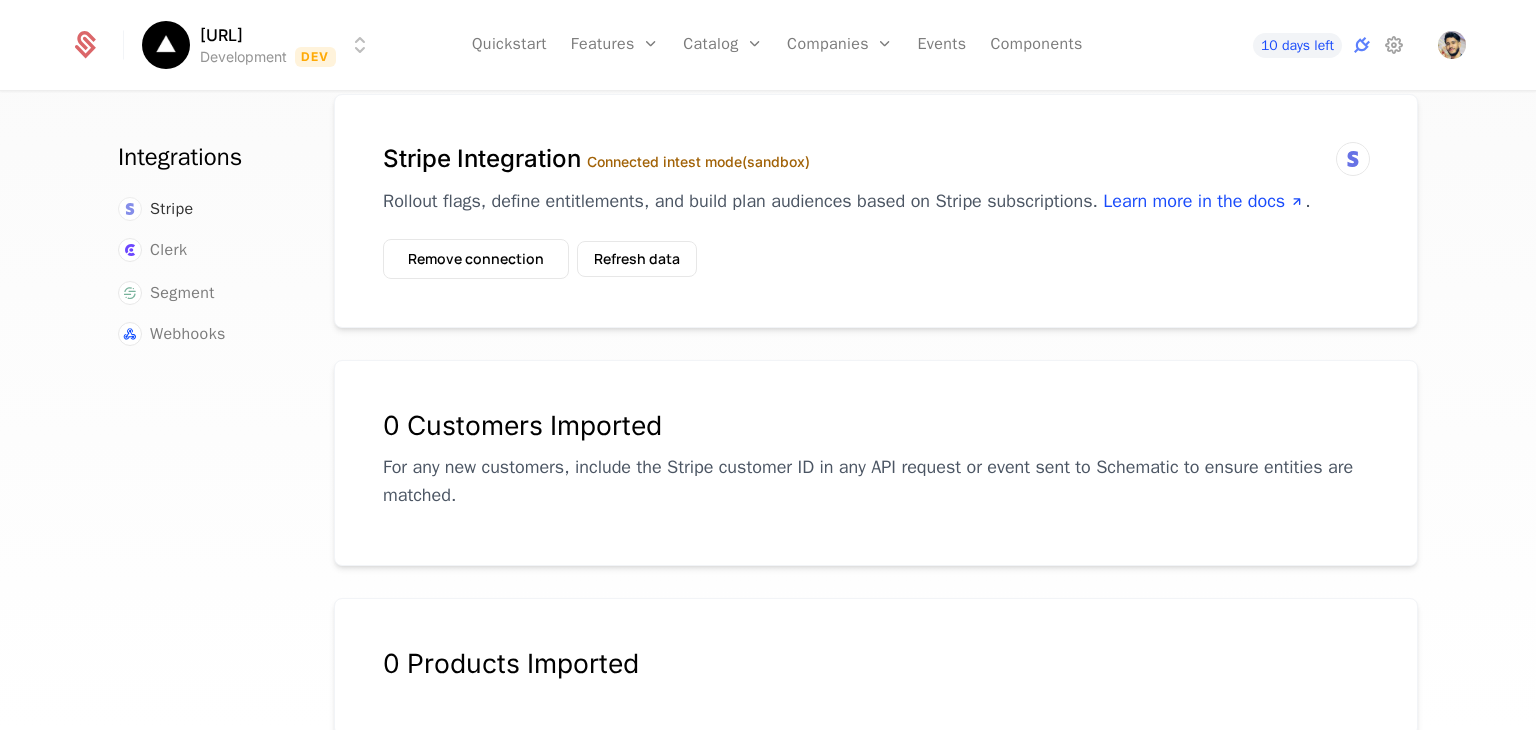 scroll, scrollTop: 75, scrollLeft: 0, axis: vertical 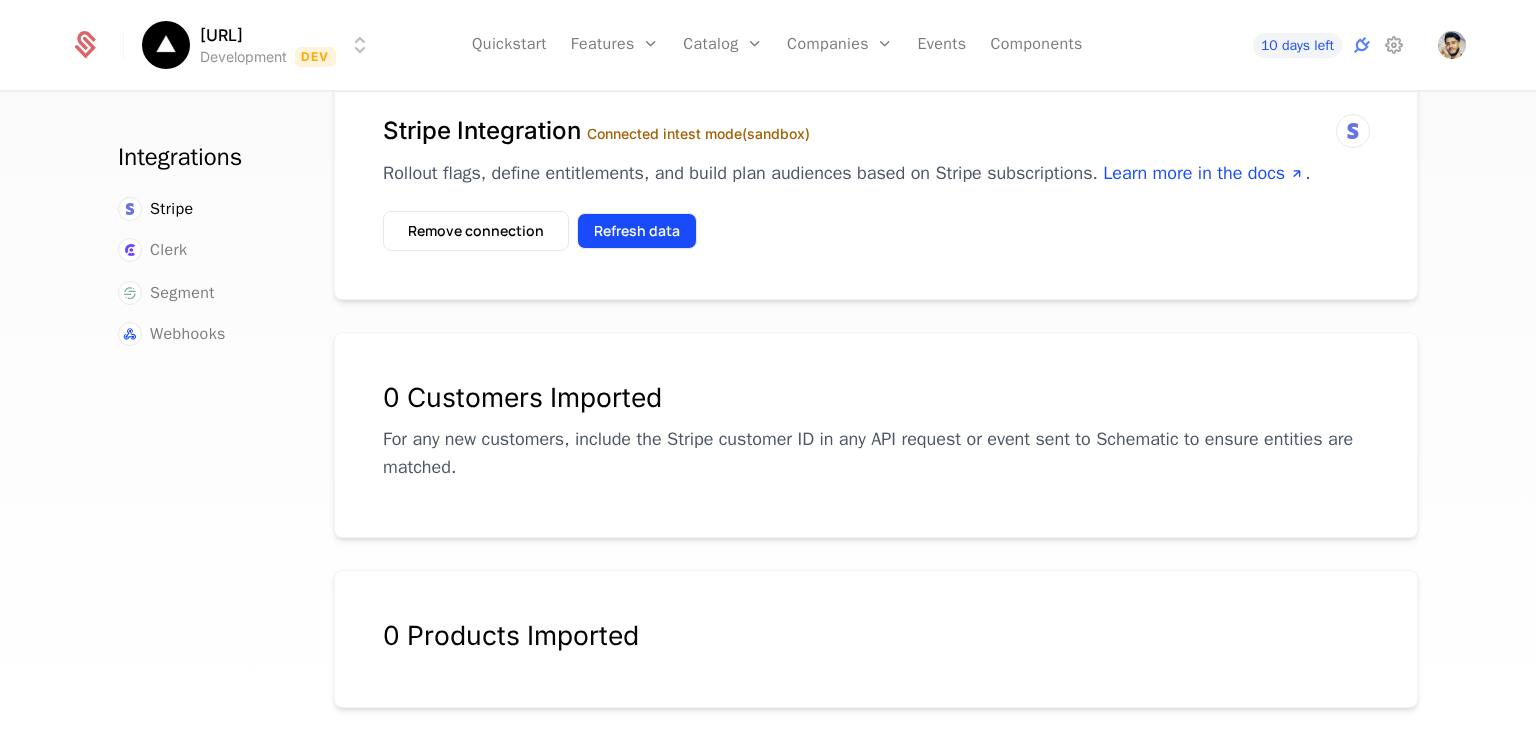 click on "Refresh data" at bounding box center [637, 231] 